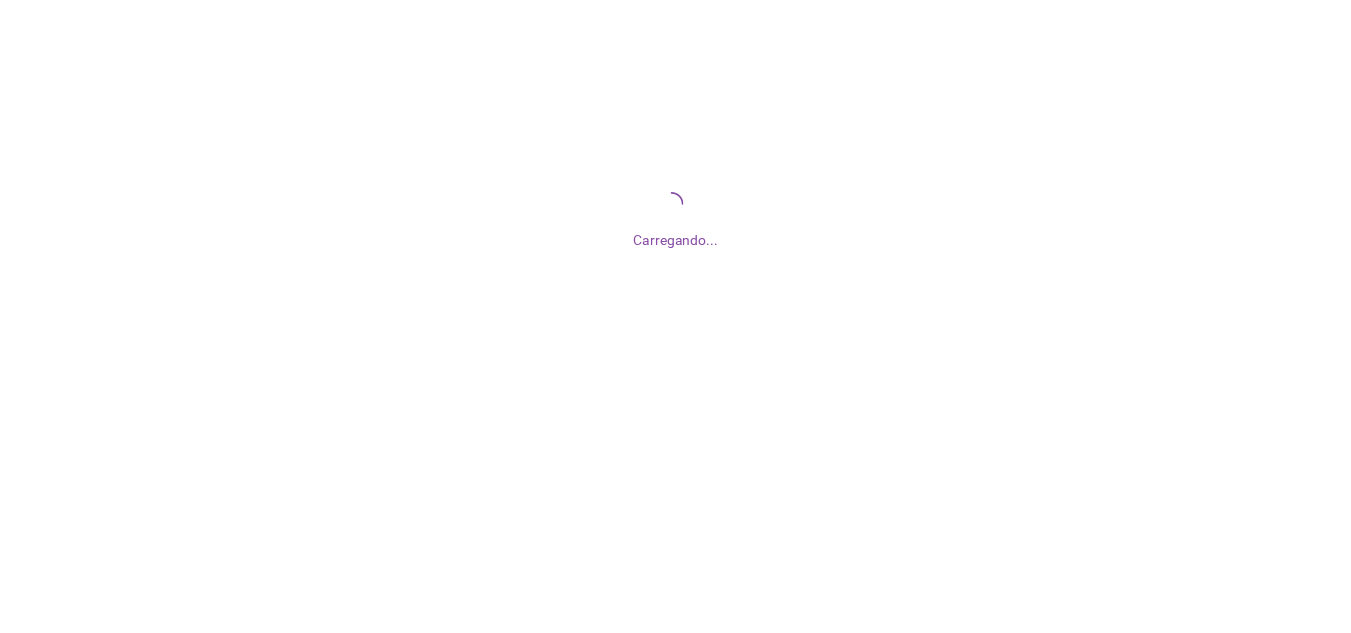 scroll, scrollTop: 0, scrollLeft: 0, axis: both 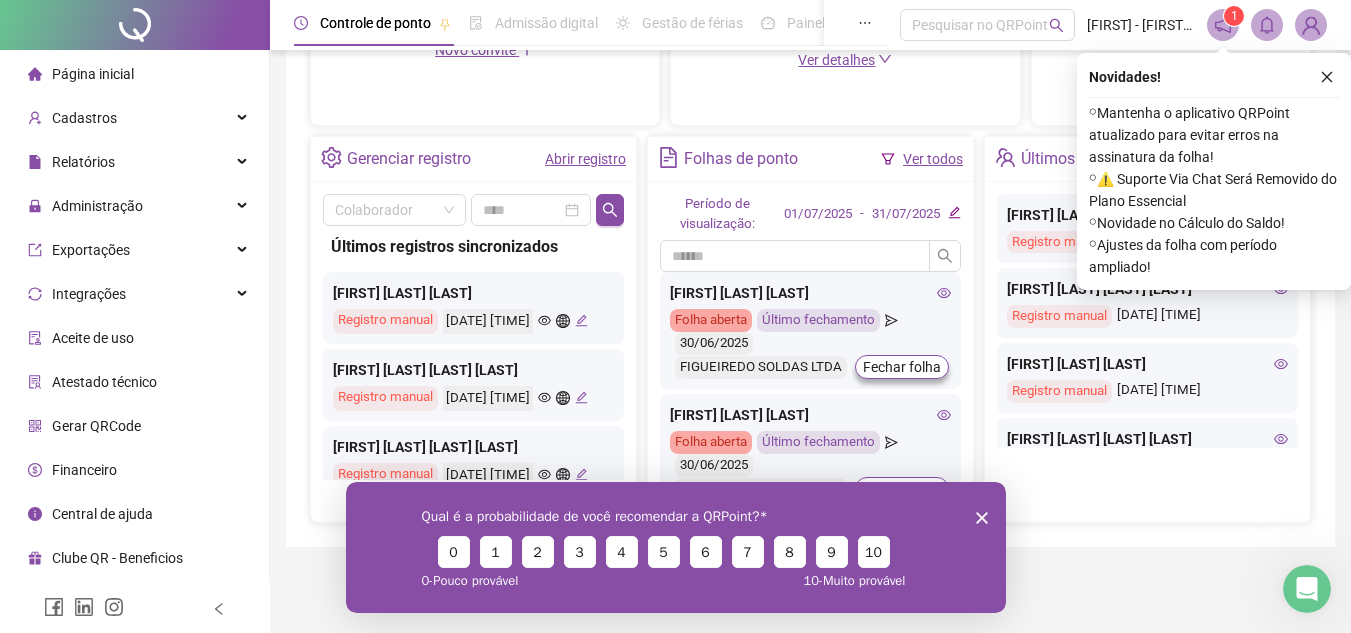 click on "Qual é a probabilidade de você recomendar a QRPoint? 0 1 2 3 4 5 6 7 8 9 10 0  -  Pouco provável 10  -  Muito provável" at bounding box center (675, 546) 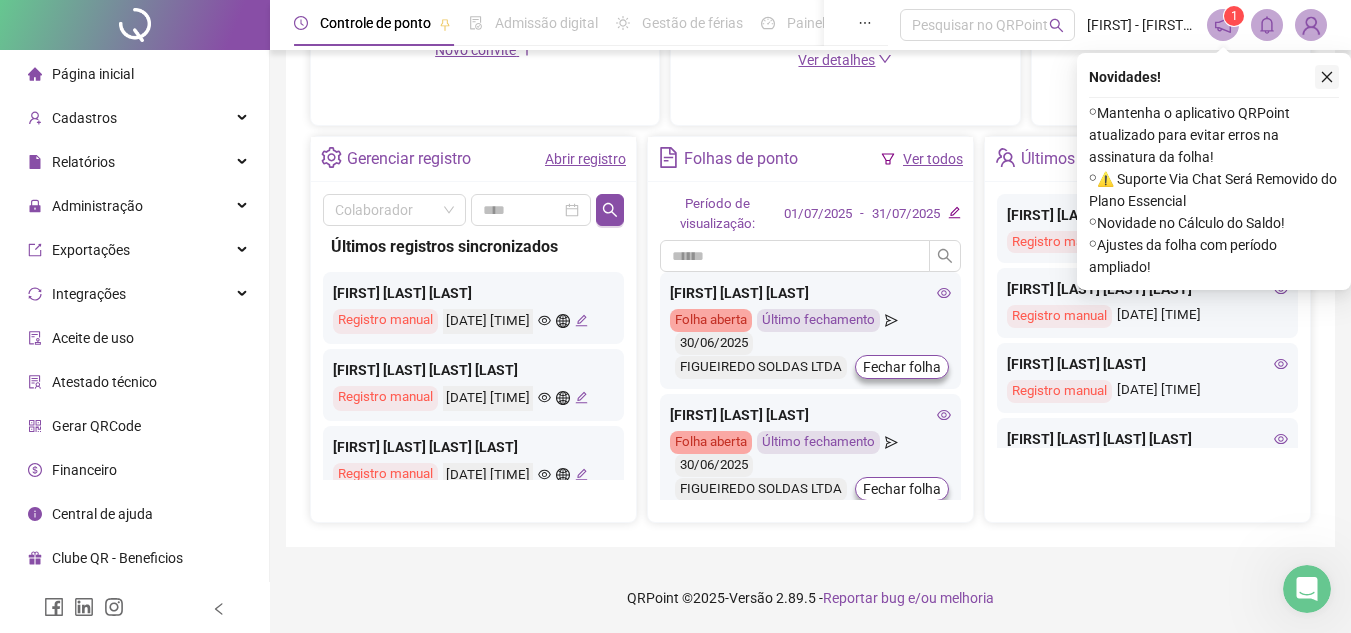 click at bounding box center (1327, 77) 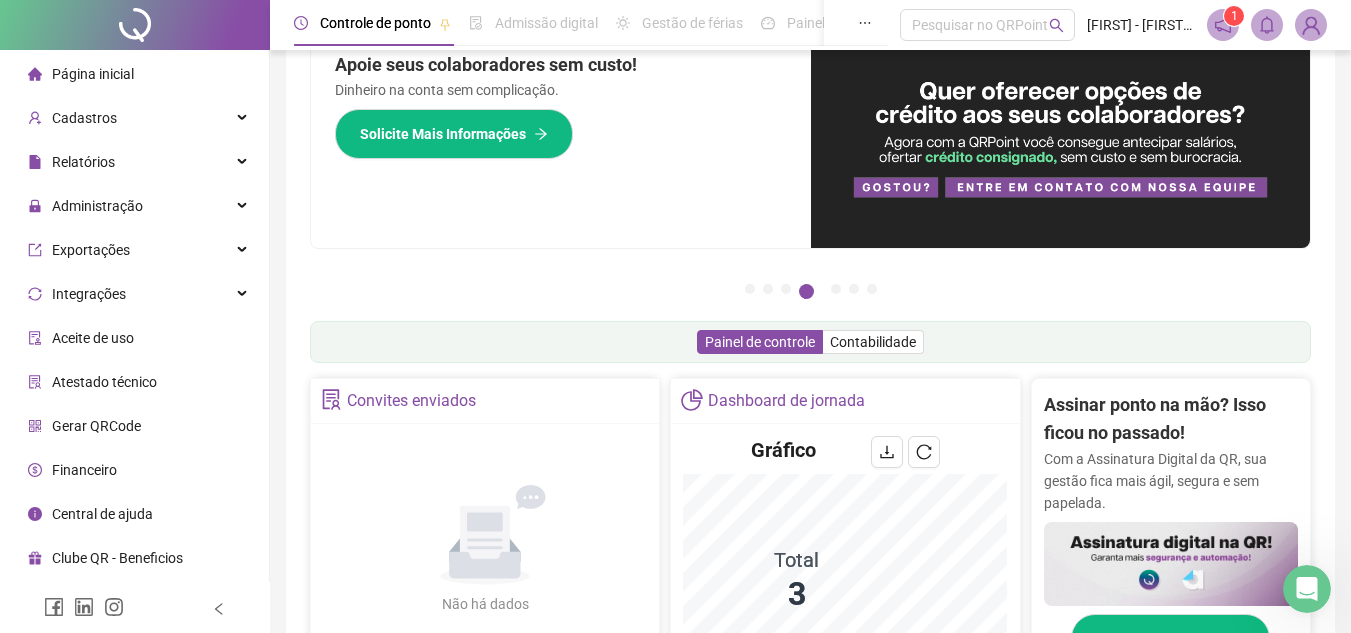 scroll, scrollTop: 0, scrollLeft: 0, axis: both 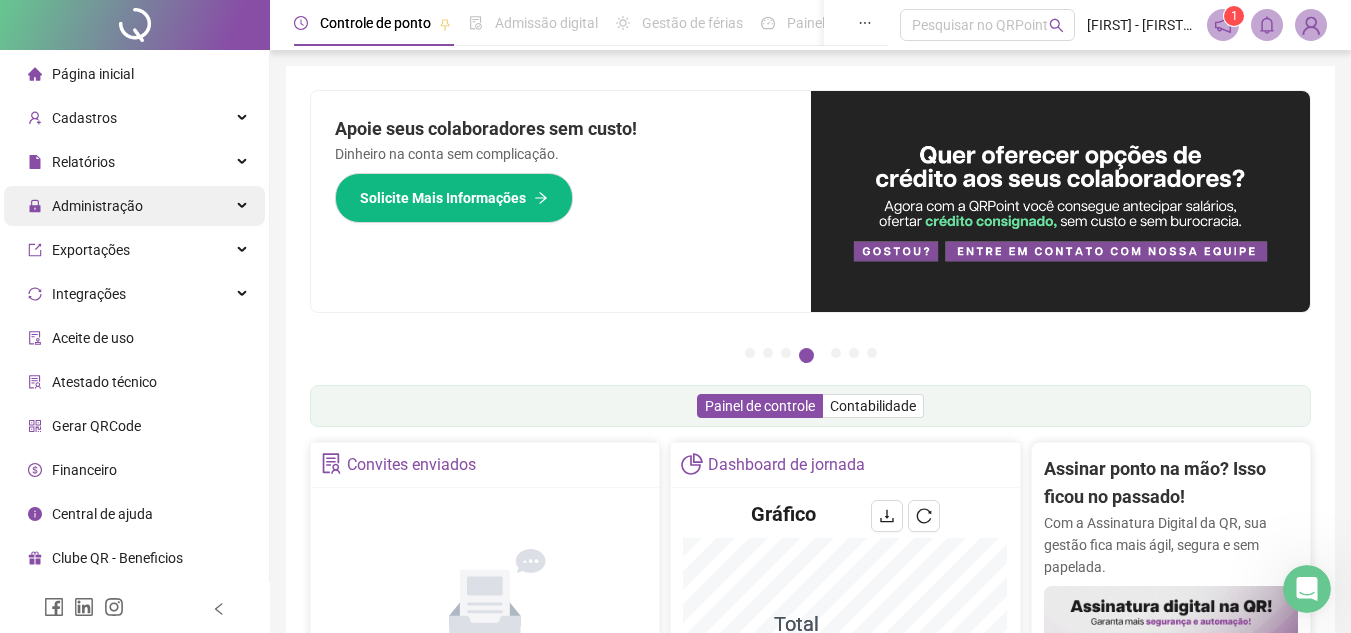 click on "Administração" at bounding box center (134, 206) 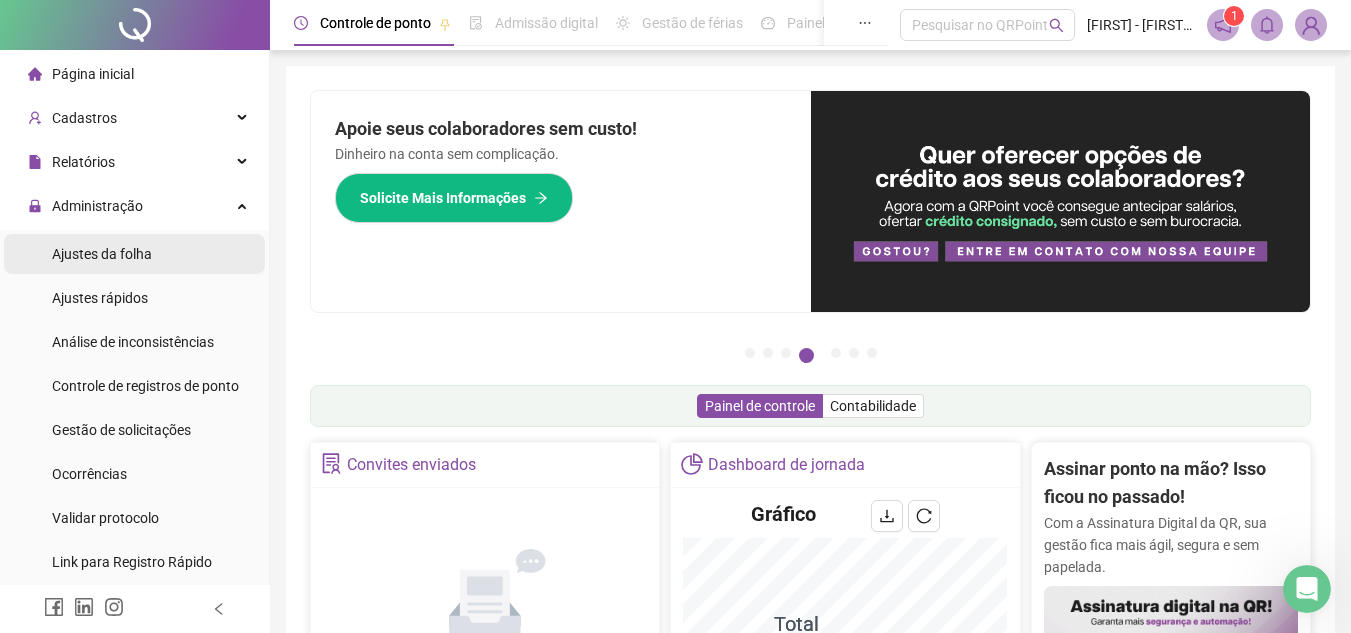 click on "Ajustes da folha" at bounding box center [102, 254] 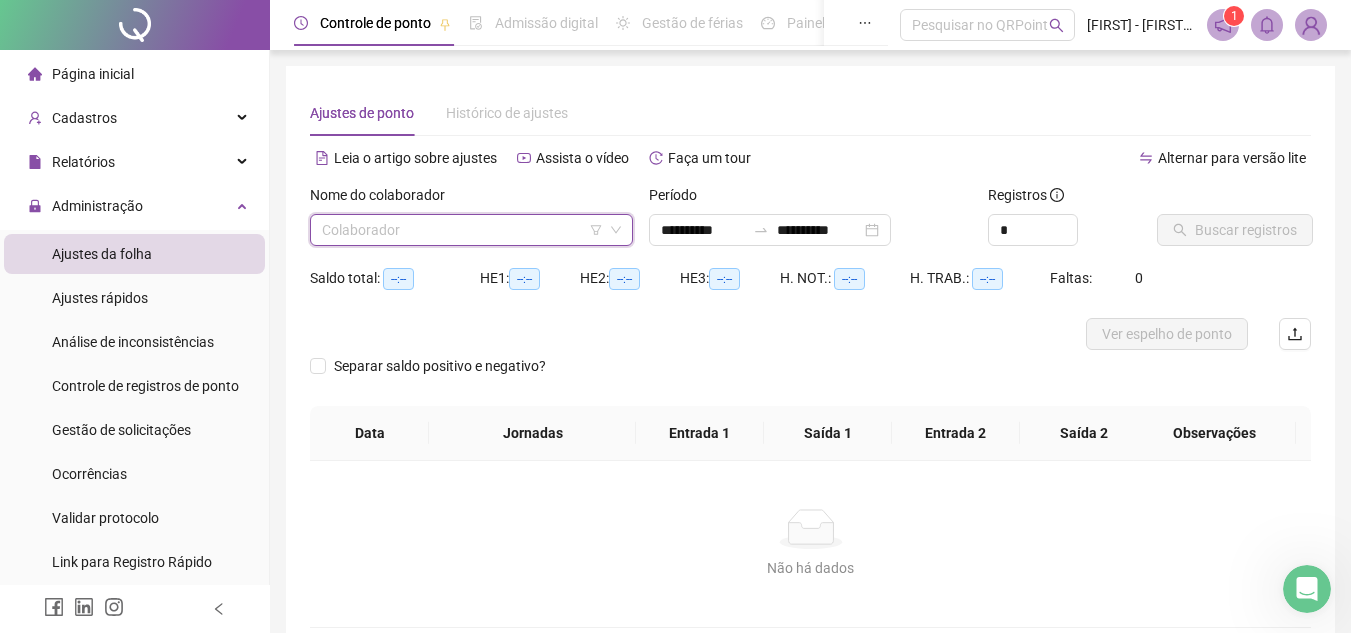 click at bounding box center (462, 230) 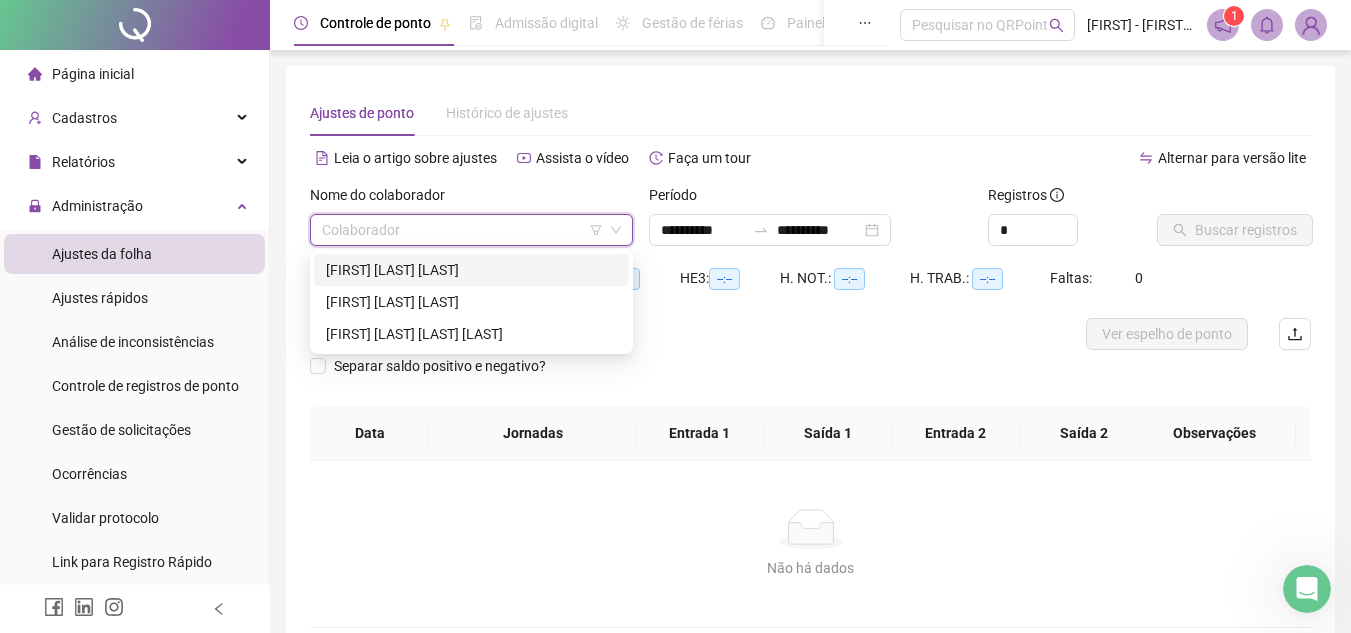 click on "[FIRST] [LAST] [LAST]" at bounding box center [471, 270] 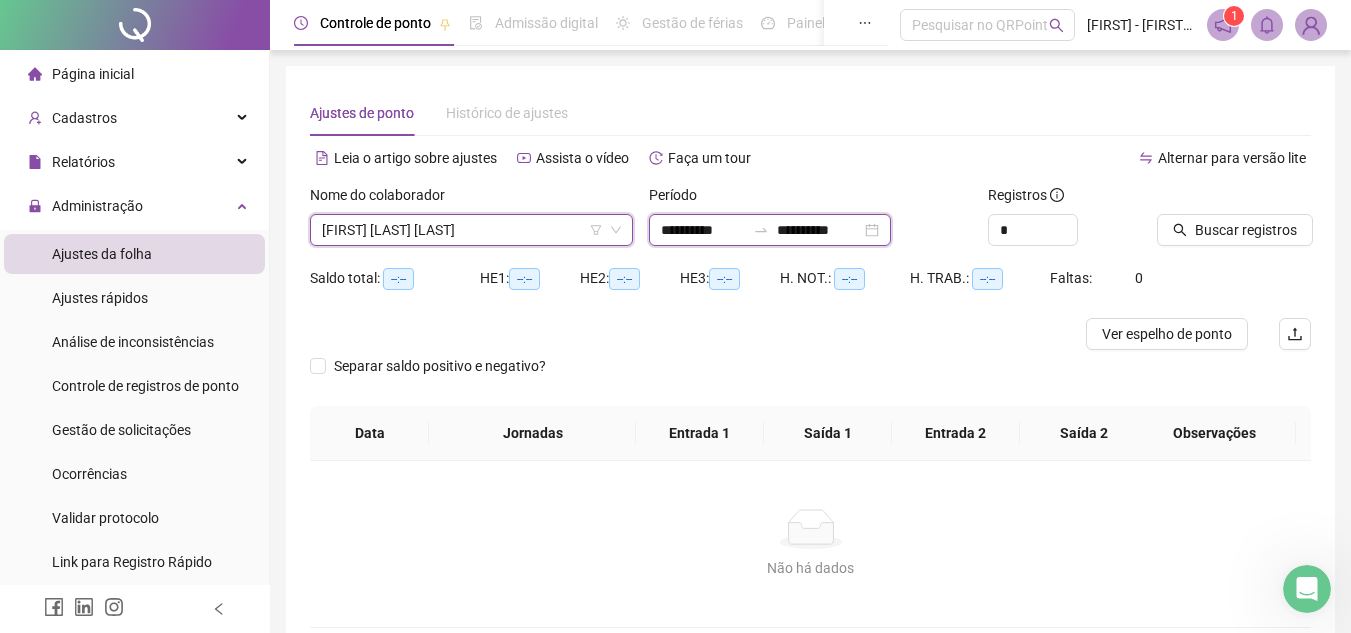 click on "**********" at bounding box center (703, 230) 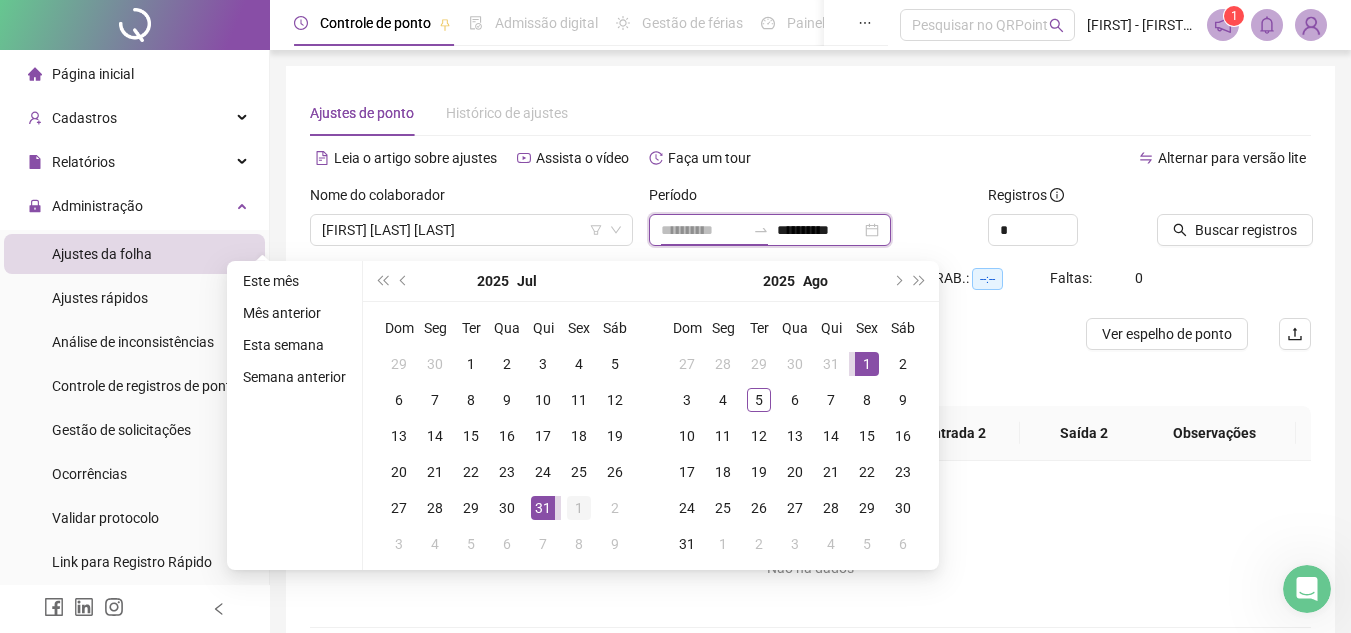 type on "**********" 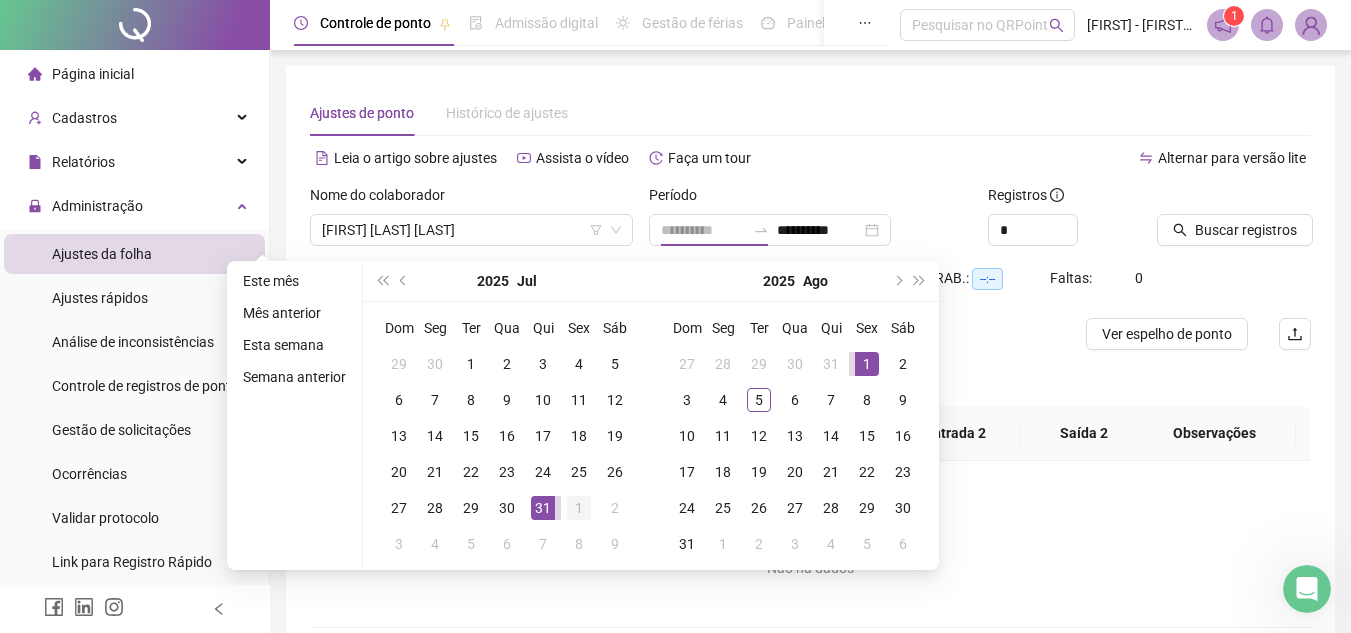 click on "1" at bounding box center [579, 508] 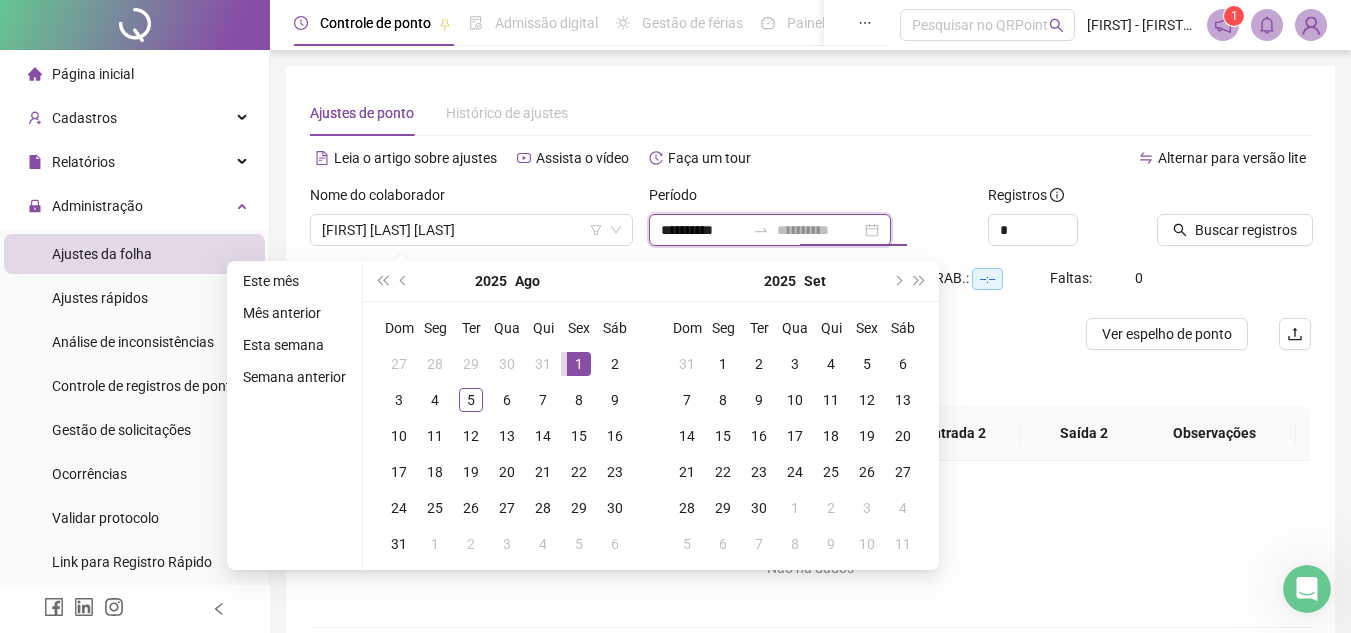 type on "**********" 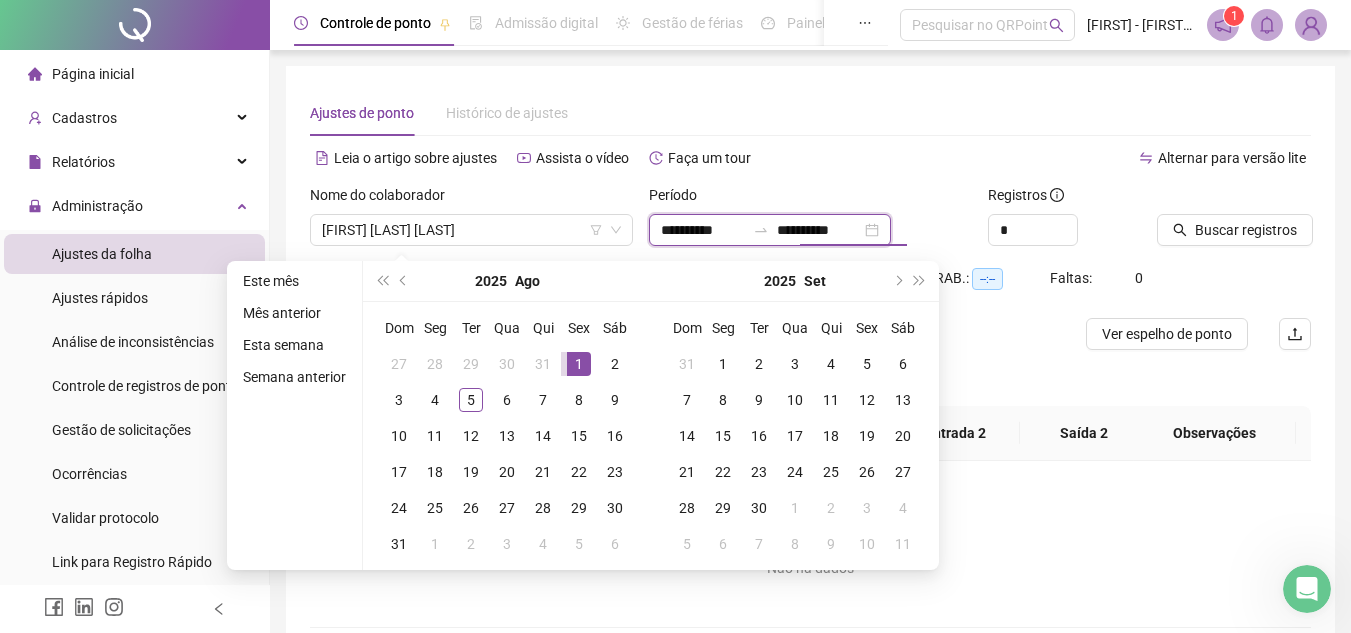 type on "**********" 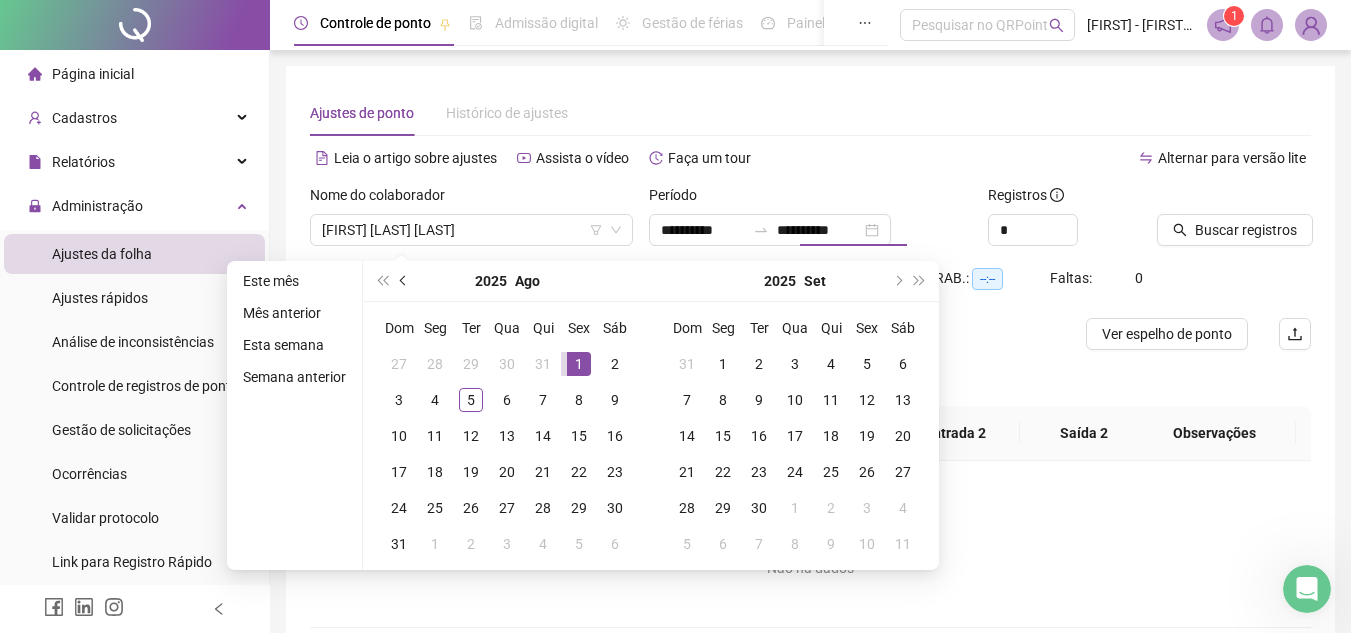click at bounding box center (404, 281) 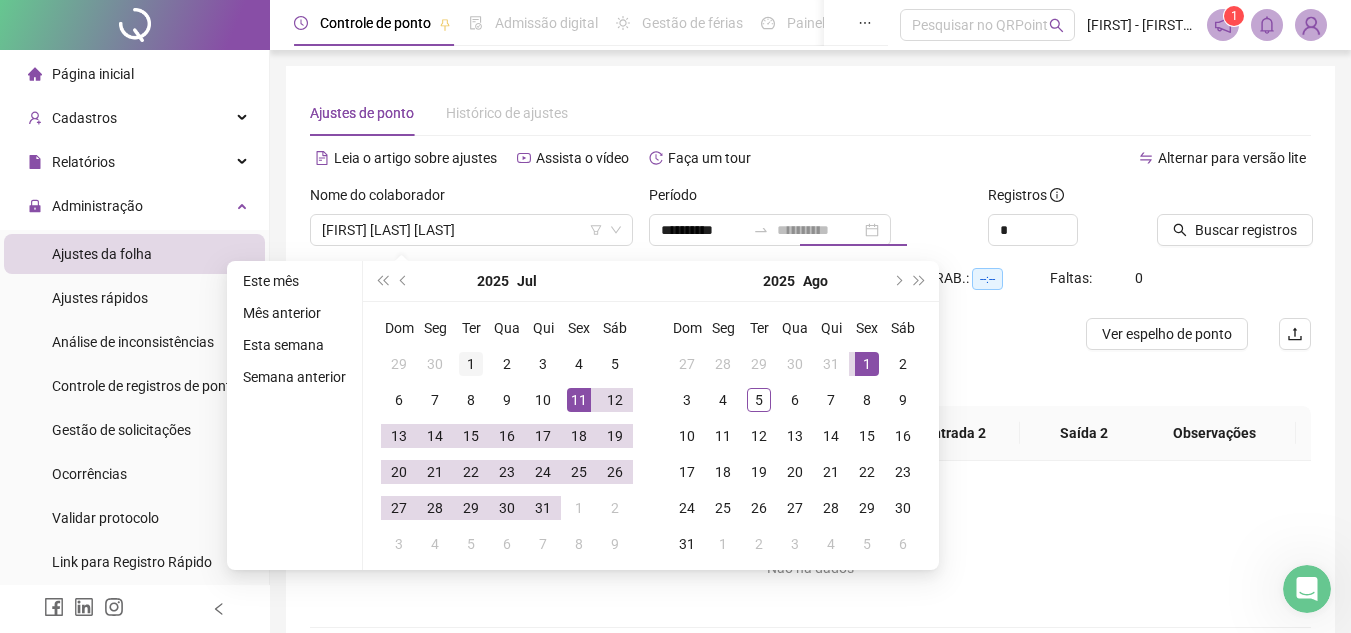 type on "**********" 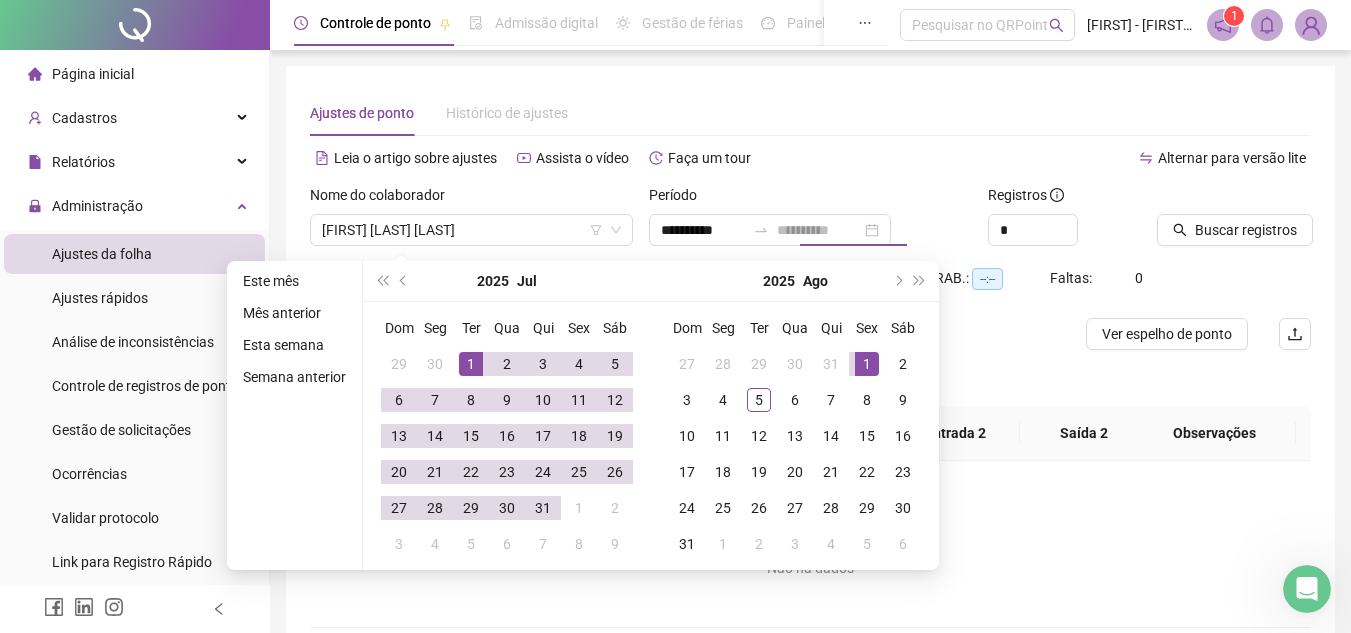 click on "1" at bounding box center (471, 364) 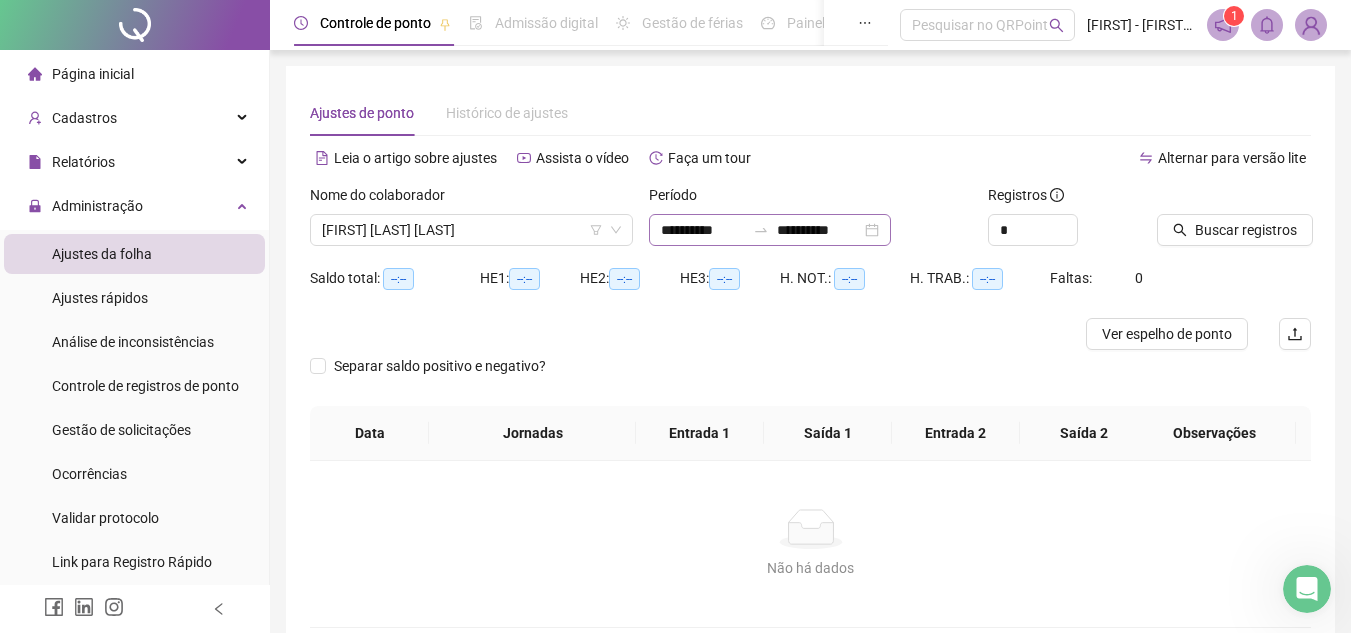 click on "**********" at bounding box center (770, 230) 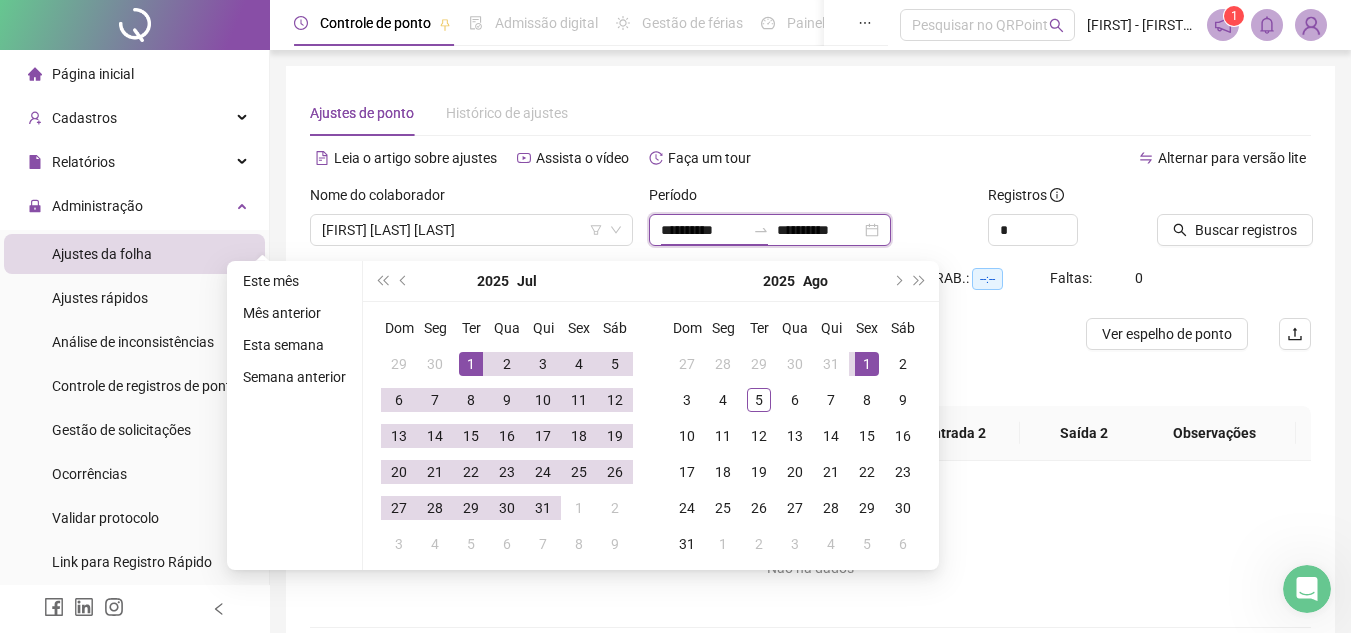 type on "**********" 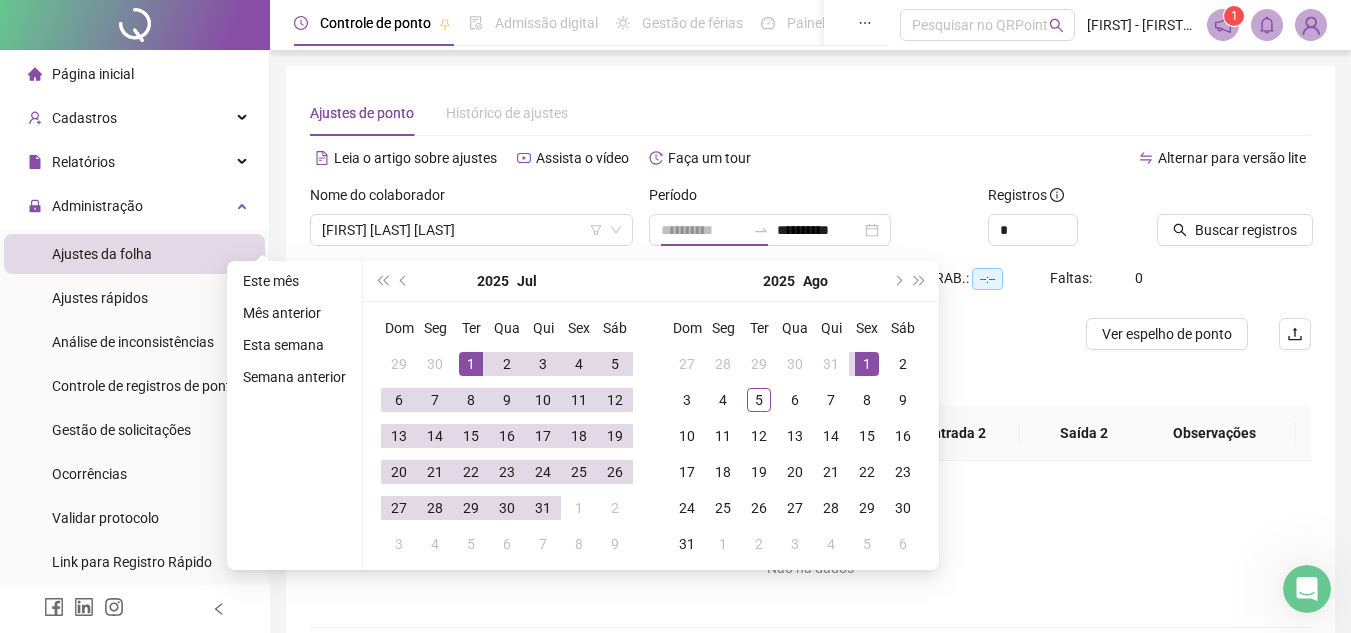 click on "1" at bounding box center (471, 364) 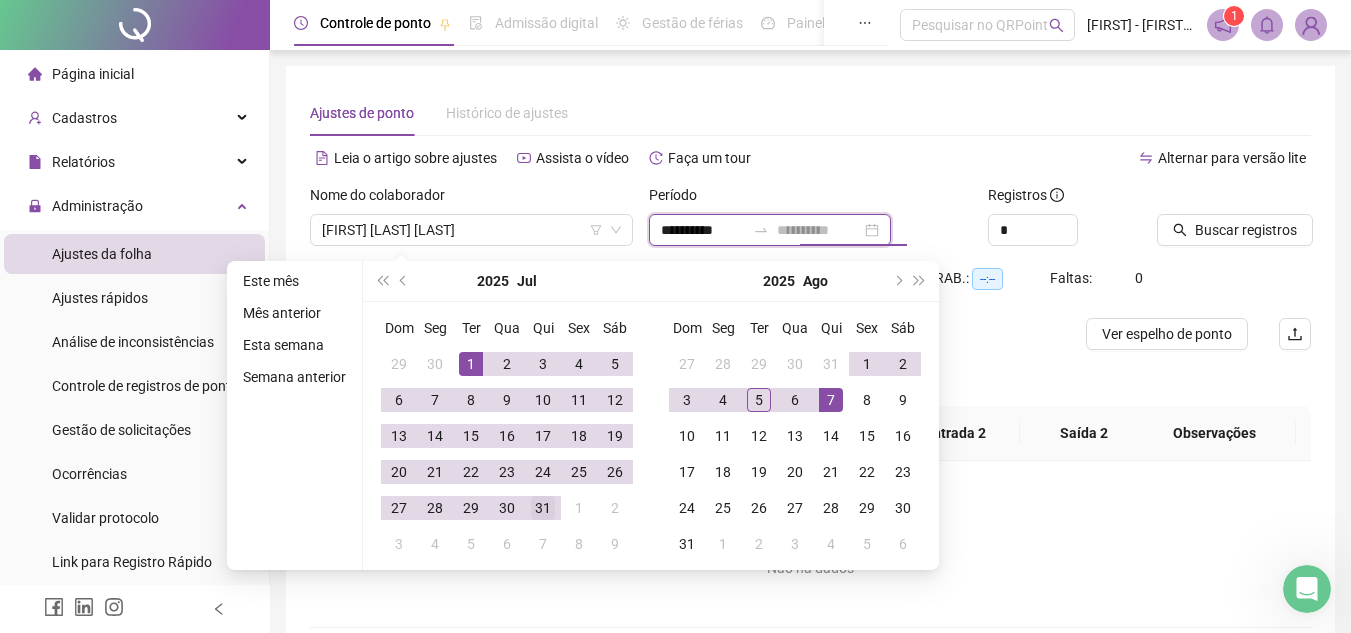 type on "**********" 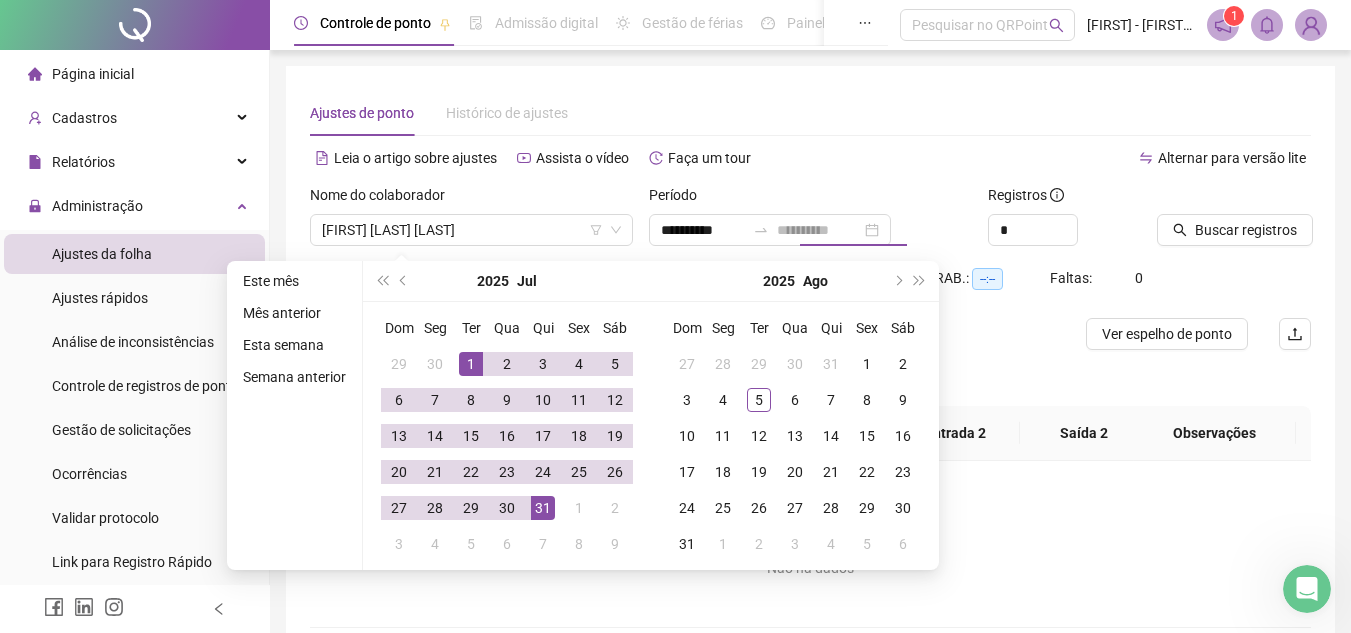 click on "31" at bounding box center (543, 508) 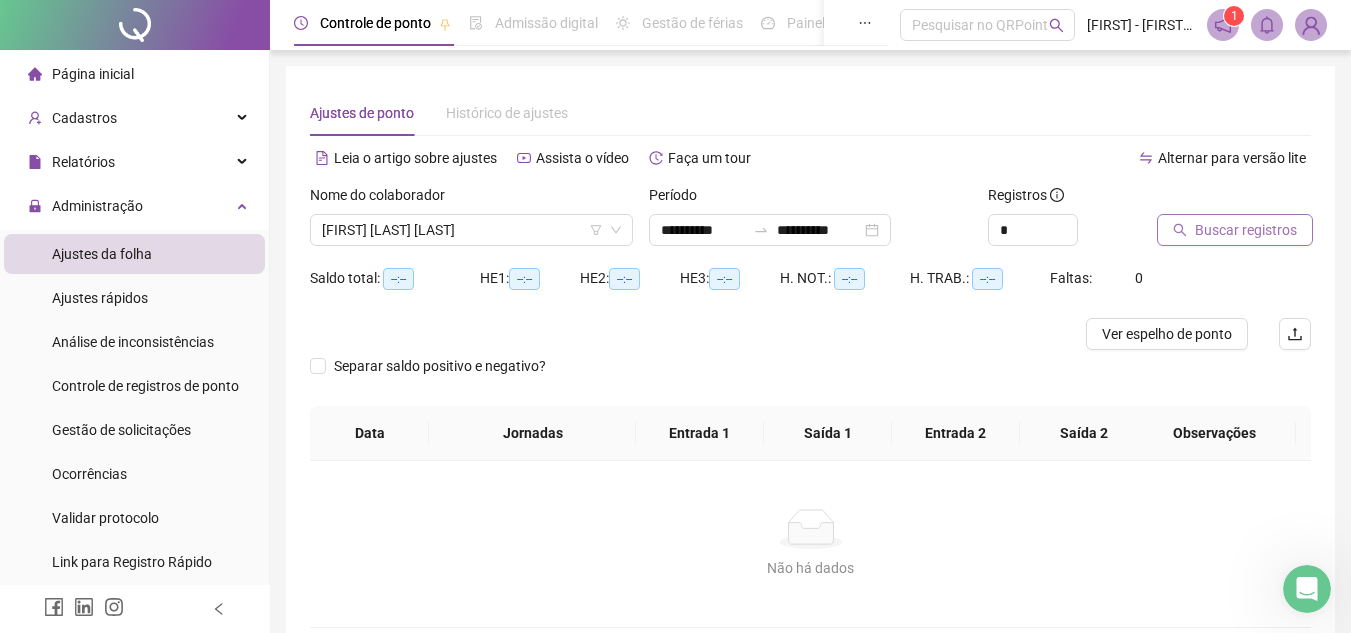 click on "Buscar registros" at bounding box center [1246, 230] 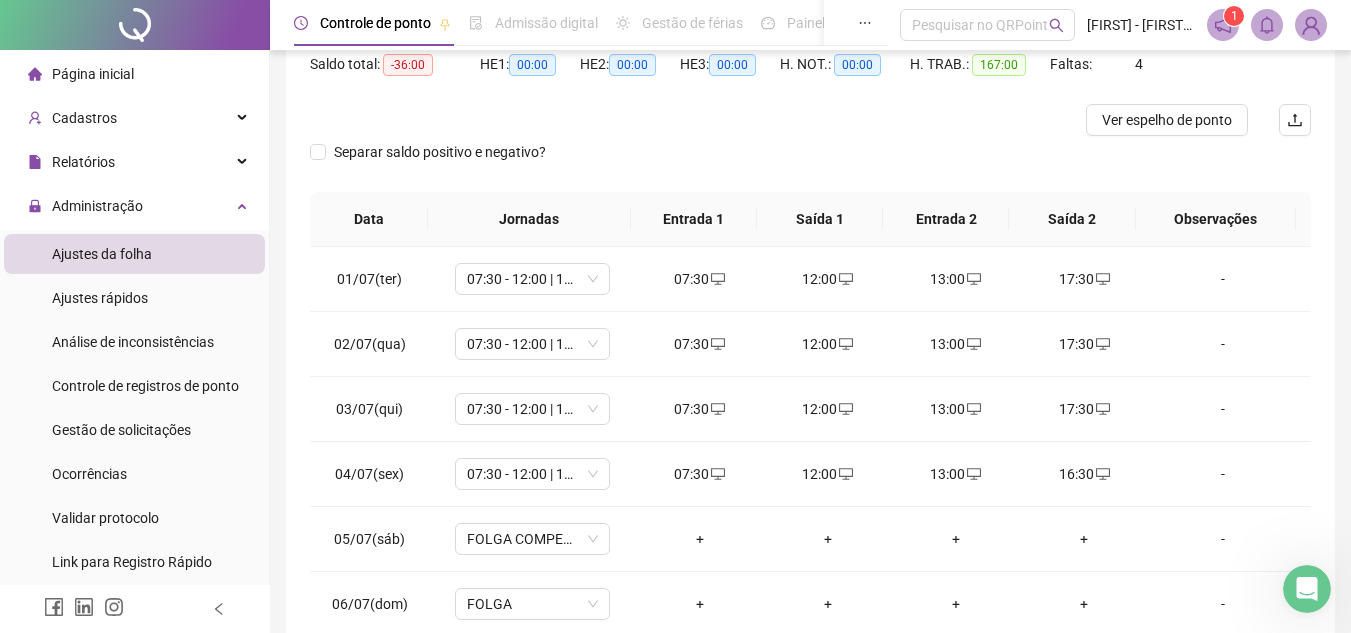 scroll, scrollTop: 365, scrollLeft: 0, axis: vertical 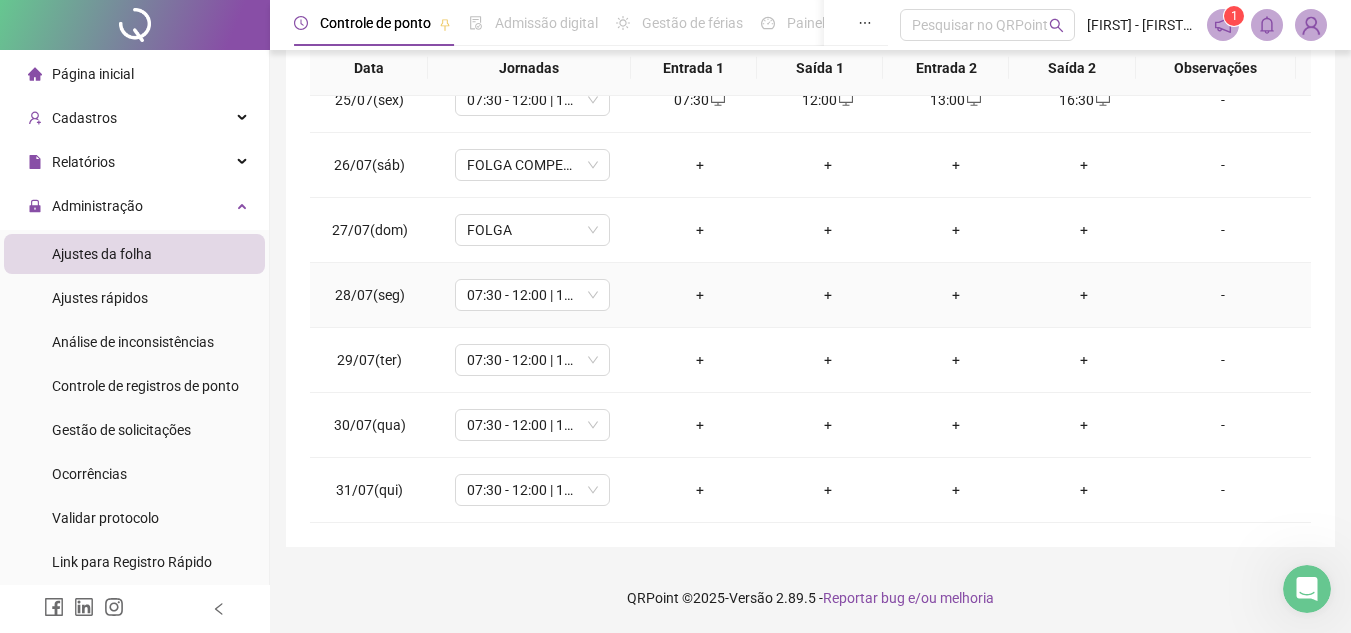click on "+" at bounding box center (700, 295) 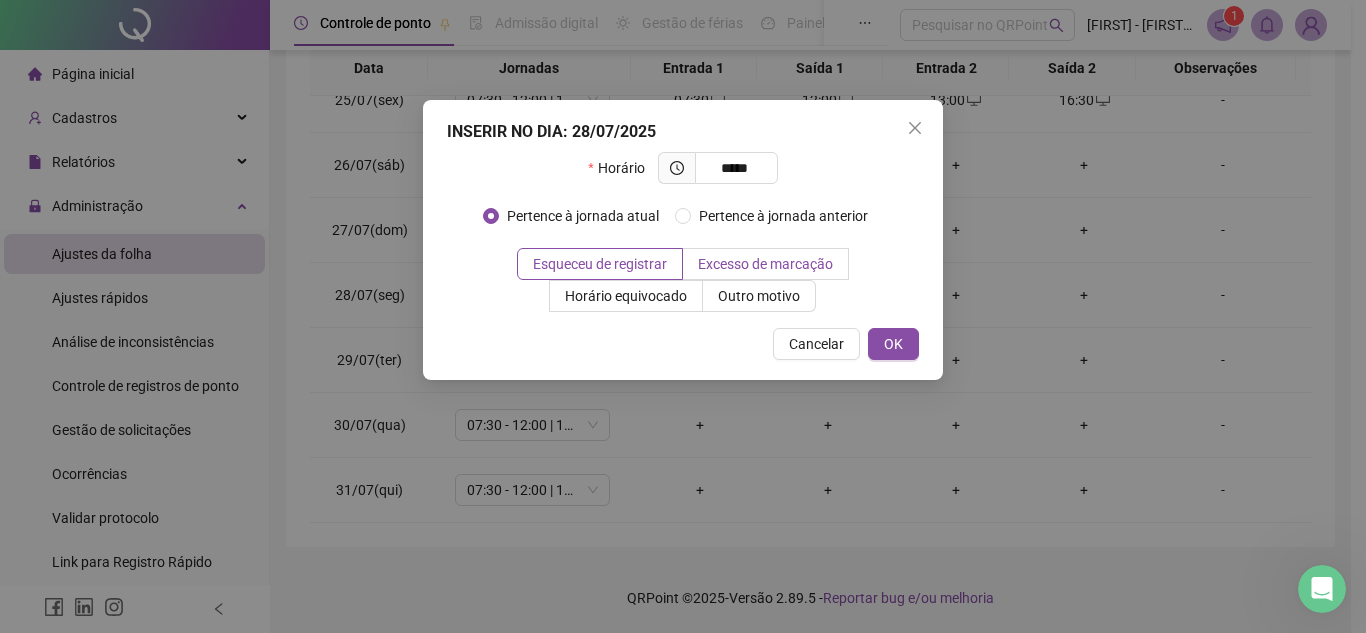 type on "*****" 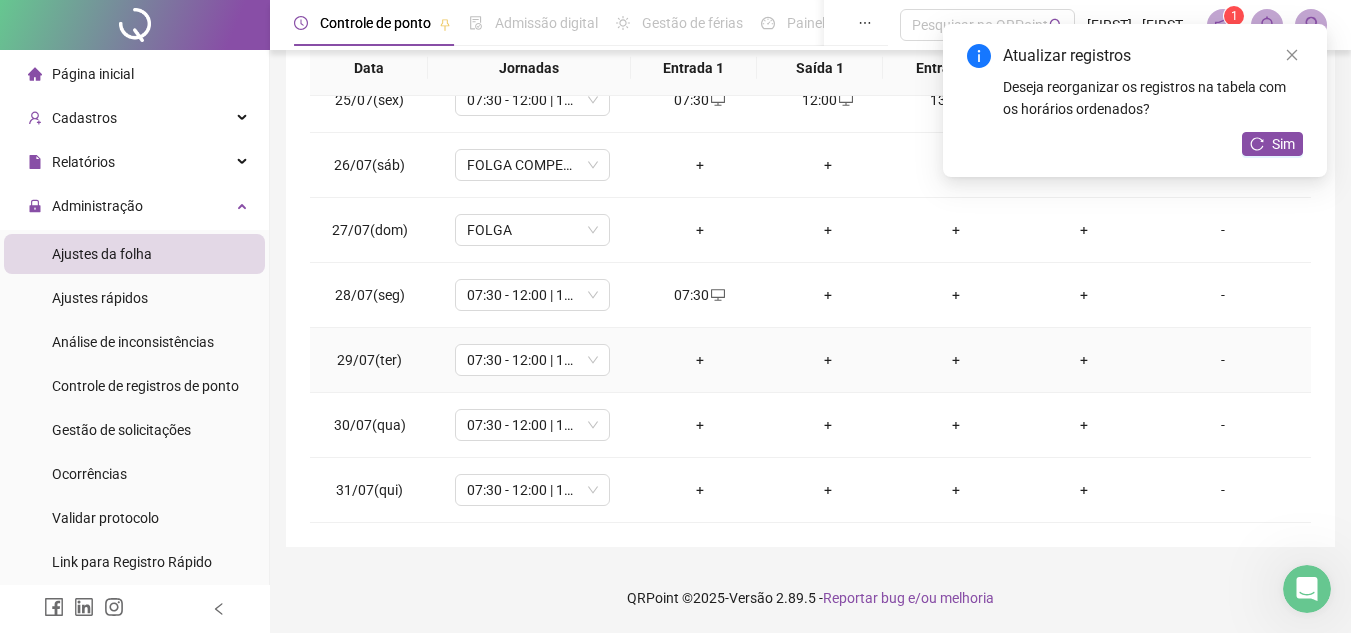 click on "+" at bounding box center (700, 360) 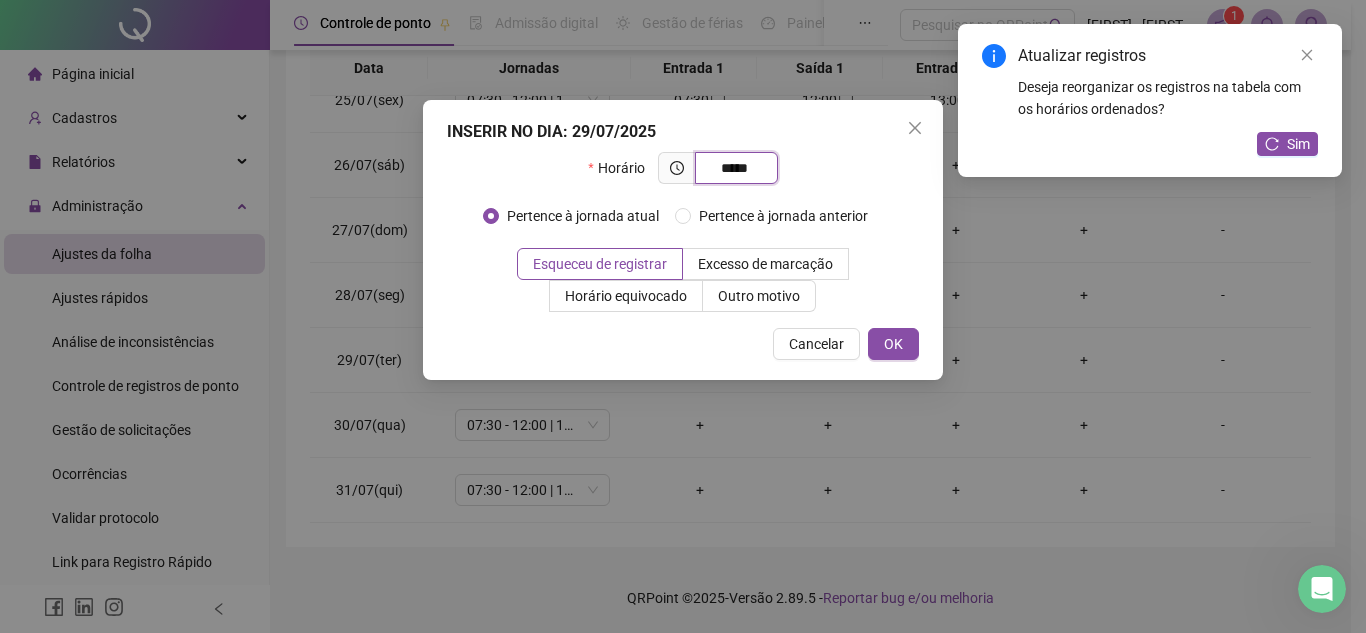 drag, startPoint x: 749, startPoint y: 178, endPoint x: 704, endPoint y: 173, distance: 45.276924 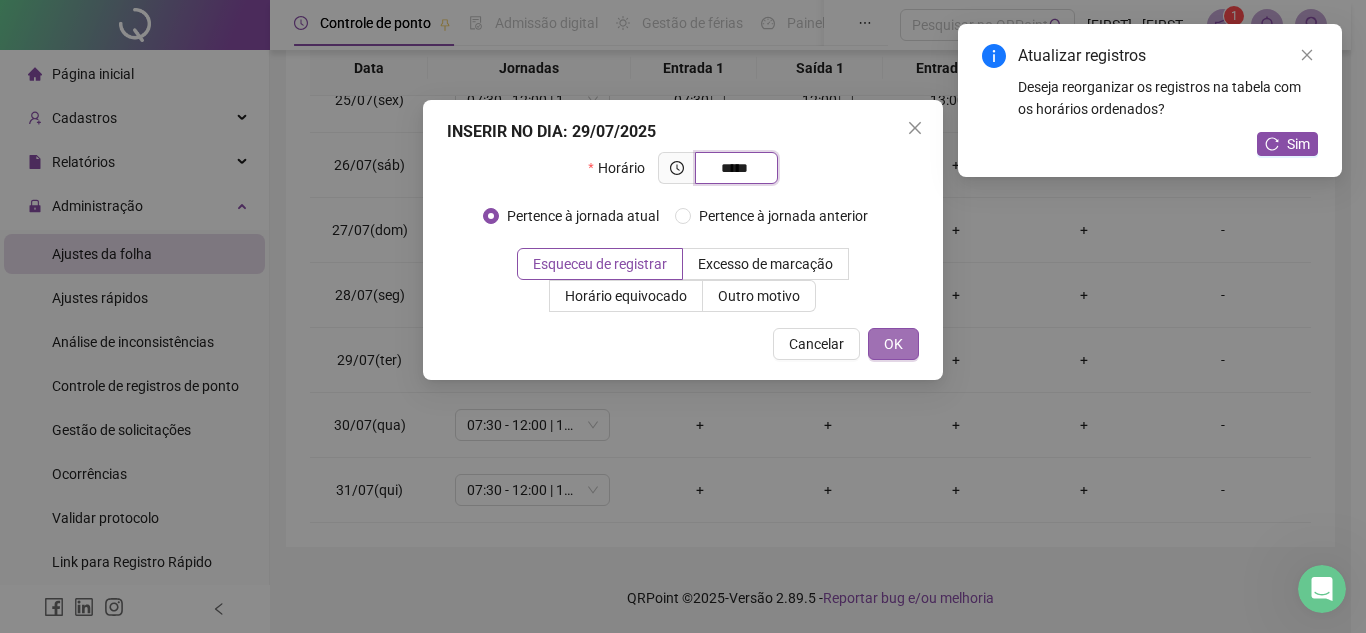 type on "*****" 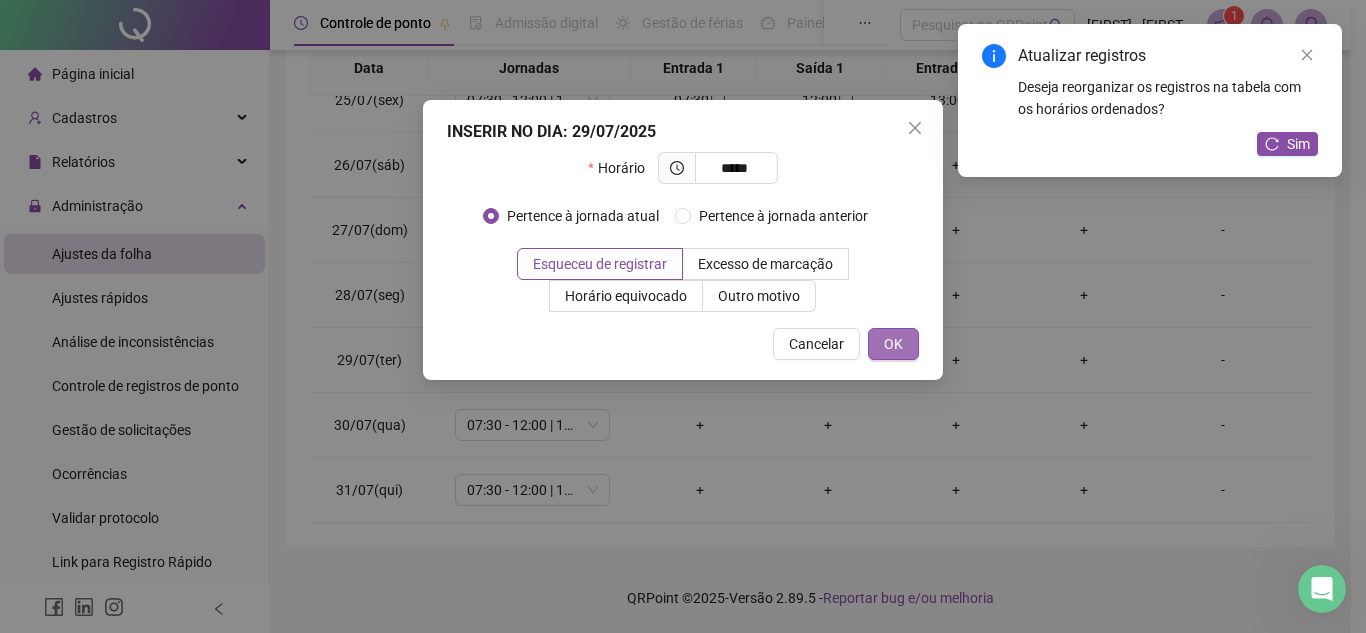 click on "OK" at bounding box center [893, 344] 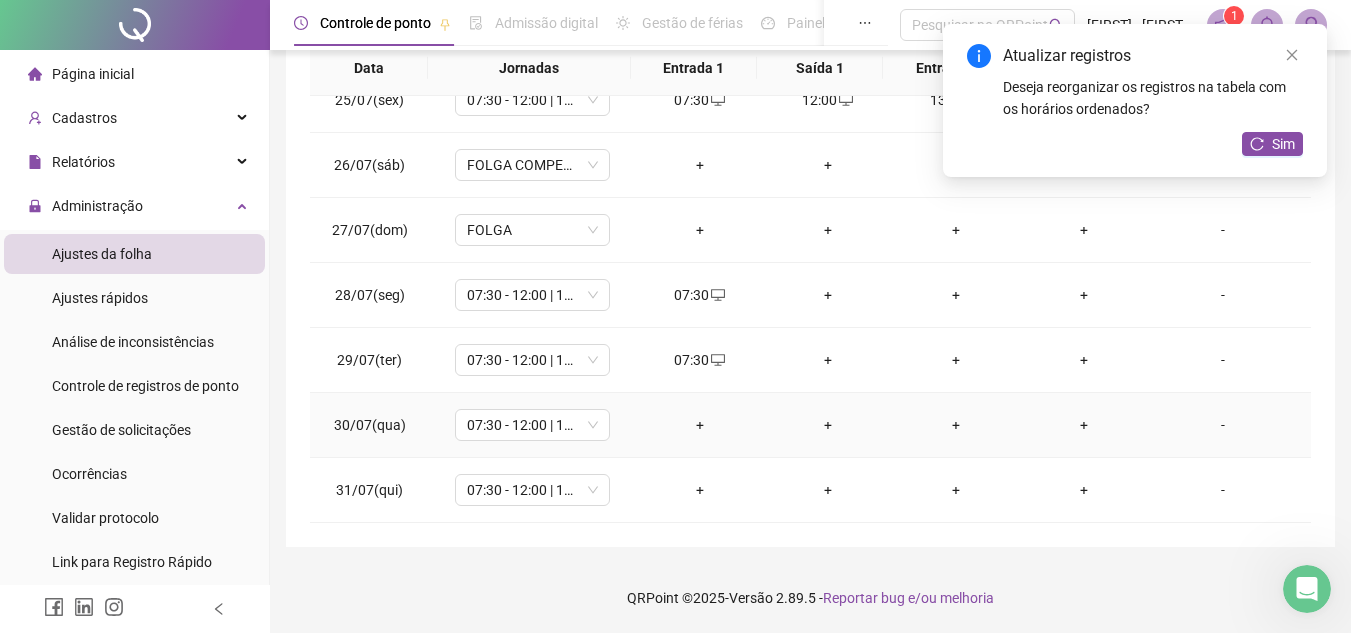 click on "+" at bounding box center (700, 425) 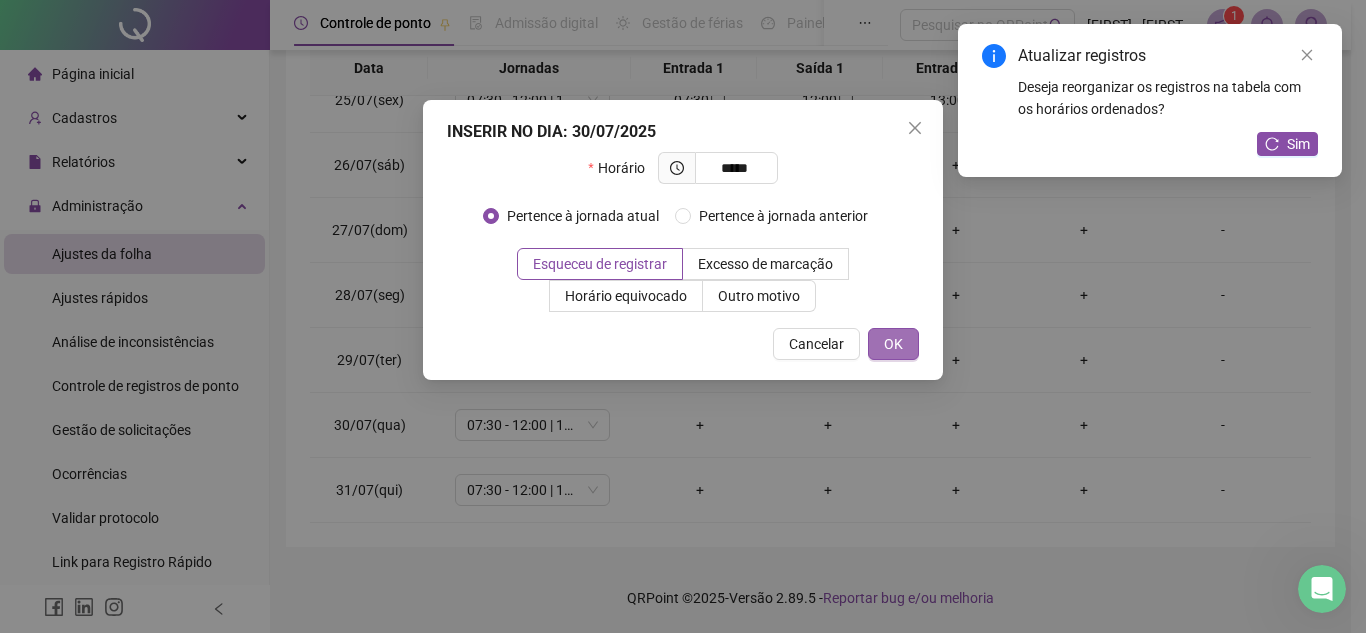type on "*****" 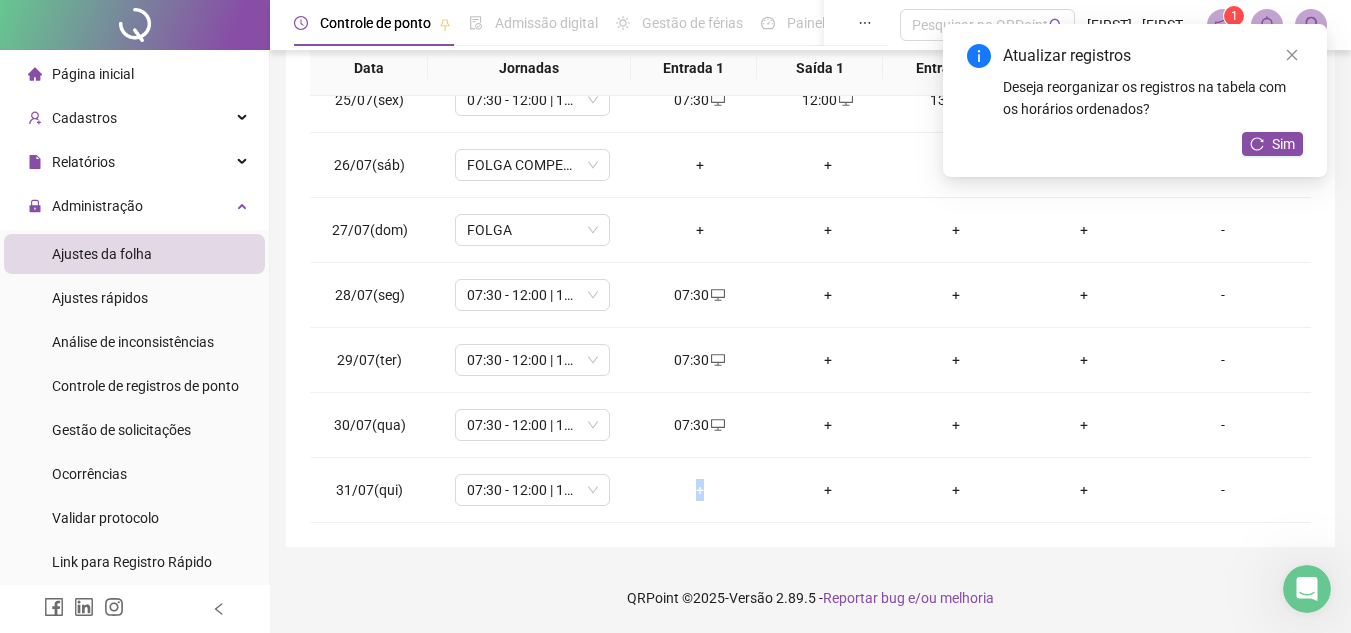 click on "+" at bounding box center [700, 490] 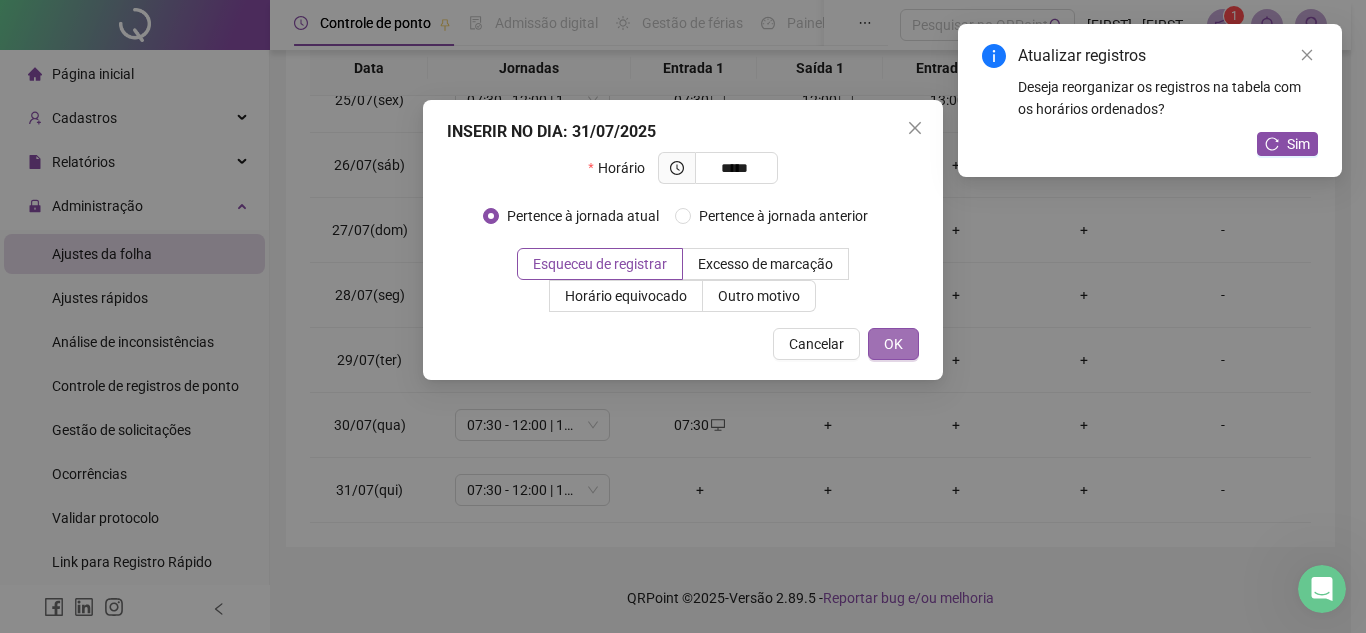 type on "*****" 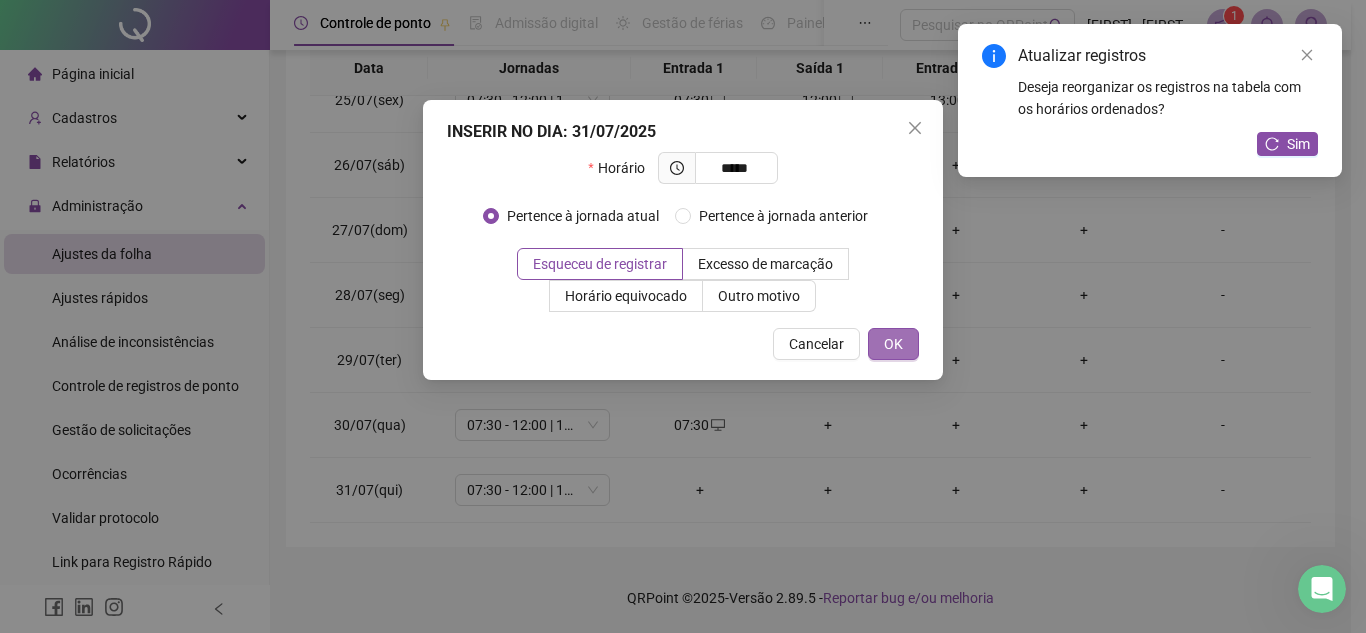 click on "OK" at bounding box center (893, 344) 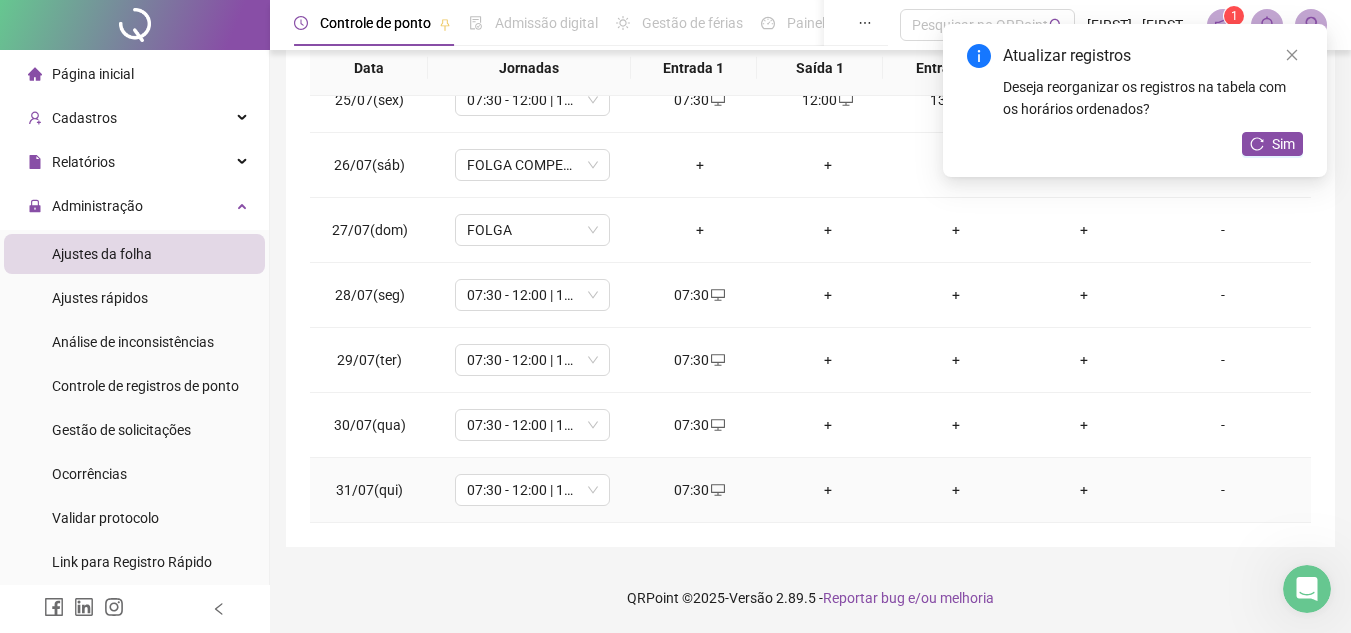 click on "+" at bounding box center (828, 490) 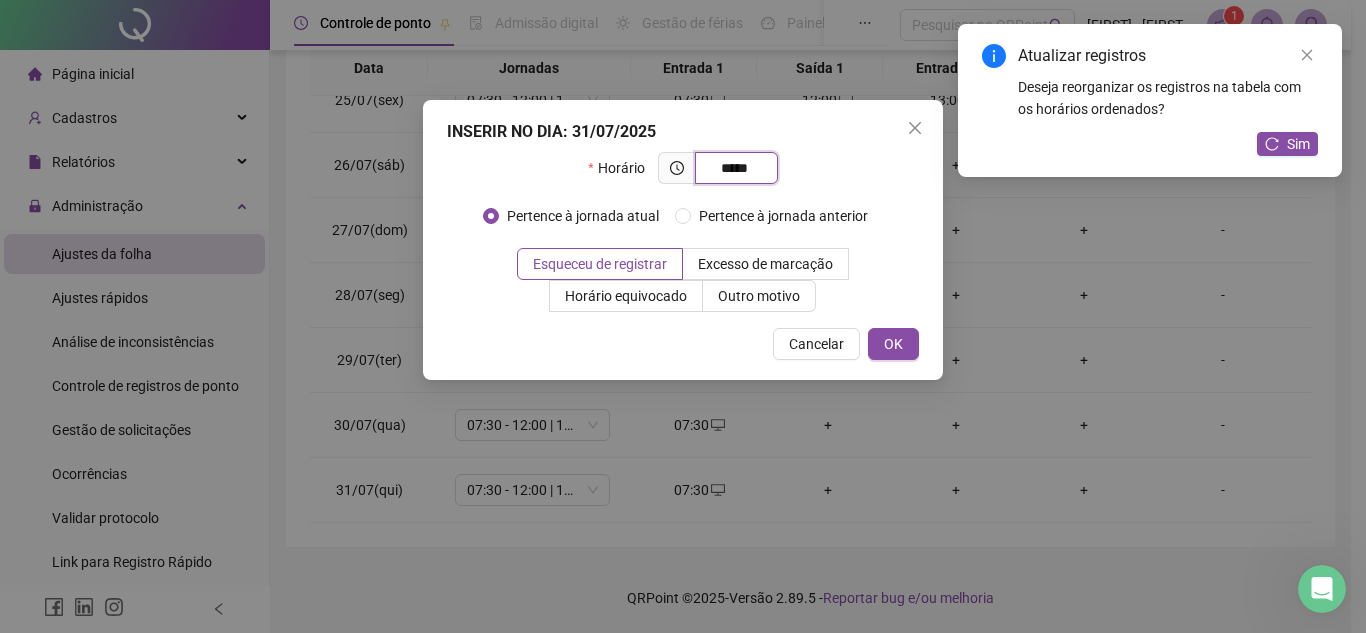 drag, startPoint x: 751, startPoint y: 162, endPoint x: 699, endPoint y: 169, distance: 52.46904 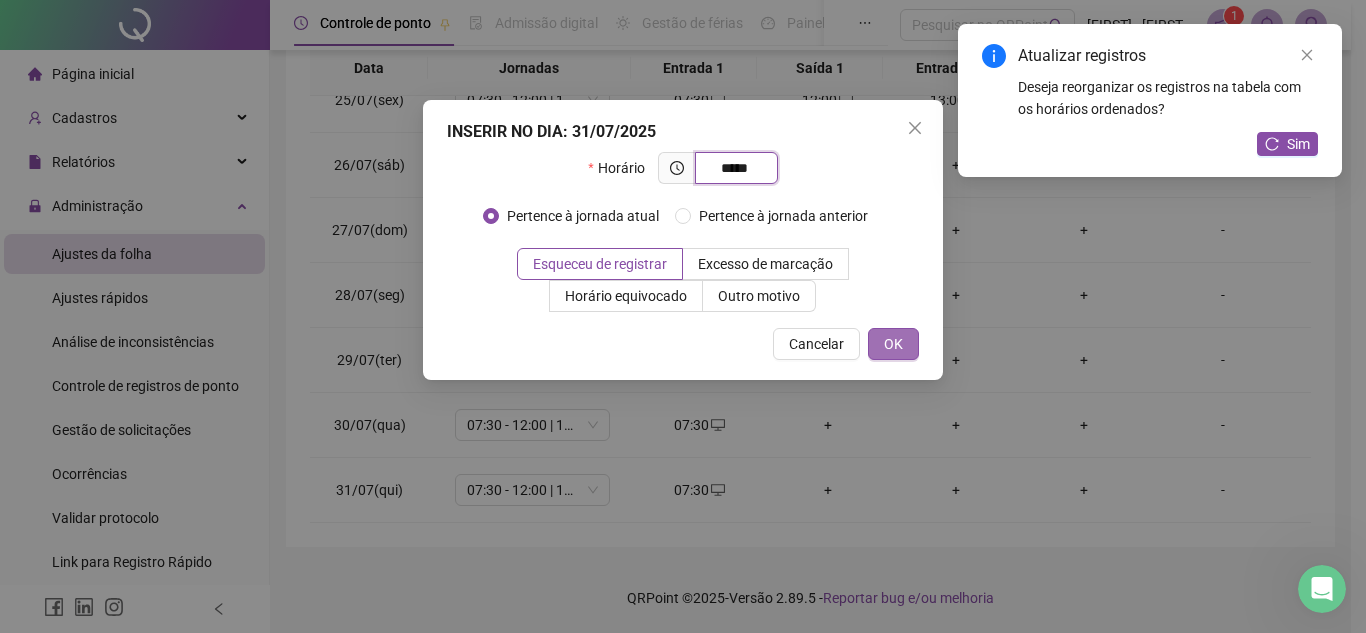 type on "*****" 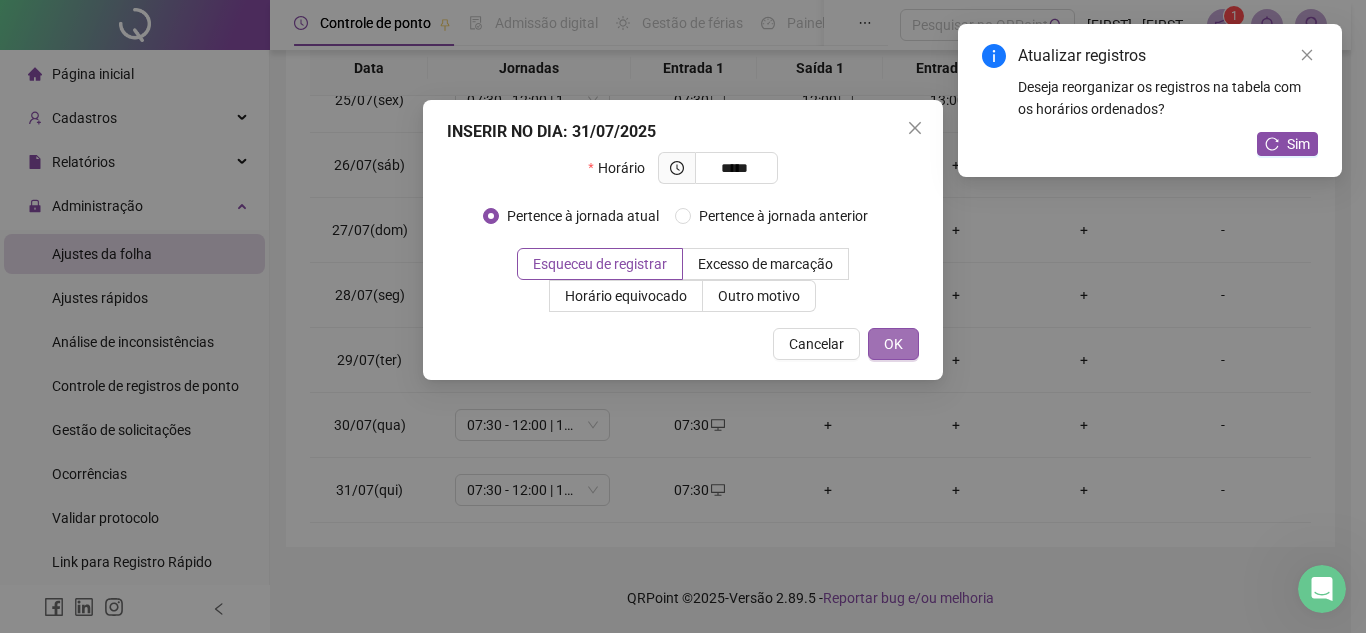 click on "OK" at bounding box center (893, 344) 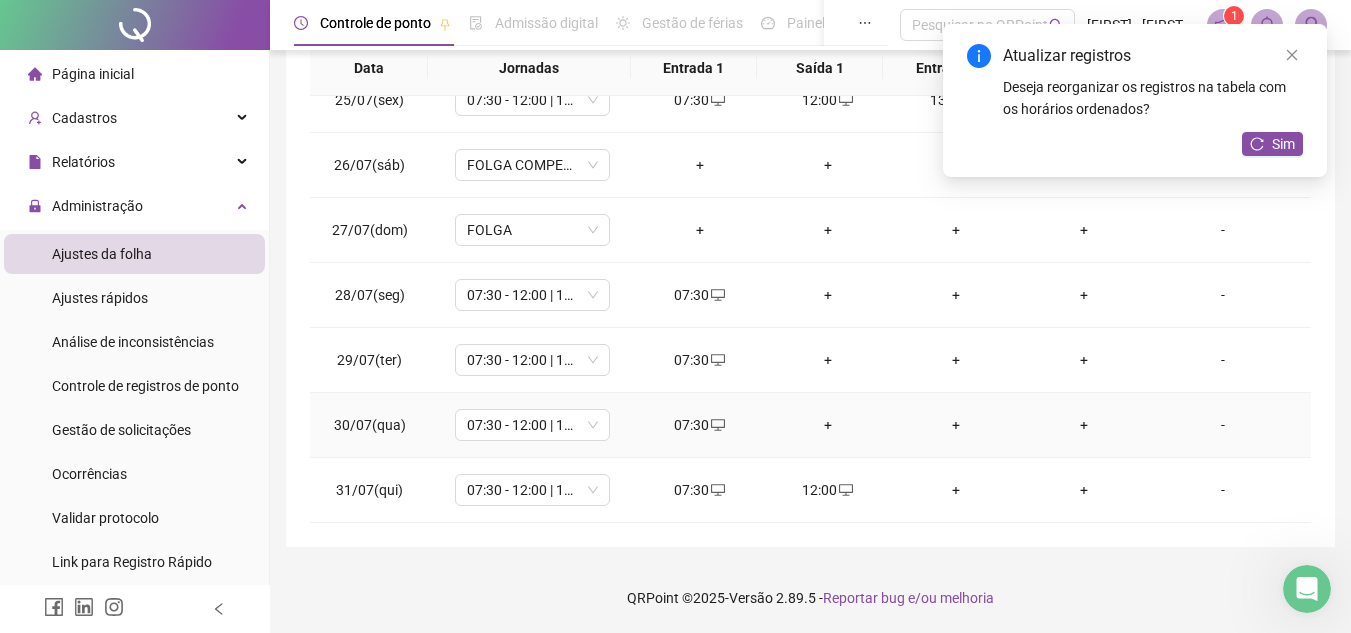 click on "+" at bounding box center (828, 425) 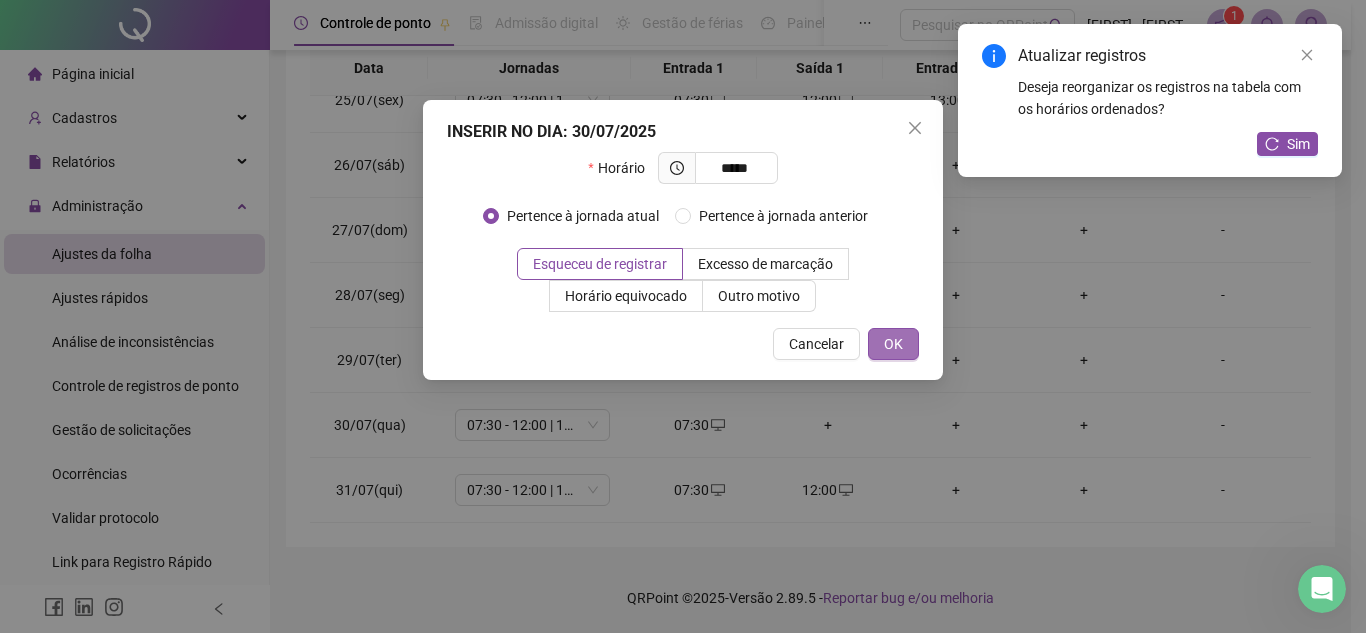 type on "*****" 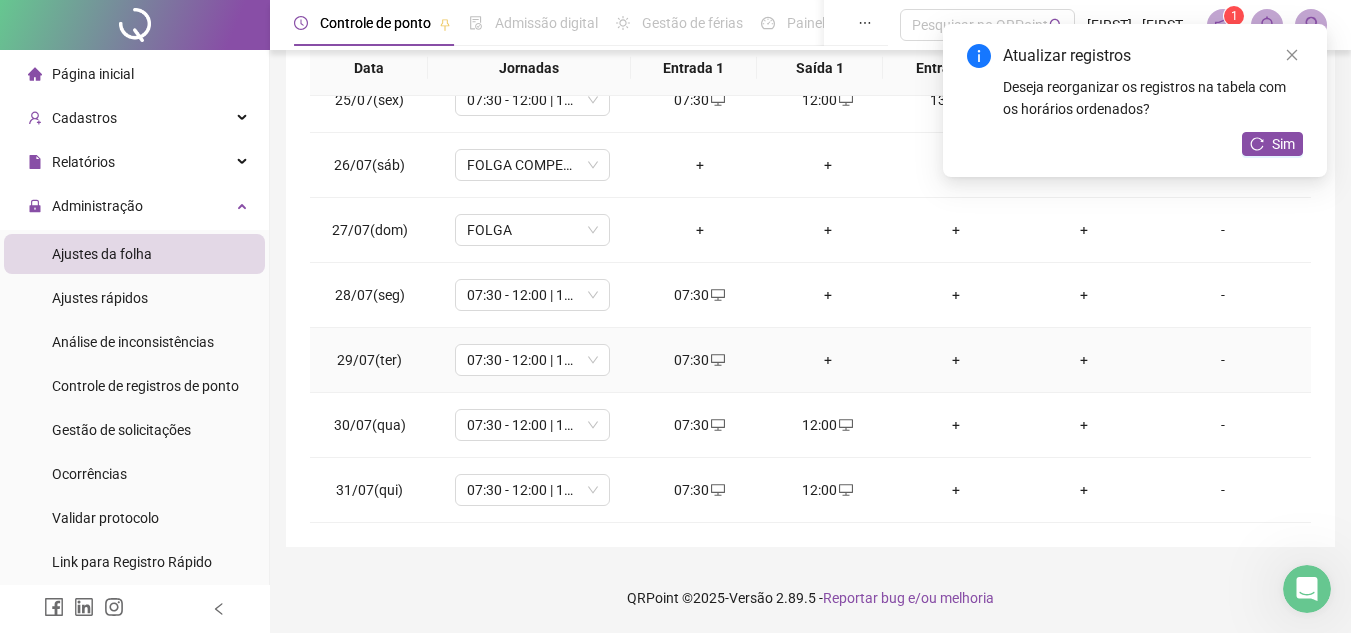 click on "+" at bounding box center [828, 360] 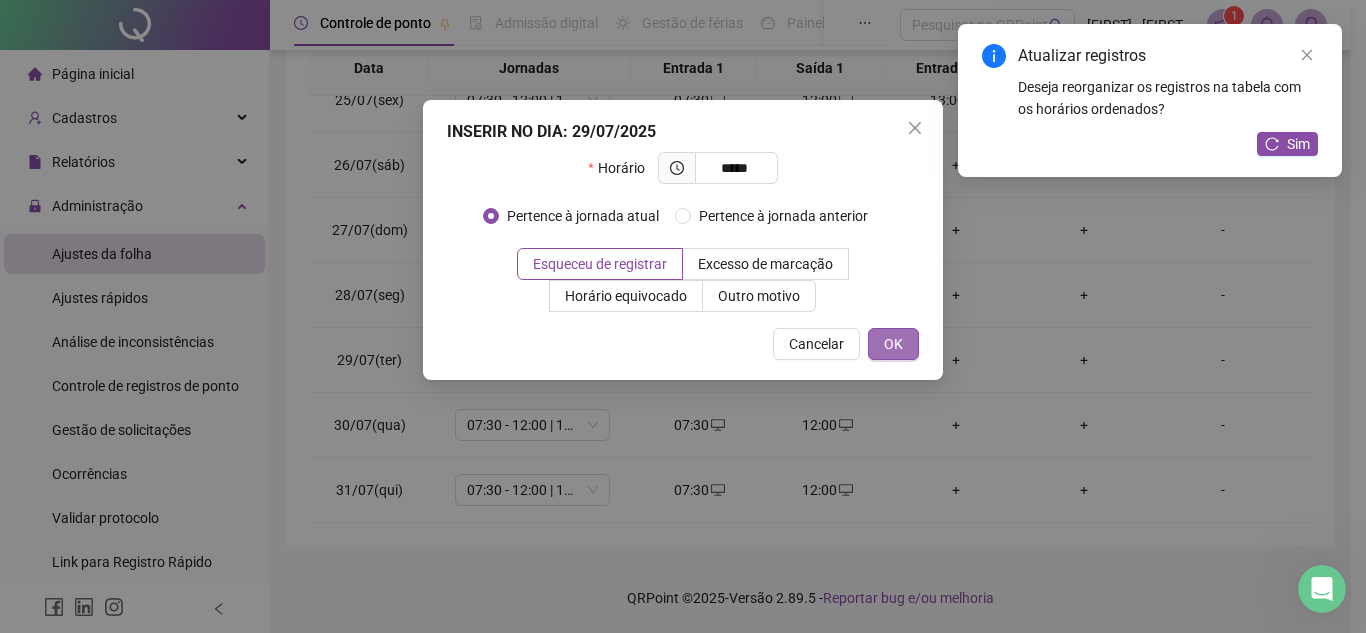 type on "*****" 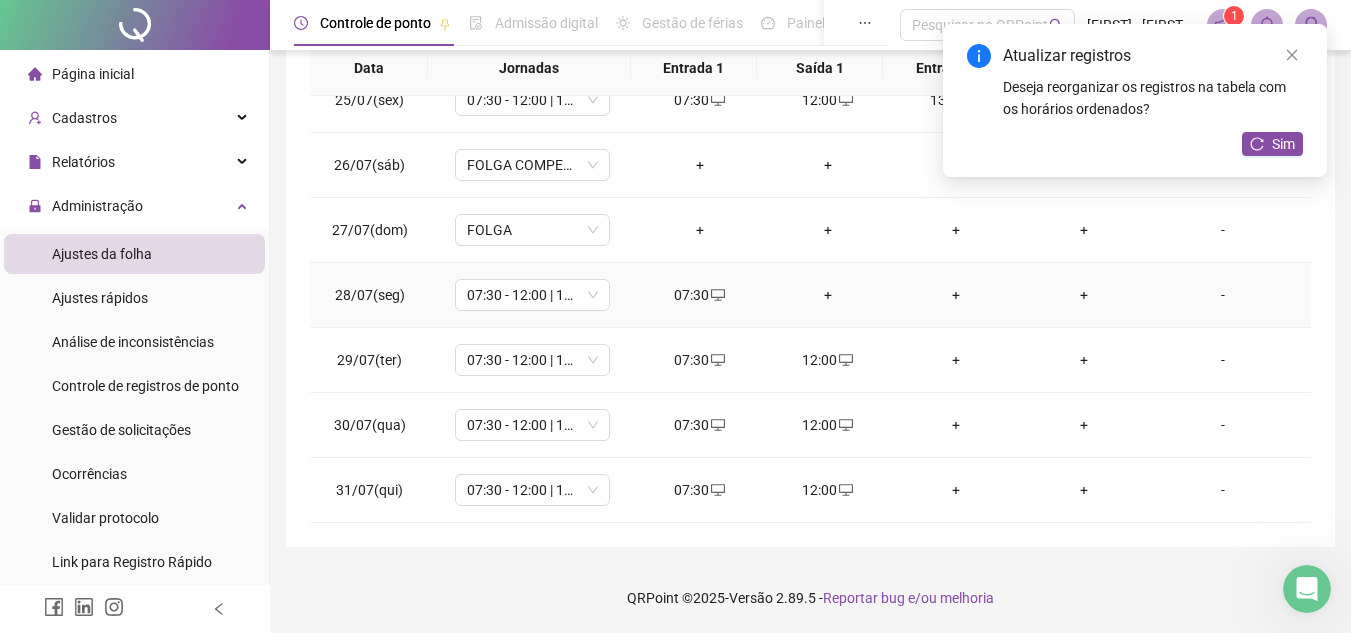 click on "+" at bounding box center [828, 295] 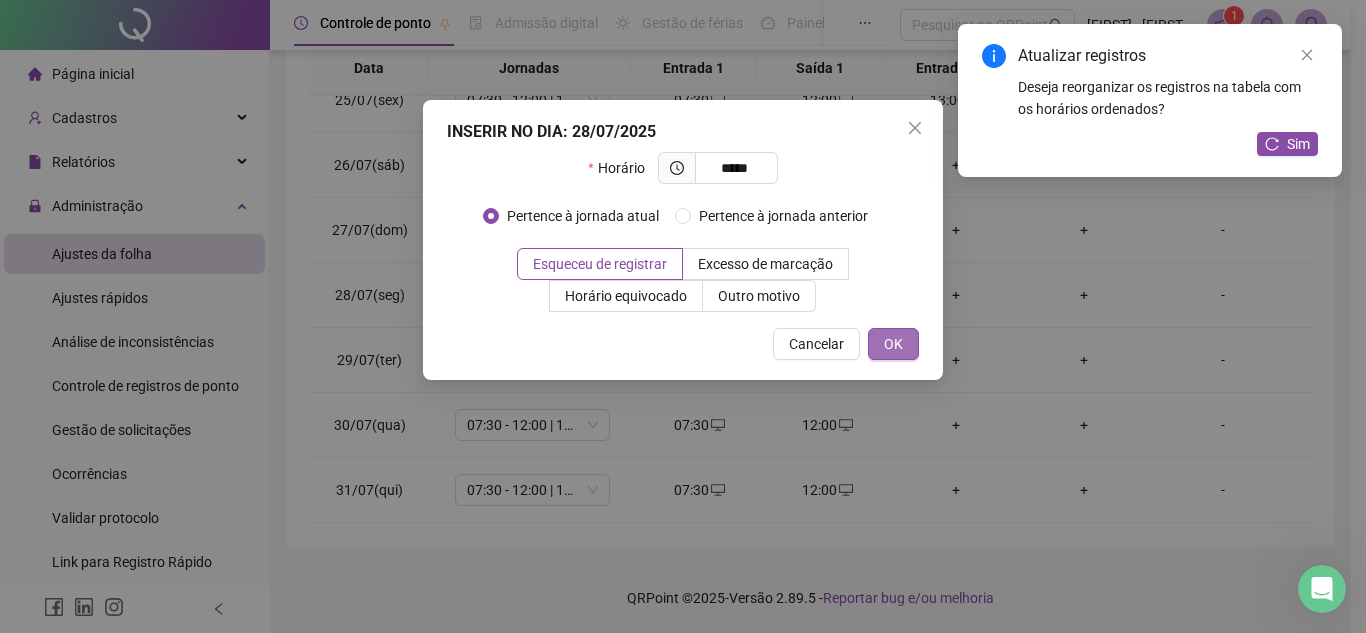 type on "*****" 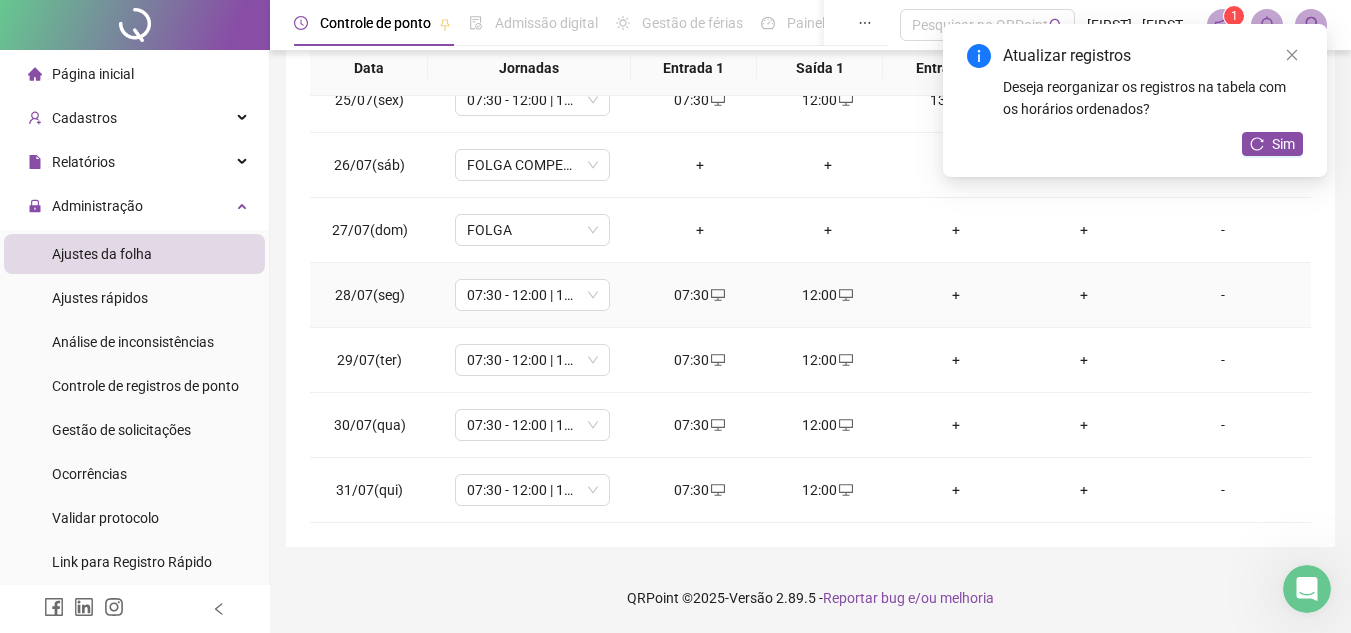 click on "+" at bounding box center (956, 295) 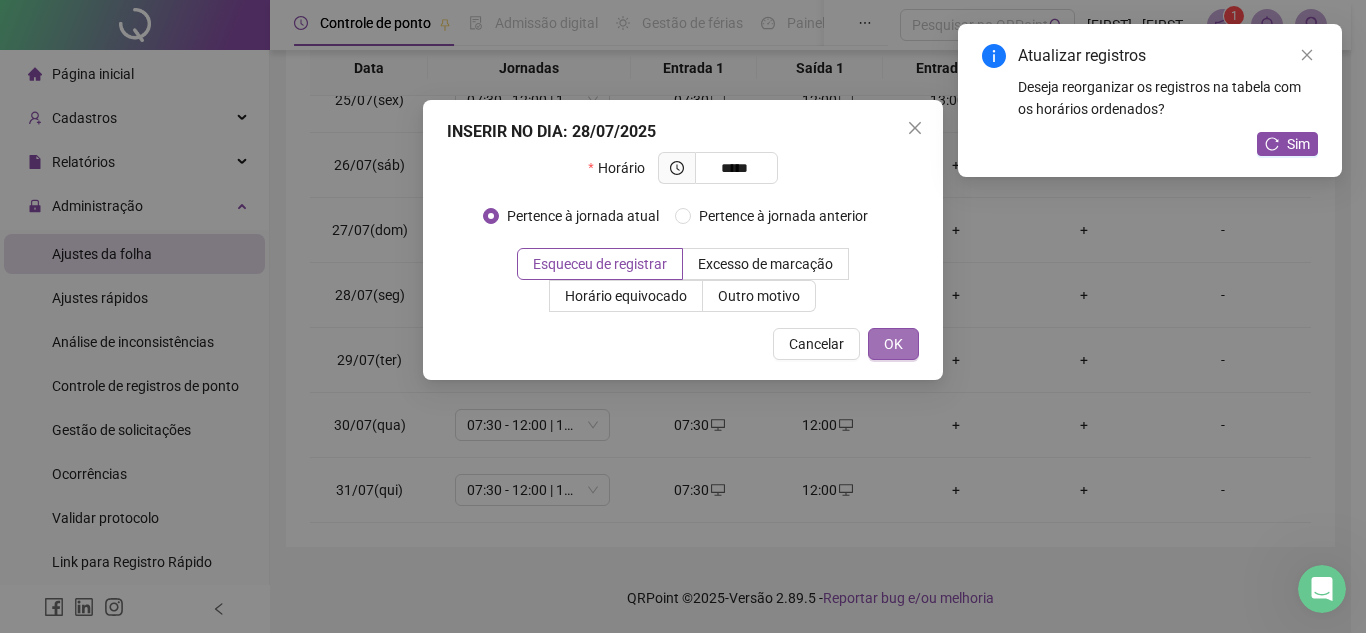 type on "*****" 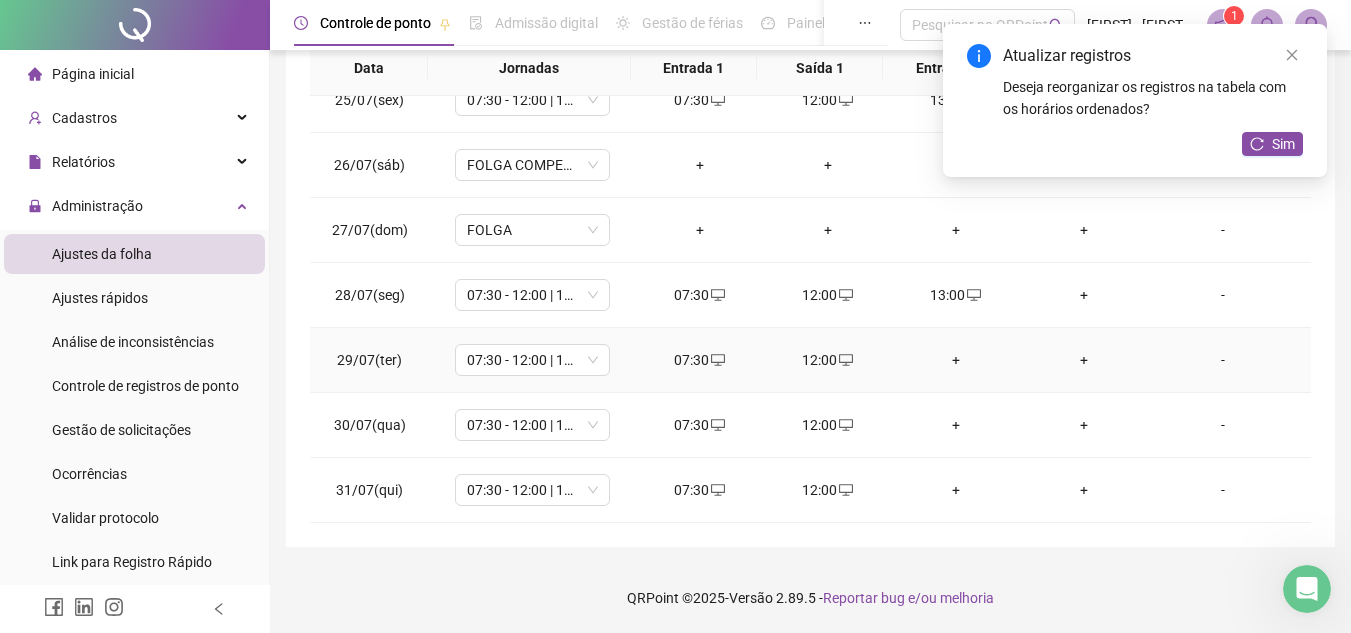 click on "+" at bounding box center [956, 360] 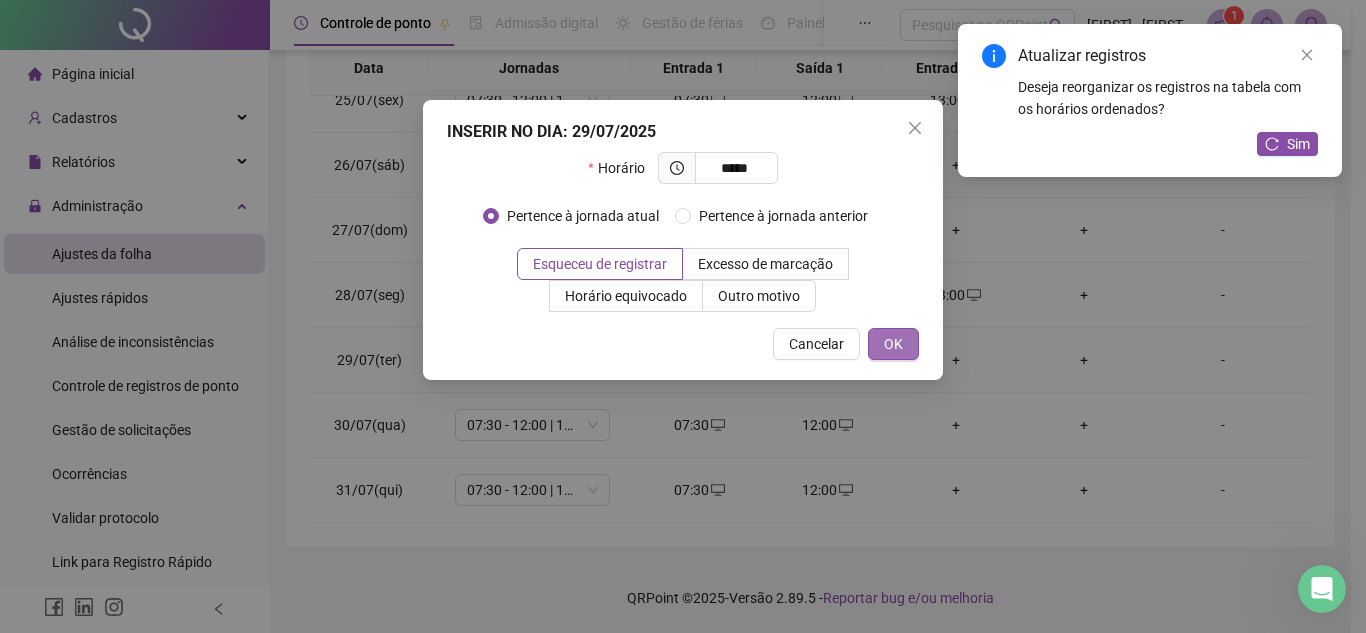 type on "*****" 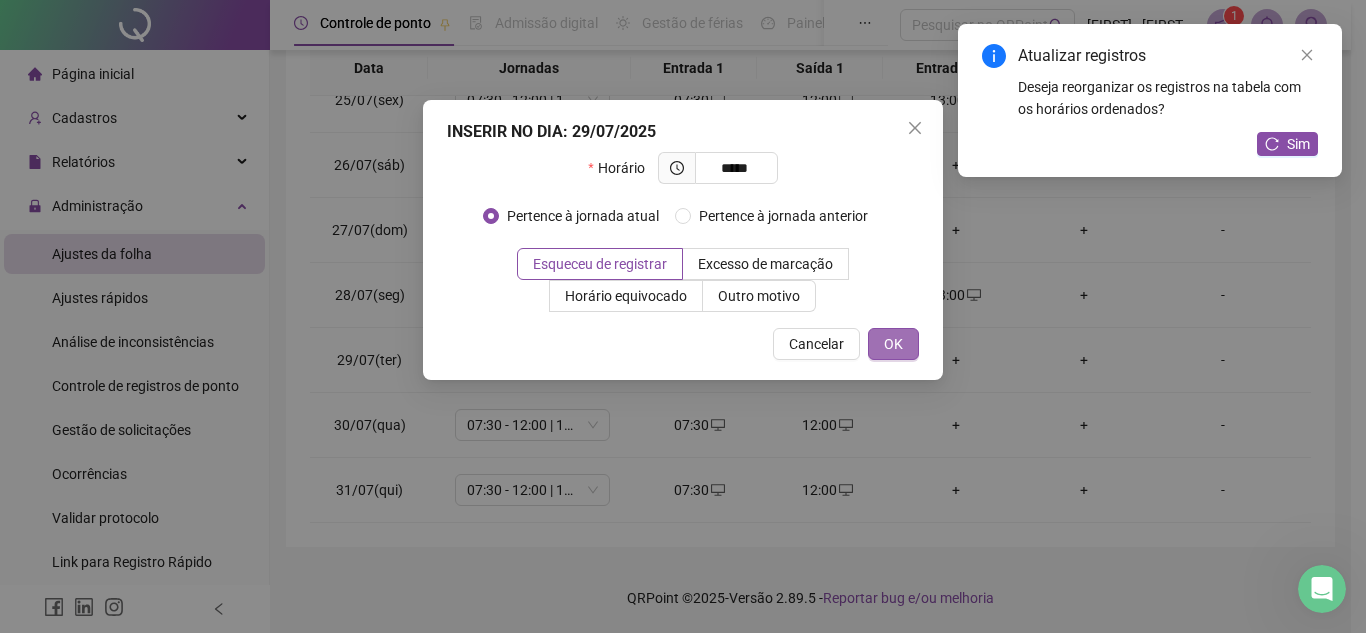 click on "OK" at bounding box center [893, 344] 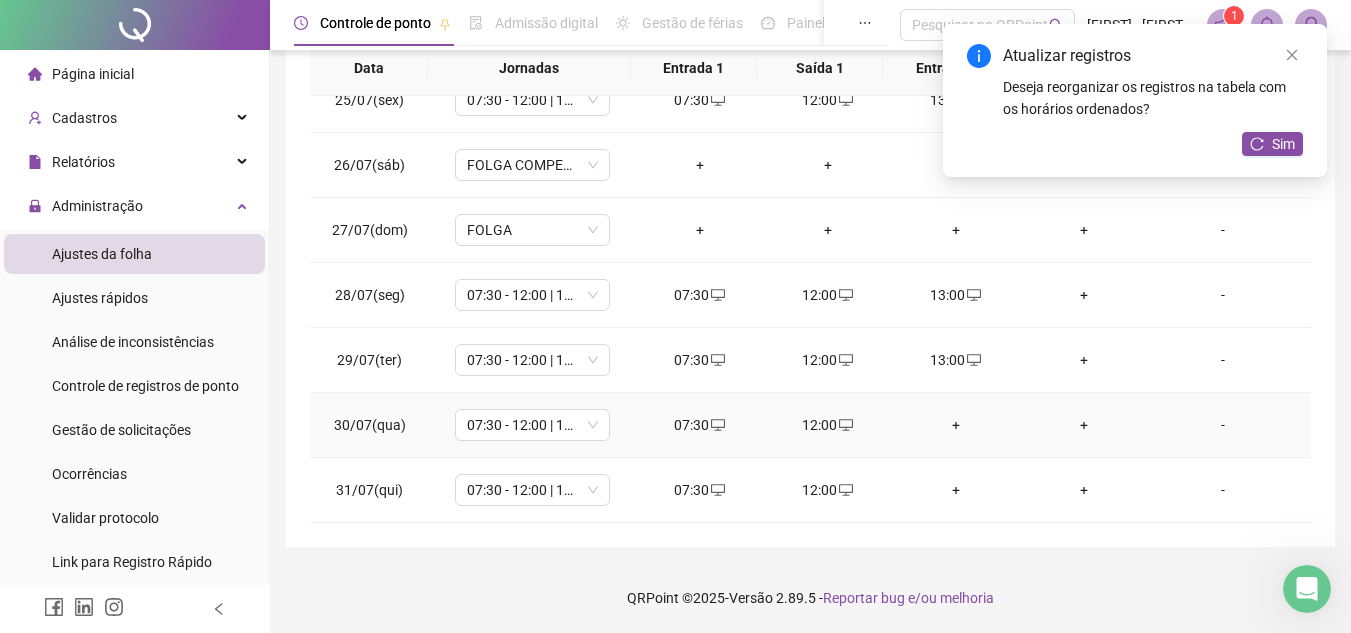 click on "+" at bounding box center [956, 425] 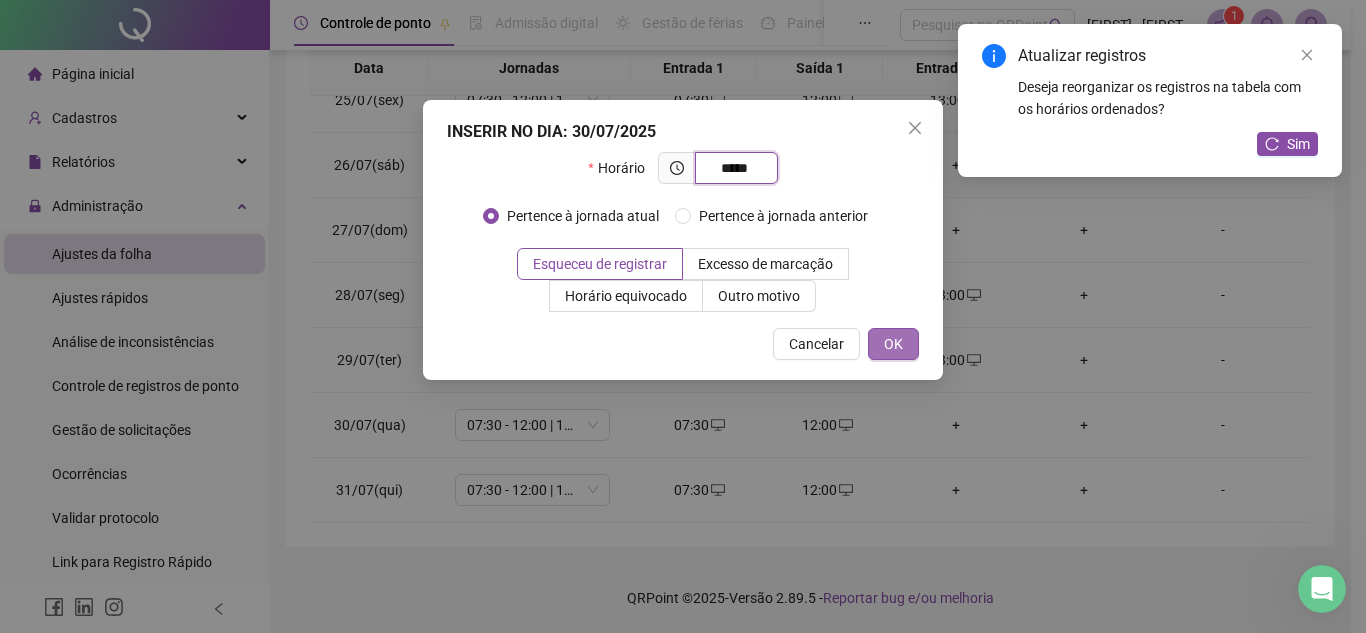 type on "*****" 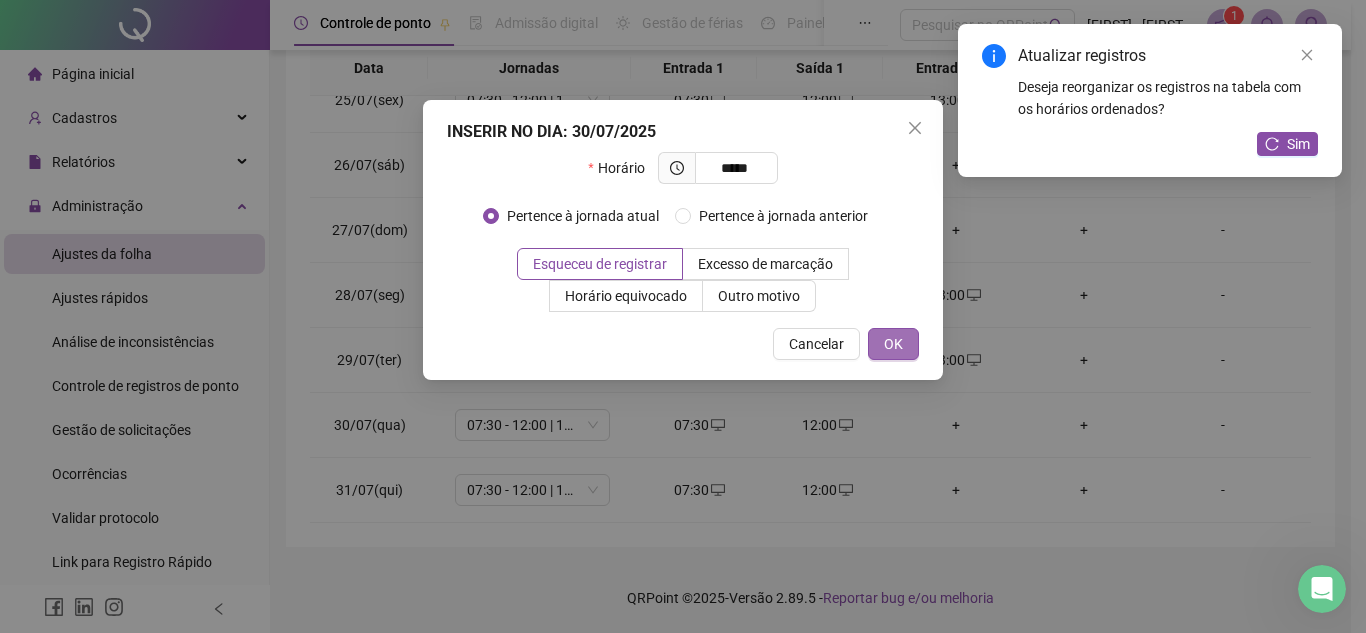 click on "OK" at bounding box center [893, 344] 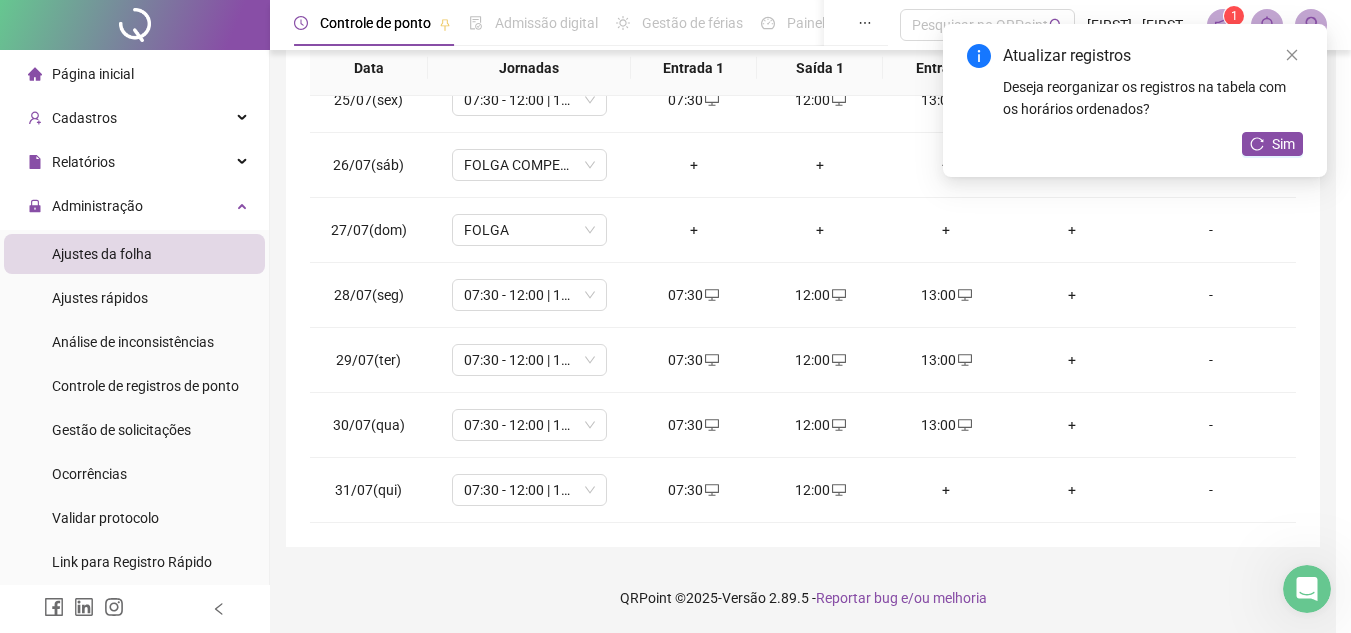 click on "+" at bounding box center (946, 490) 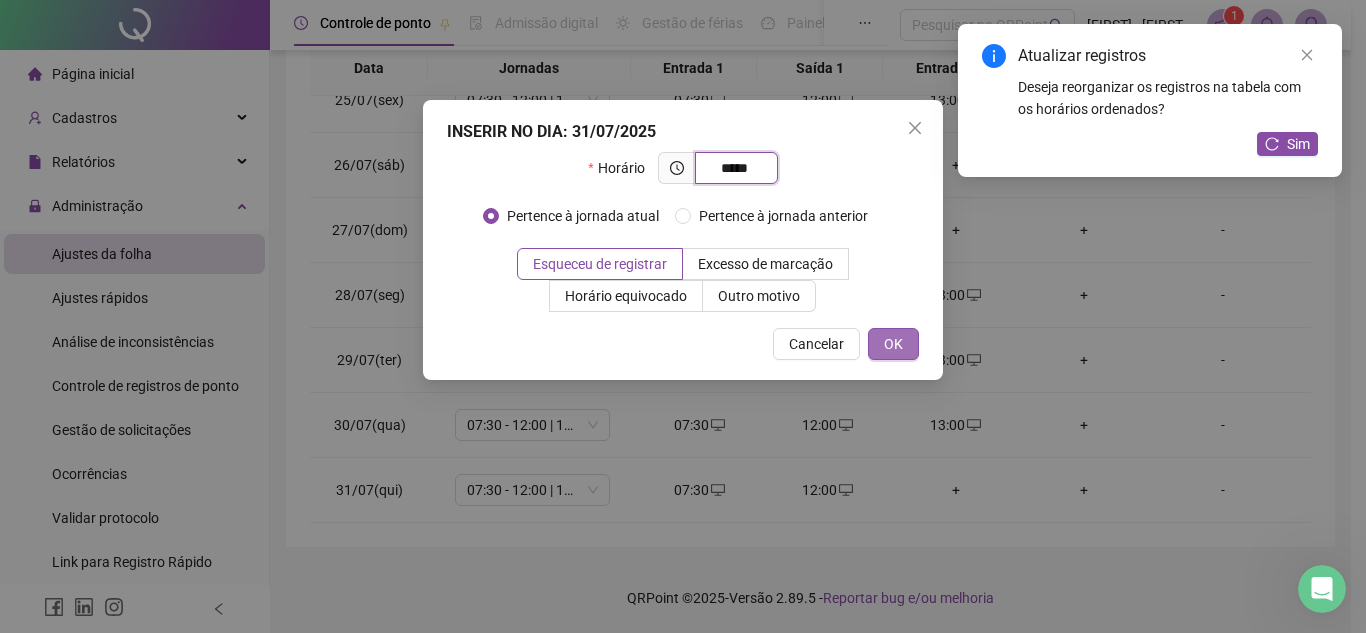 type on "*****" 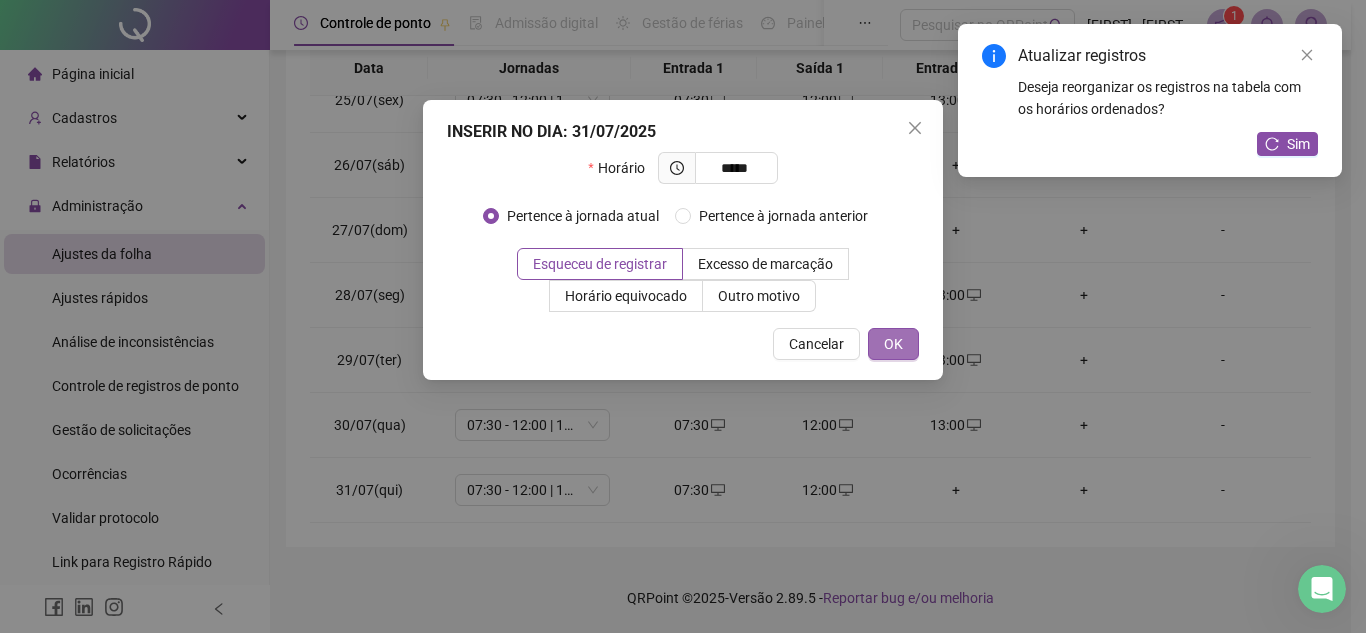click on "OK" at bounding box center [893, 344] 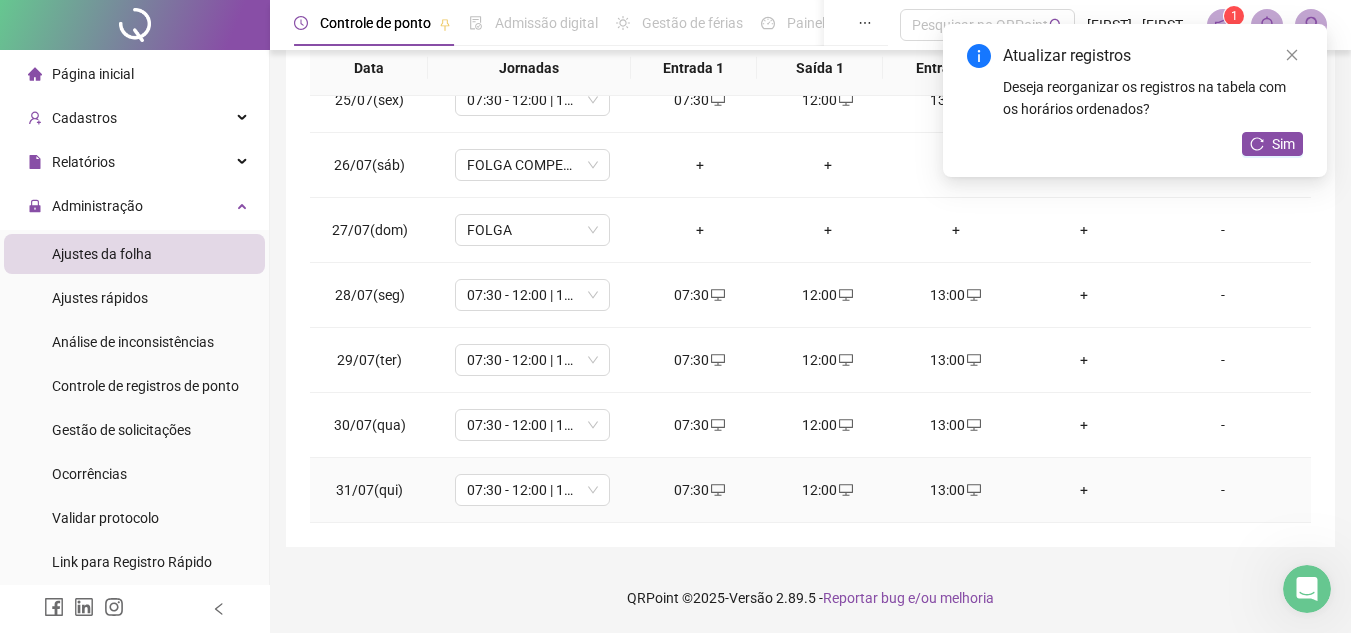 click on "+" at bounding box center (1084, 490) 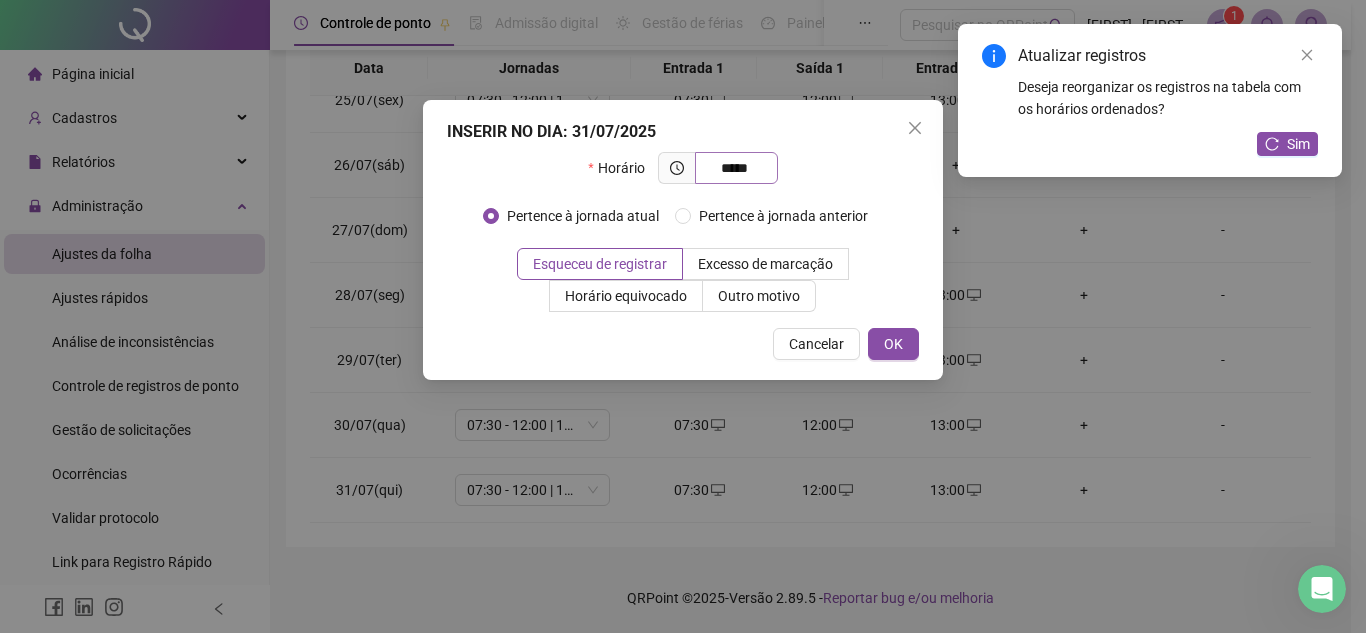drag, startPoint x: 755, startPoint y: 172, endPoint x: 704, endPoint y: 173, distance: 51.009804 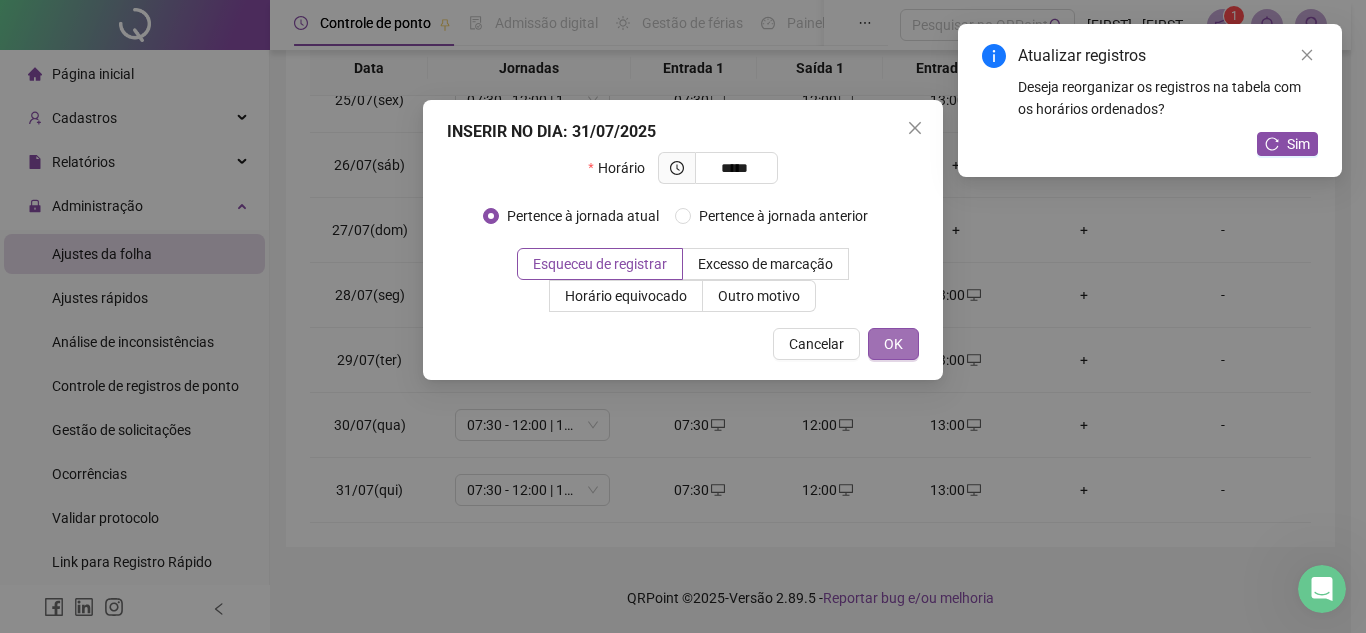 type on "*****" 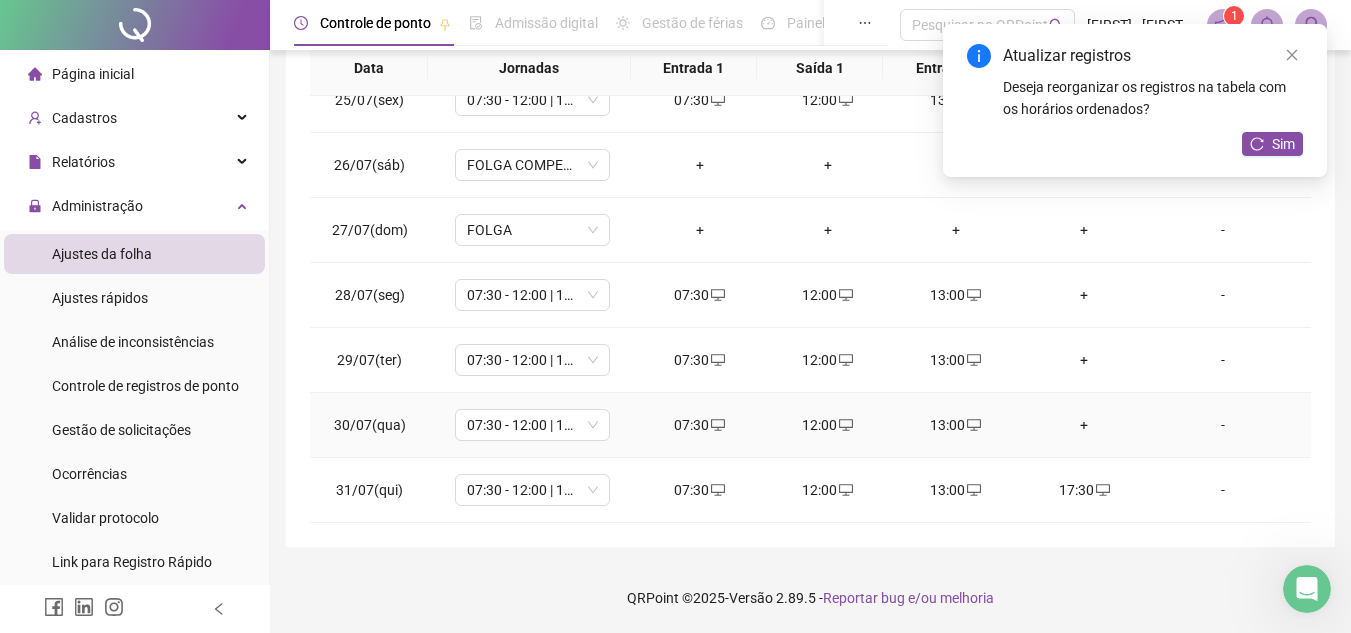 click on "+" at bounding box center (1084, 425) 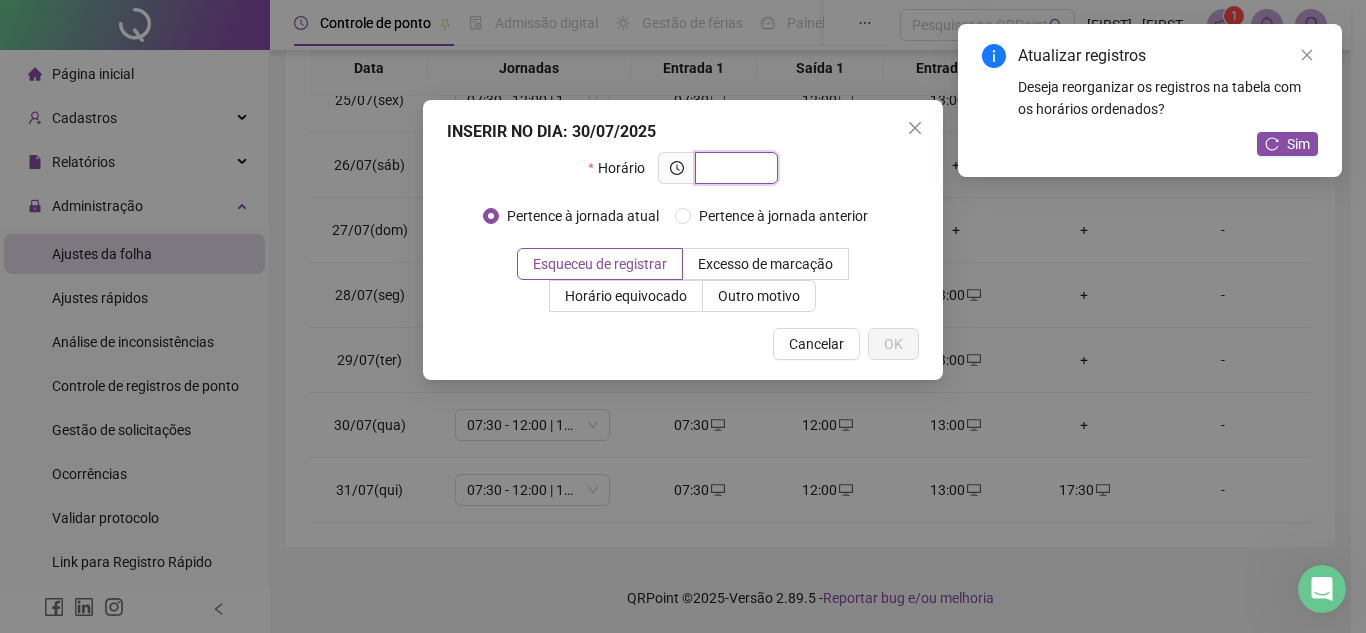 paste on "*****" 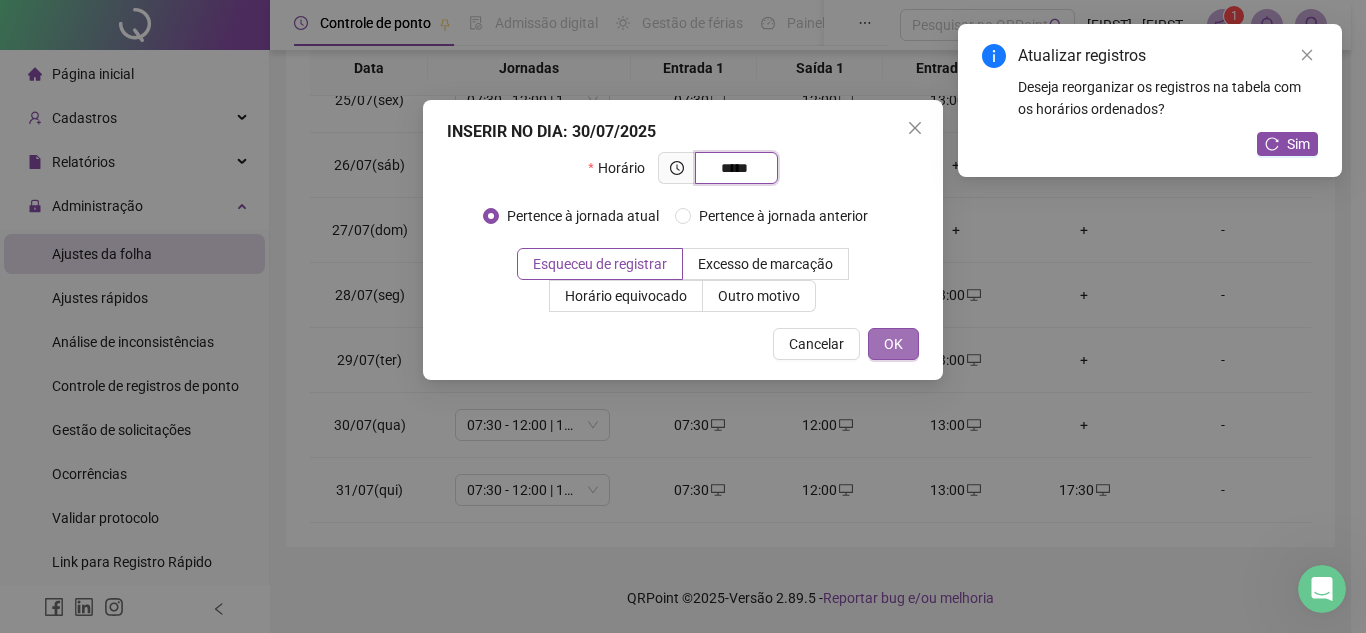 type on "*****" 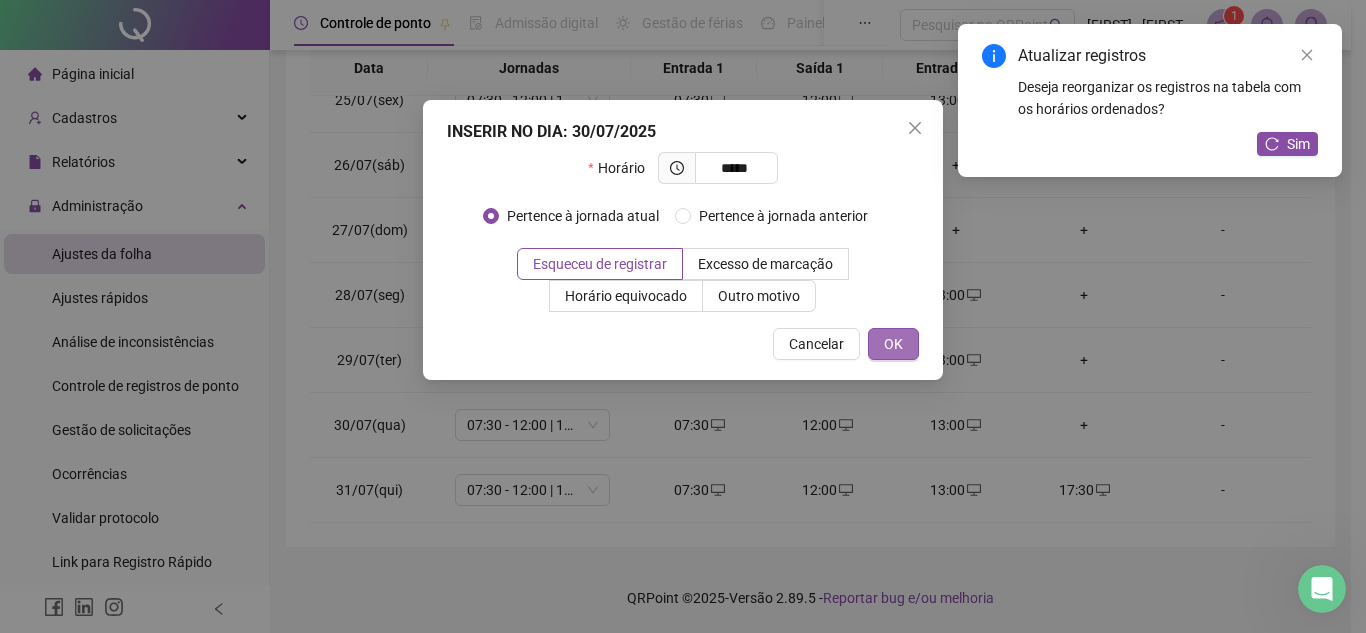 click on "OK" at bounding box center (893, 344) 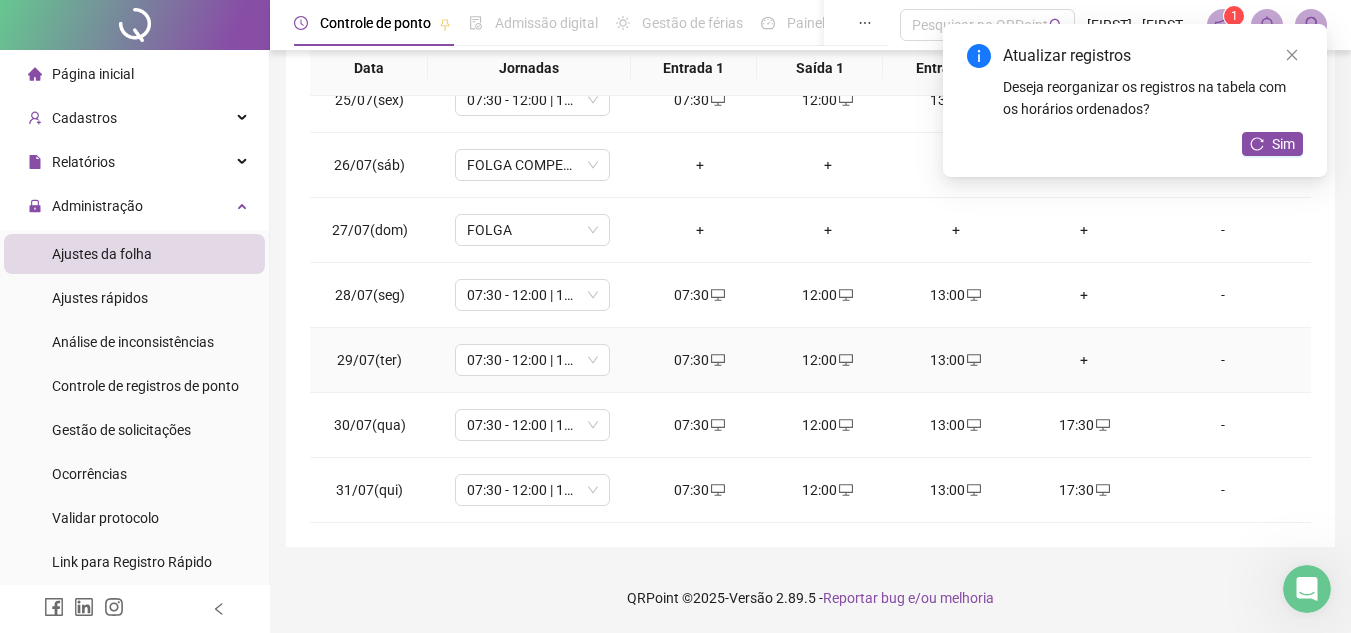 click on "+" at bounding box center (1084, 360) 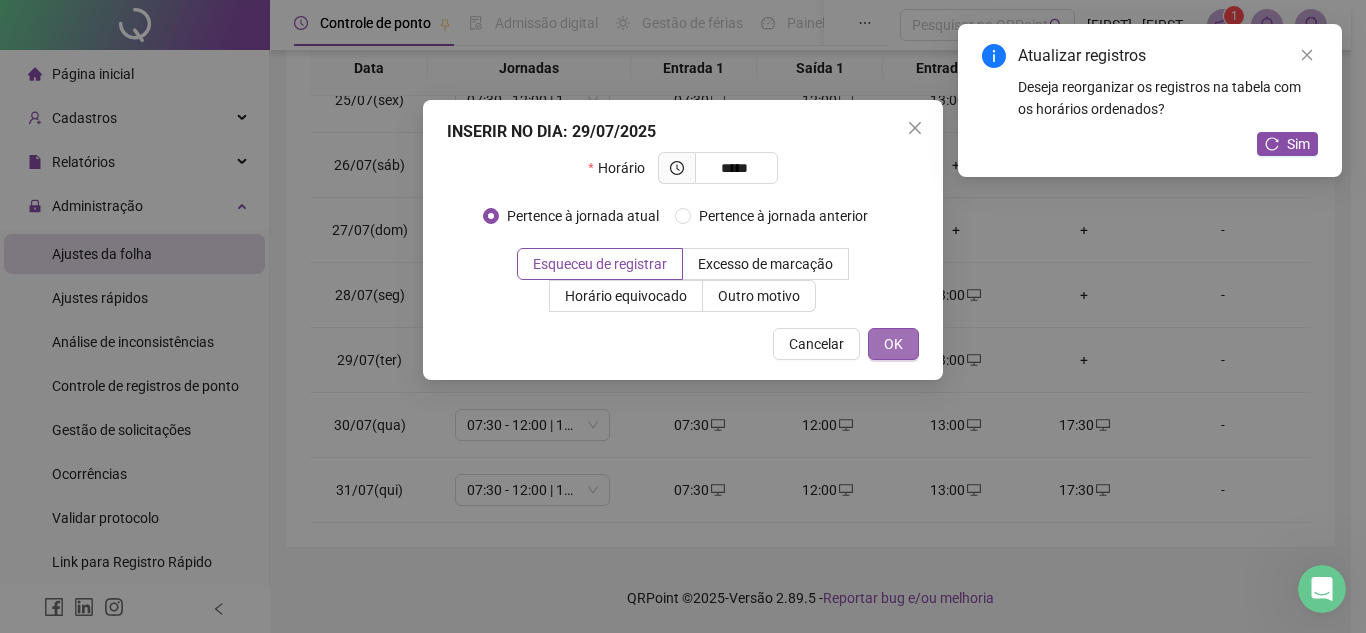 type on "*****" 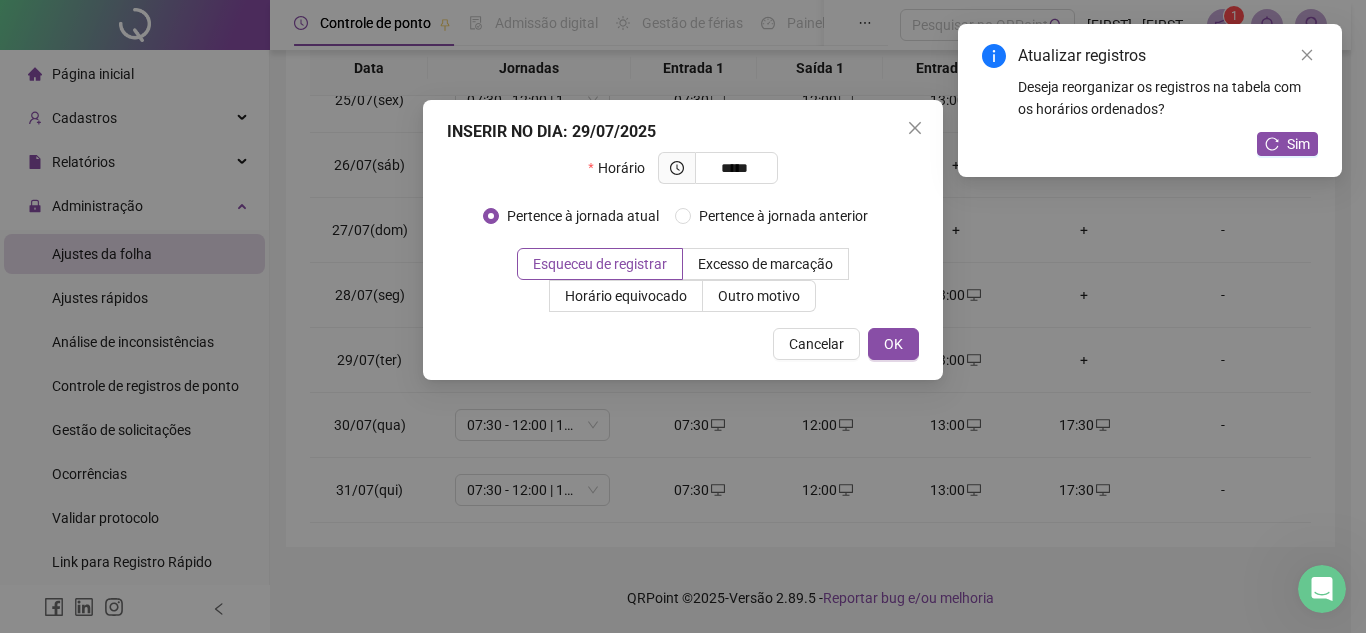 drag, startPoint x: 911, startPoint y: 341, endPoint x: 943, endPoint y: 332, distance: 33.24154 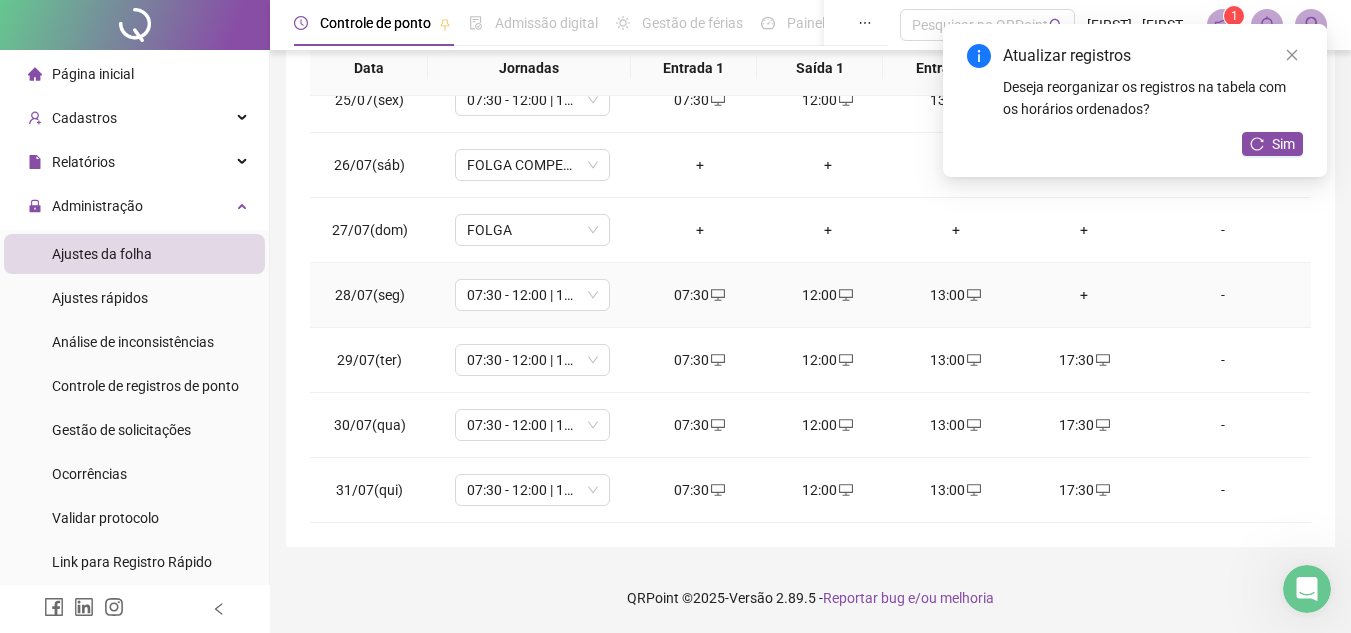 click on "+" at bounding box center (1084, 295) 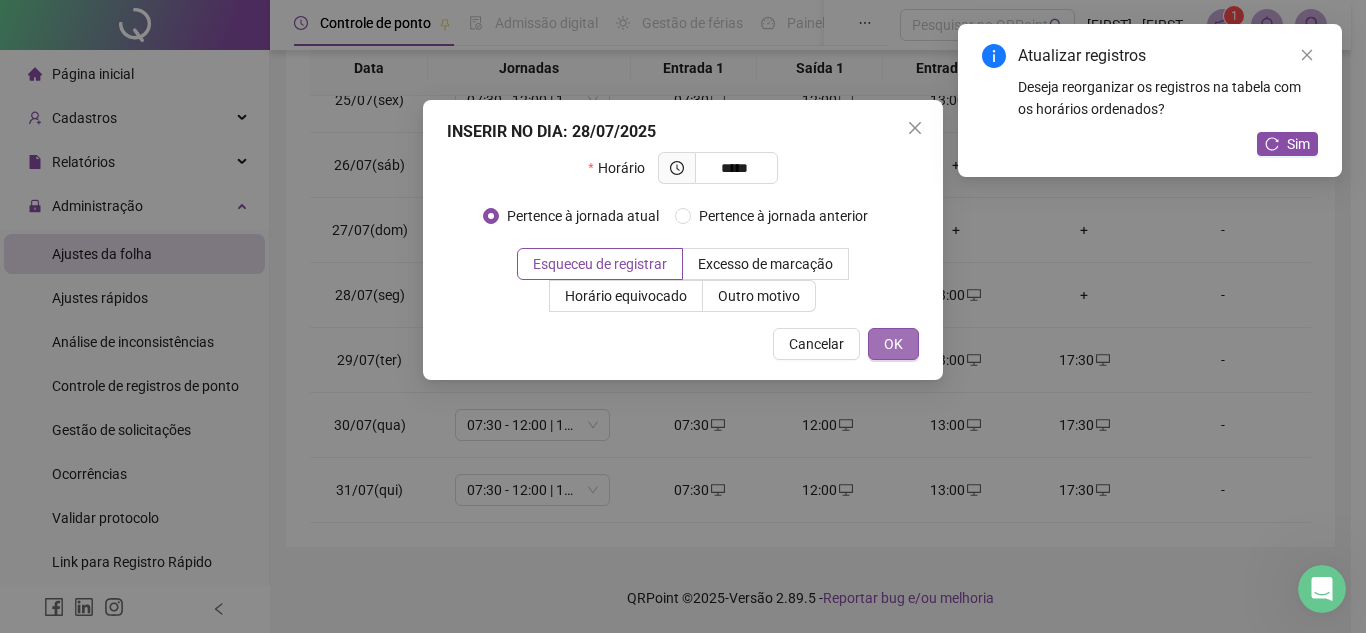 type on "*****" 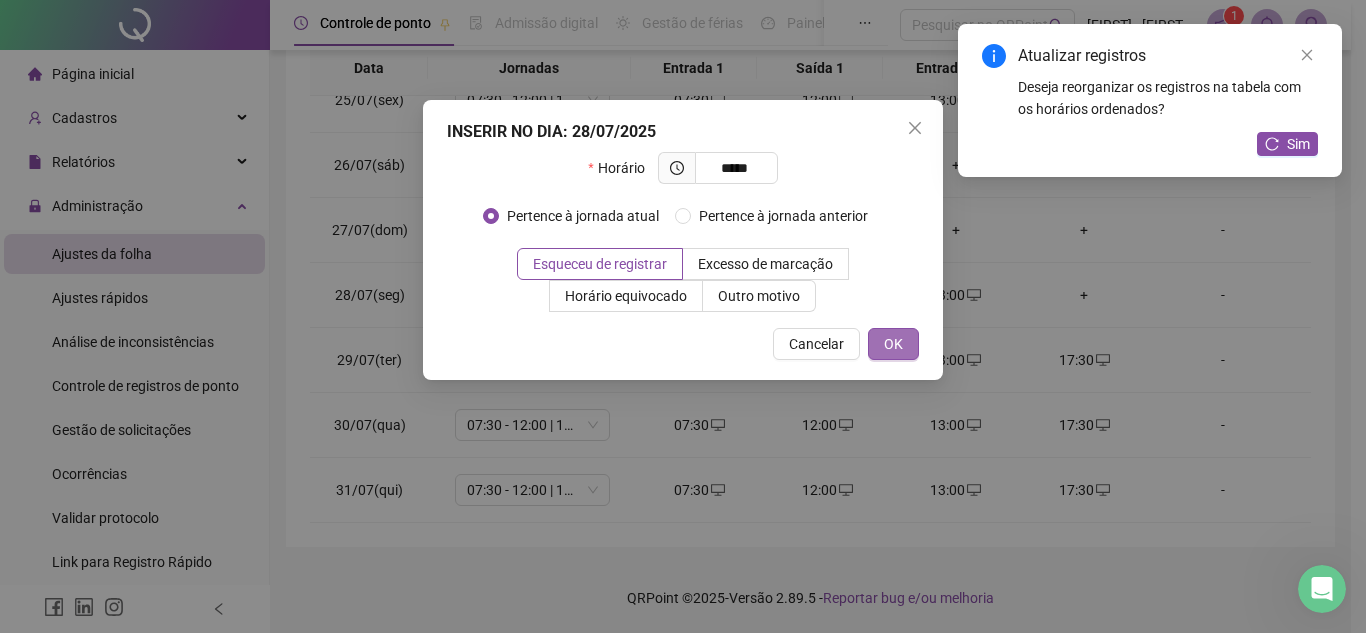 click on "OK" at bounding box center [893, 344] 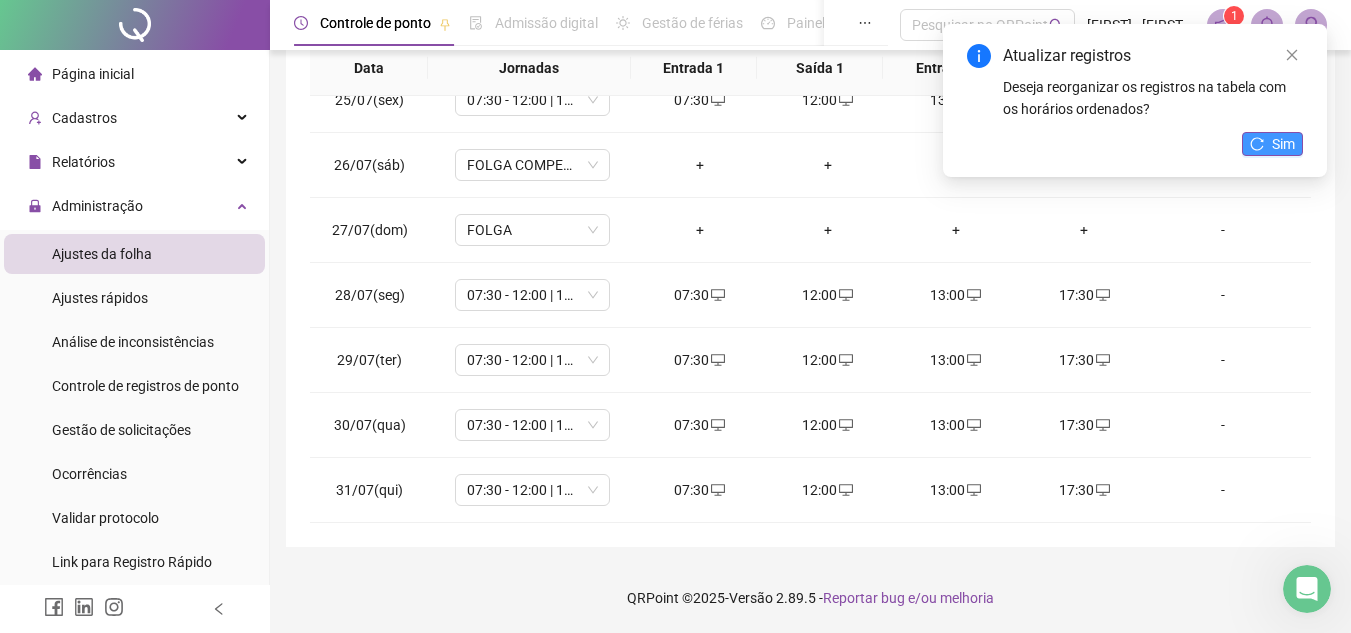 click 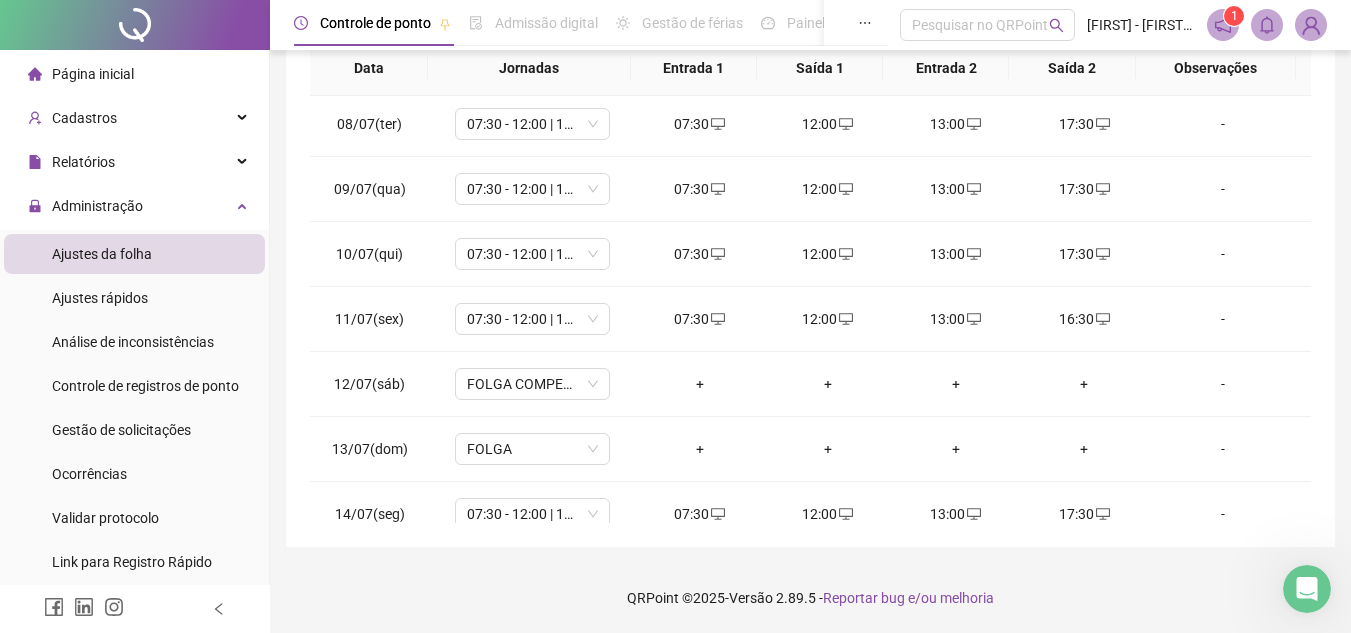 scroll, scrollTop: 0, scrollLeft: 0, axis: both 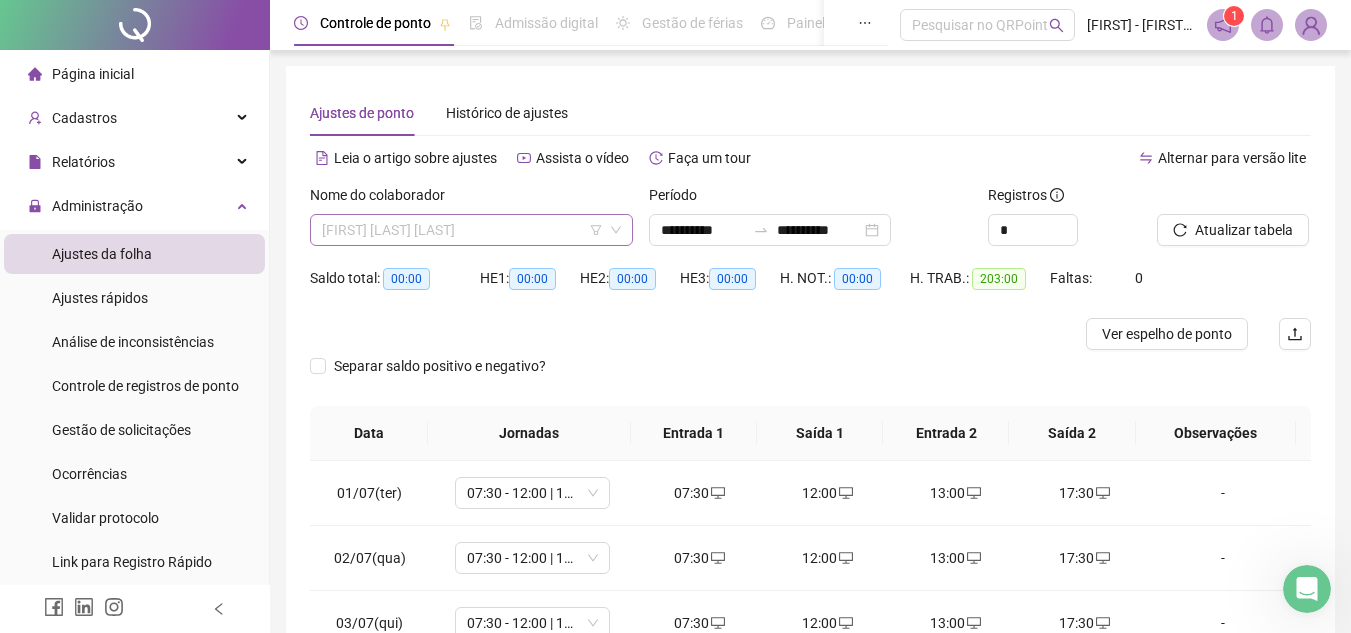 click on "[FIRST] [LAST] [LAST]" at bounding box center [471, 230] 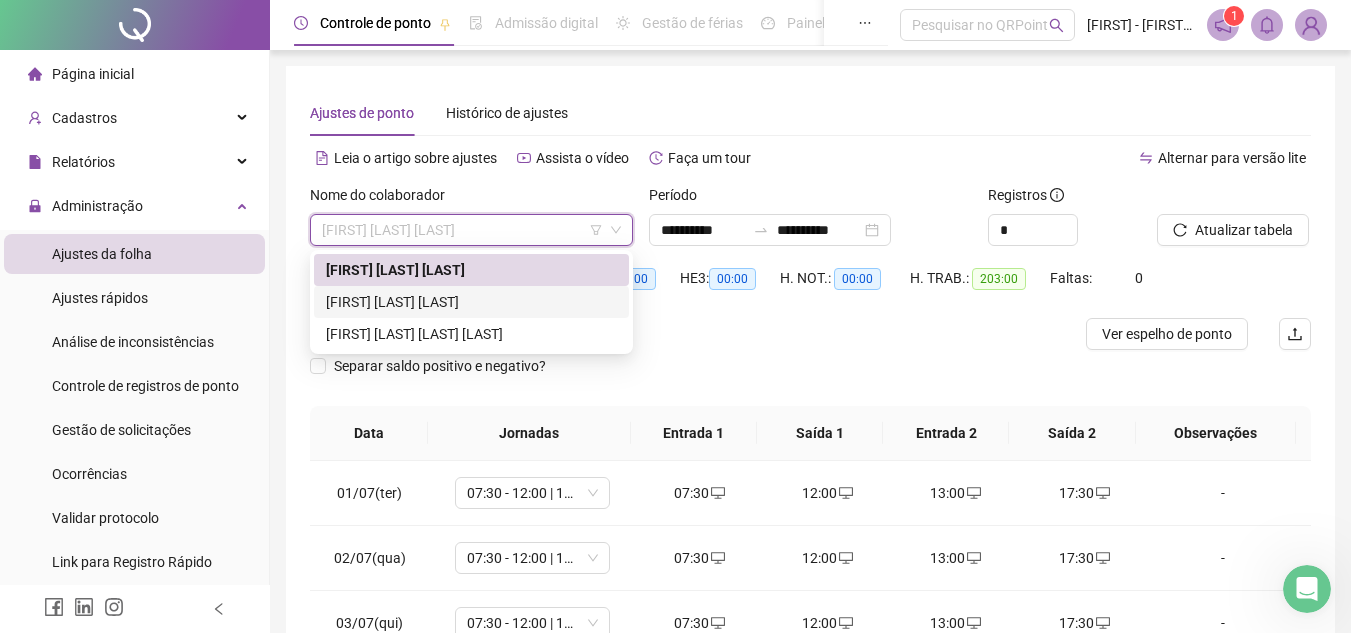 click on "[FIRST] [LAST] [LAST]" at bounding box center [471, 302] 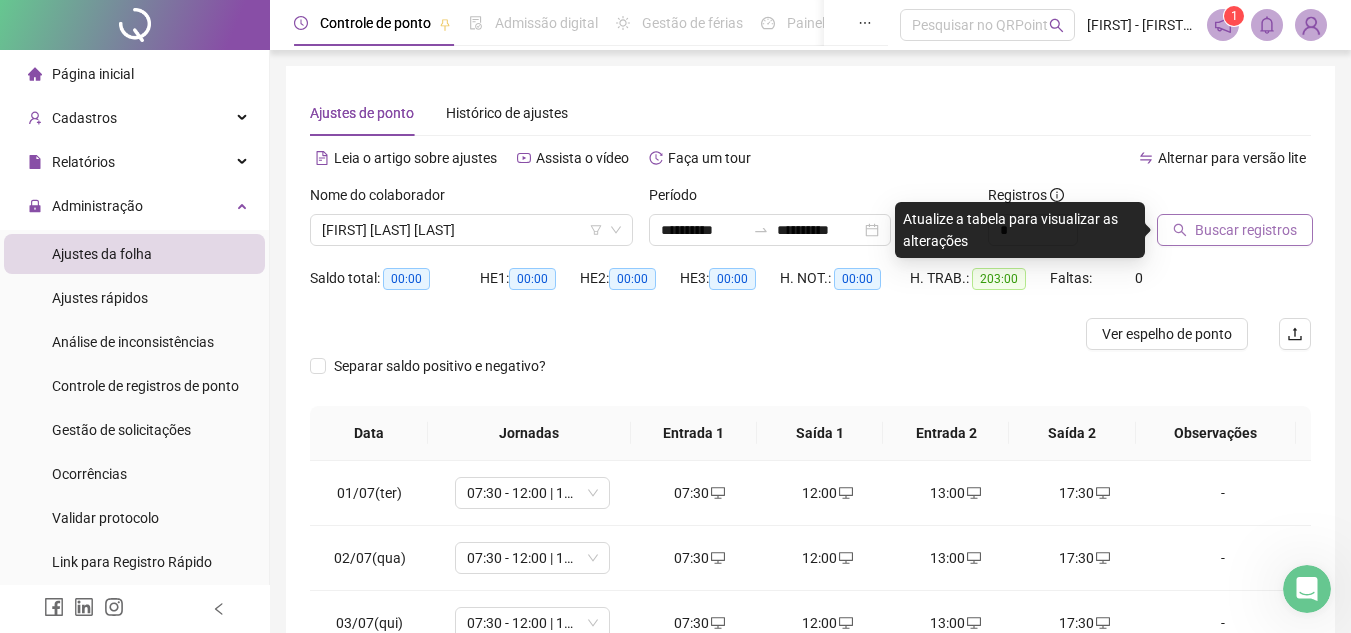 click on "Buscar registros" at bounding box center (1235, 230) 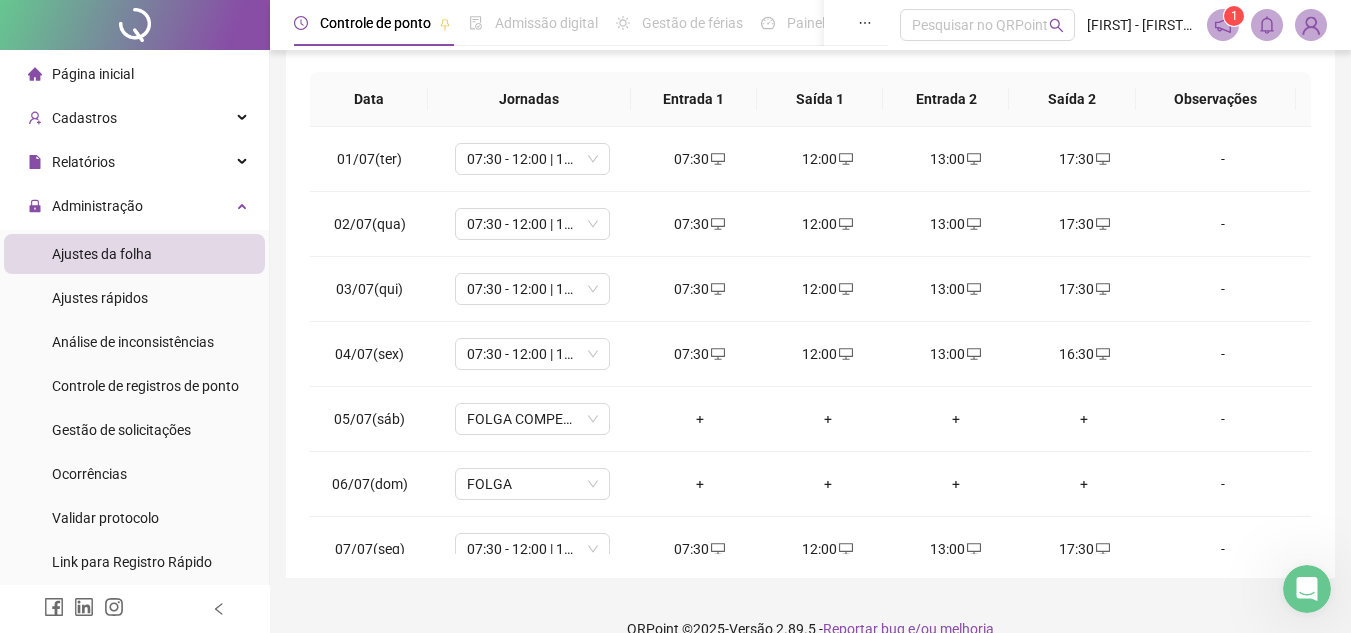 scroll, scrollTop: 365, scrollLeft: 0, axis: vertical 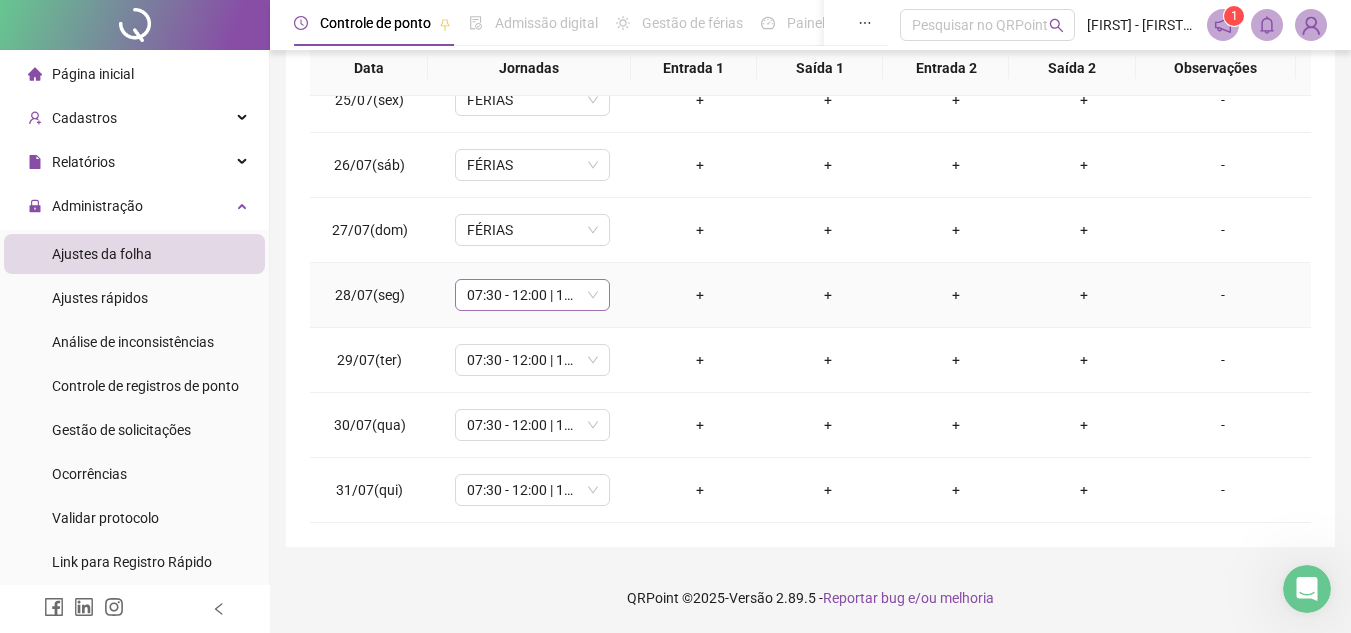 click on "07:30 - 12:00 | 13:00 - 17:30" at bounding box center (532, 295) 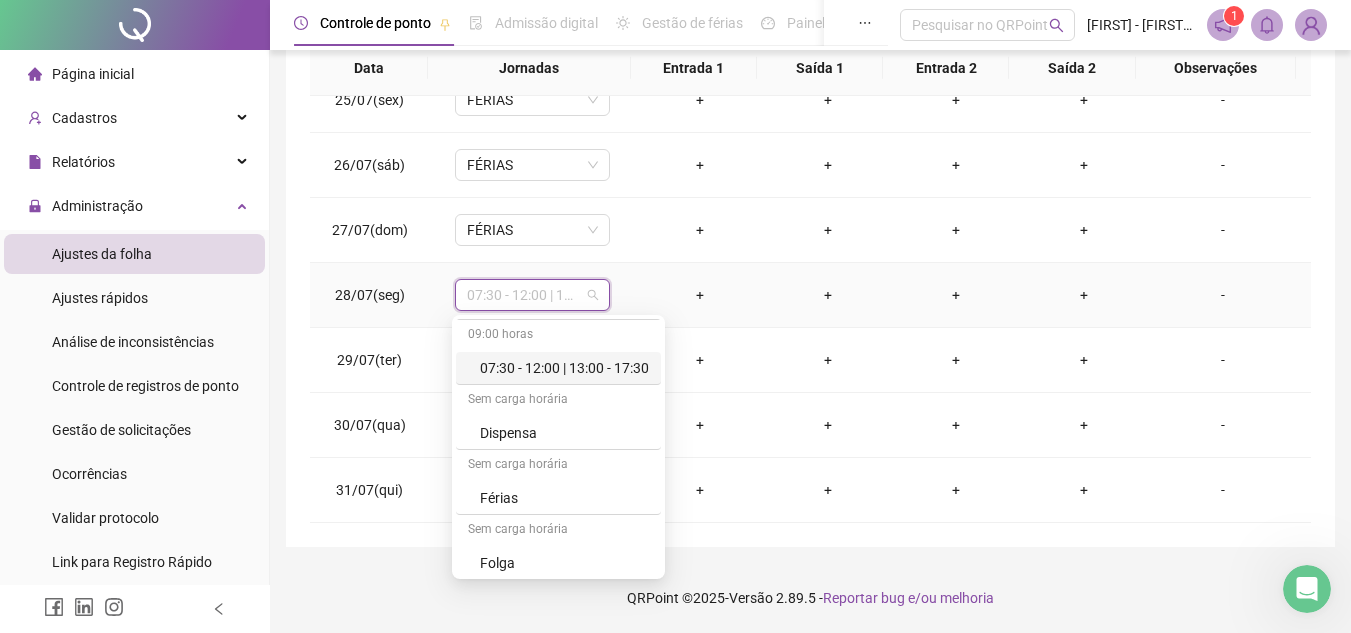 scroll, scrollTop: 264, scrollLeft: 0, axis: vertical 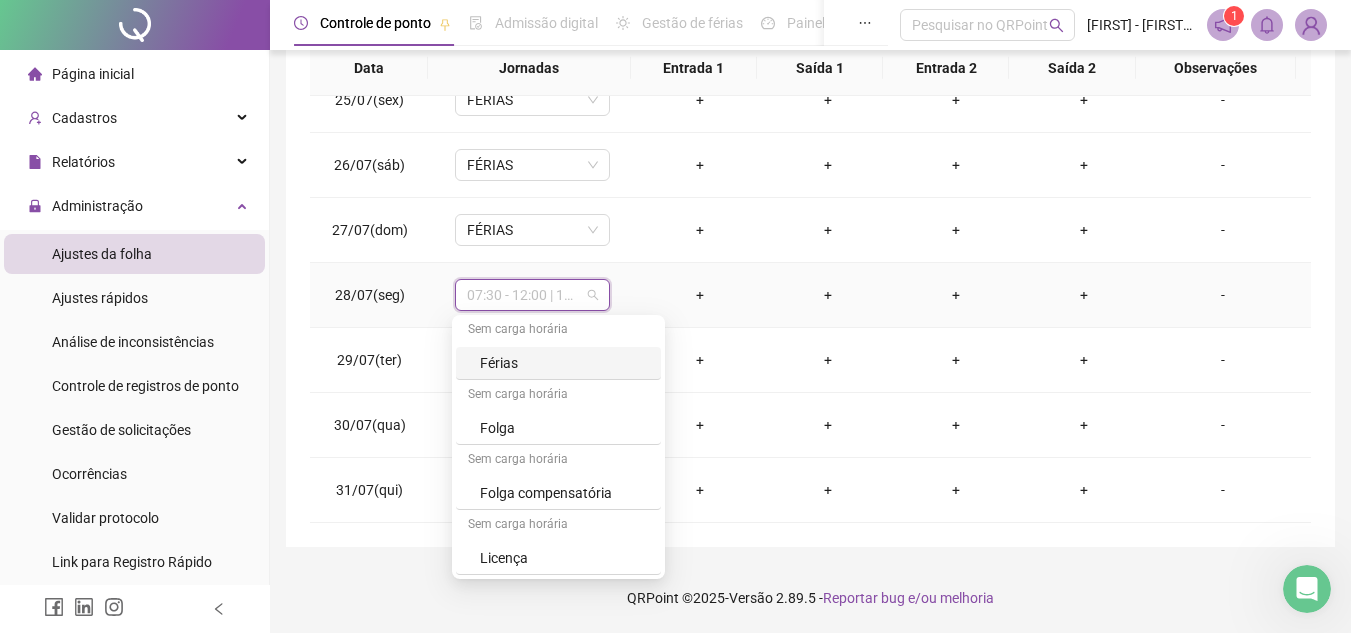 click on "Férias" at bounding box center [564, 363] 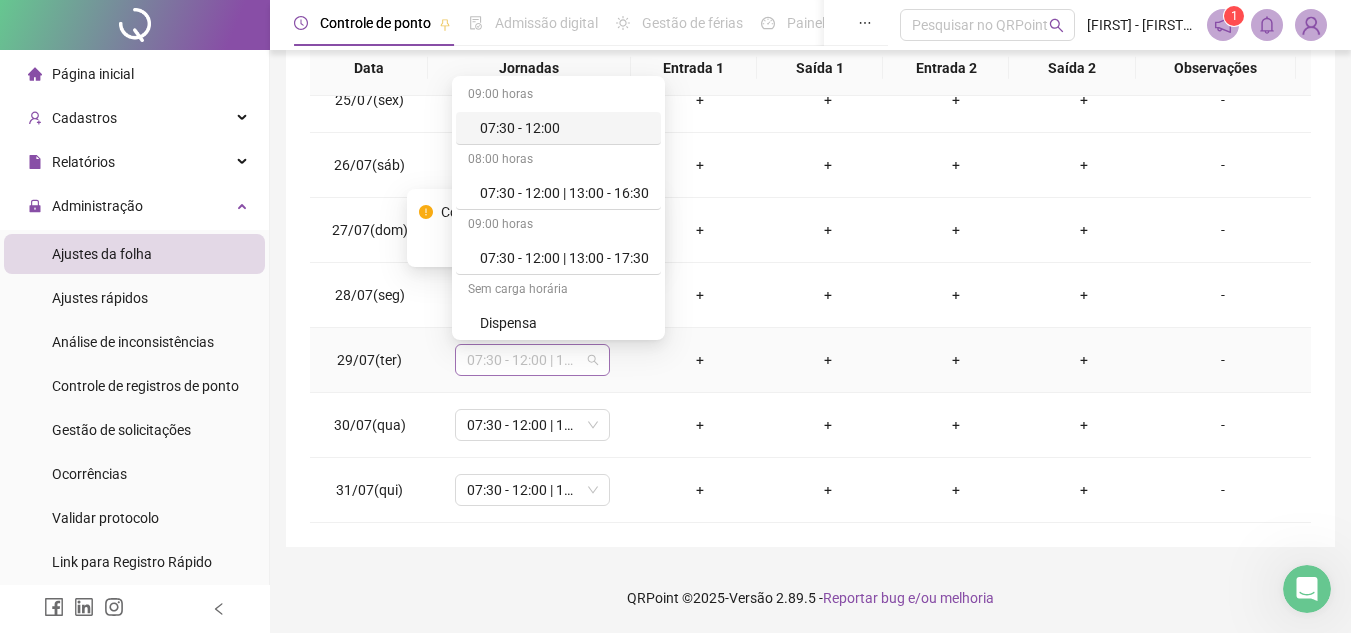 click on "07:30 - 12:00 | 13:00 - 17:30" at bounding box center (532, 360) 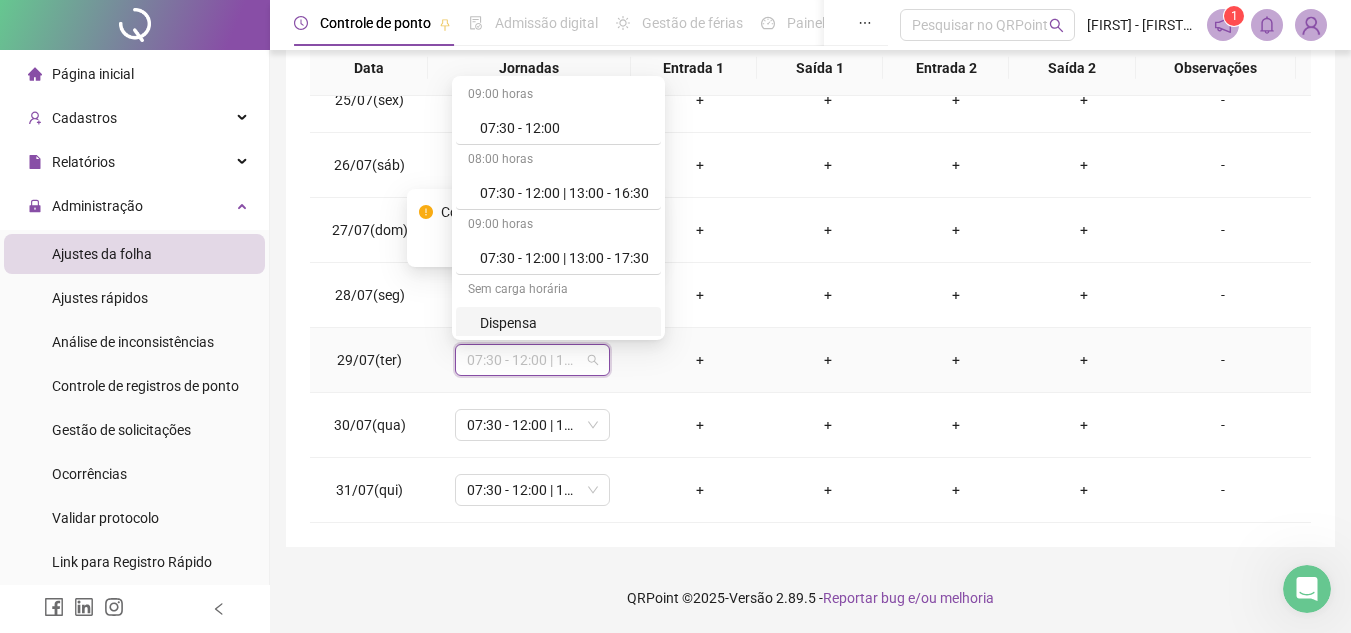 scroll, scrollTop: 264, scrollLeft: 0, axis: vertical 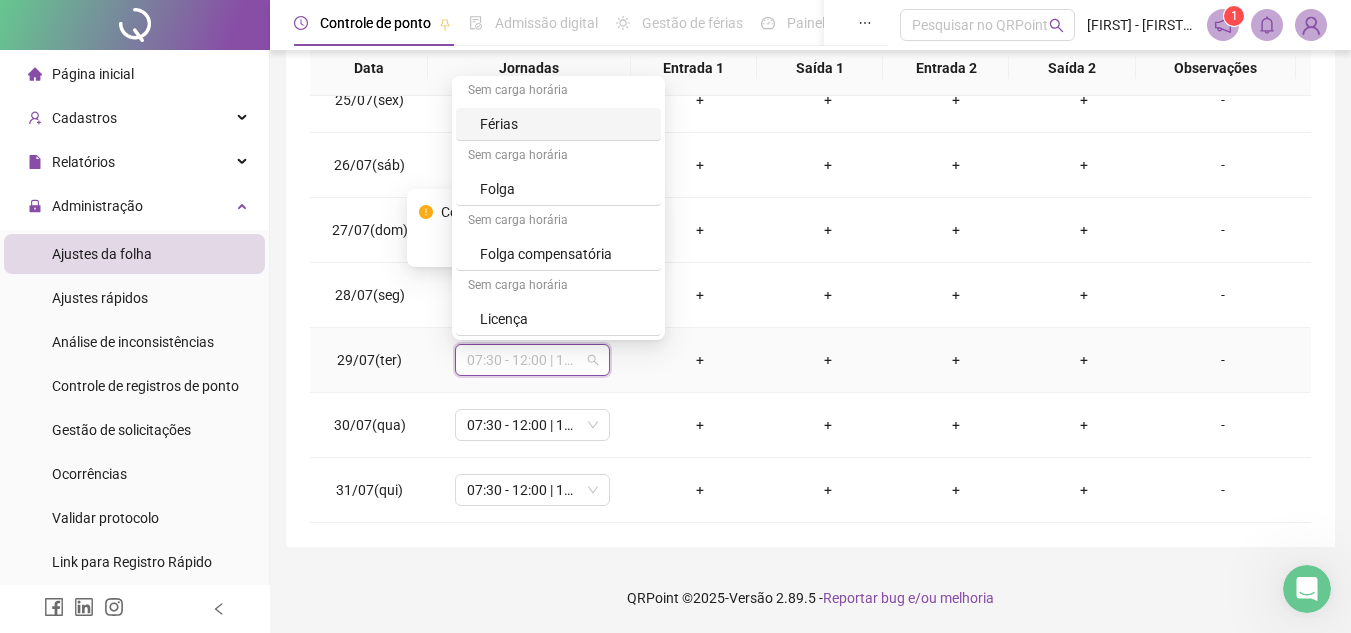 click on "Férias" at bounding box center (564, 124) 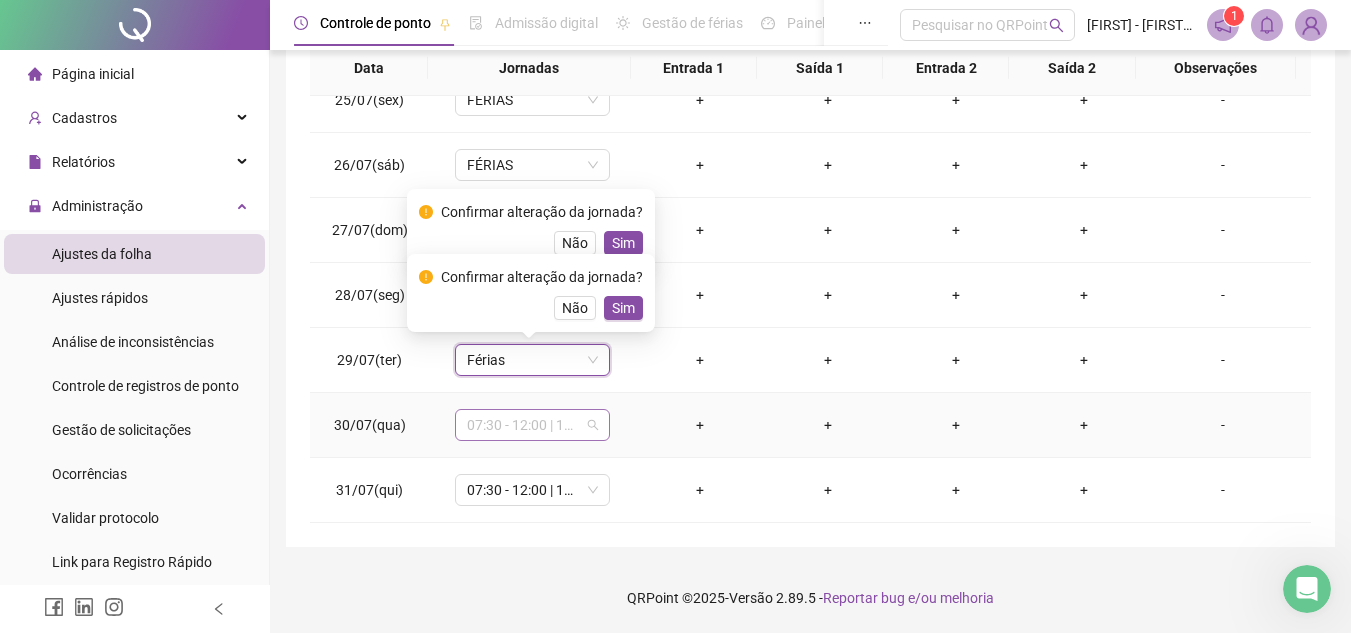 click on "07:30 - 12:00 | 13:00 - 17:30" at bounding box center [532, 425] 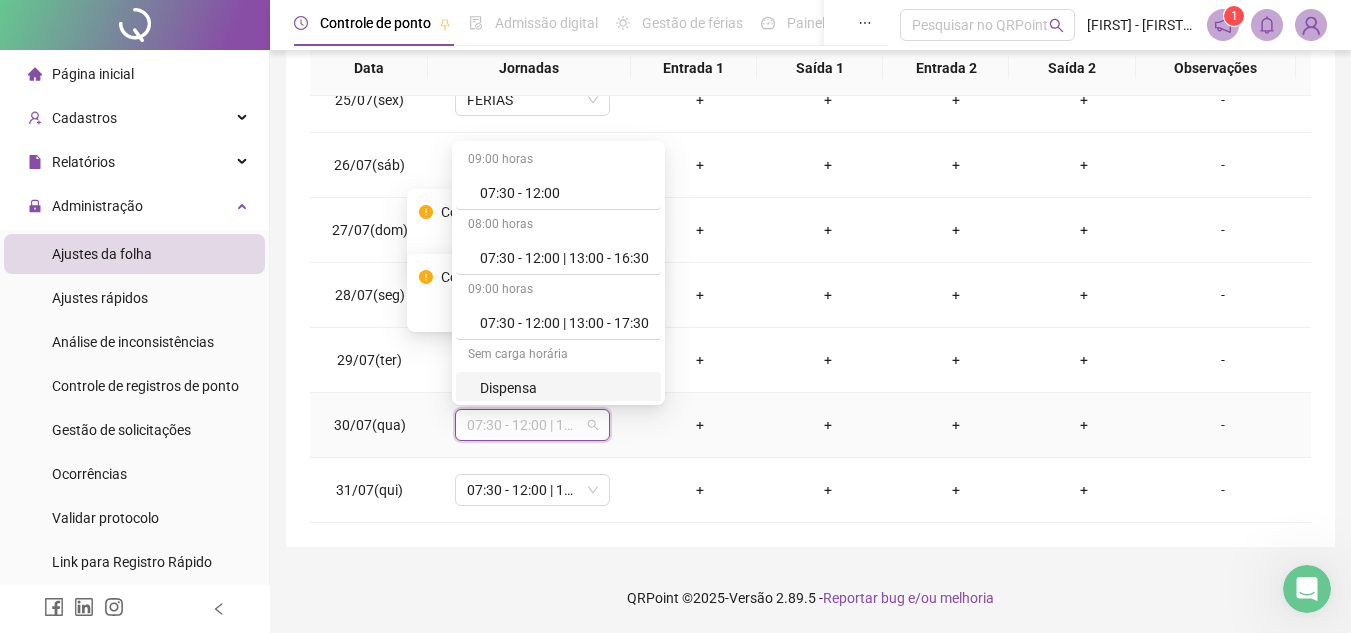 scroll, scrollTop: 264, scrollLeft: 0, axis: vertical 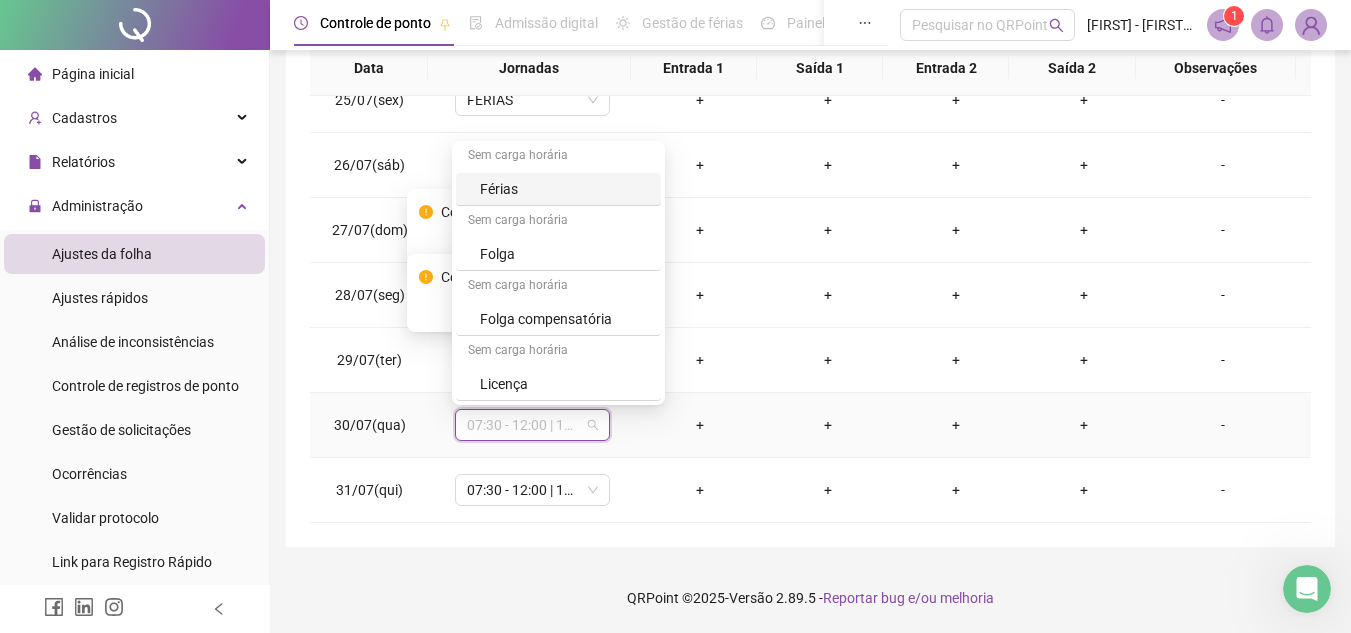 click on "Férias" at bounding box center (564, 189) 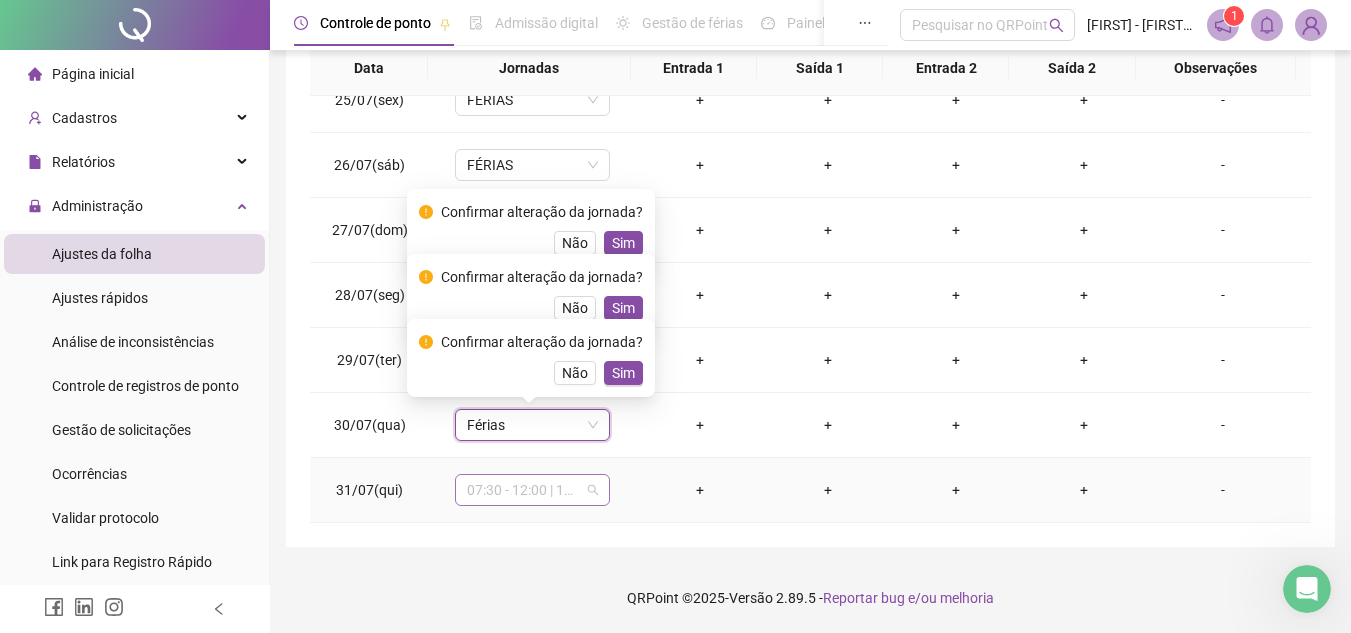 click on "07:30 - 12:00 | 13:00 - 17:30" at bounding box center (532, 490) 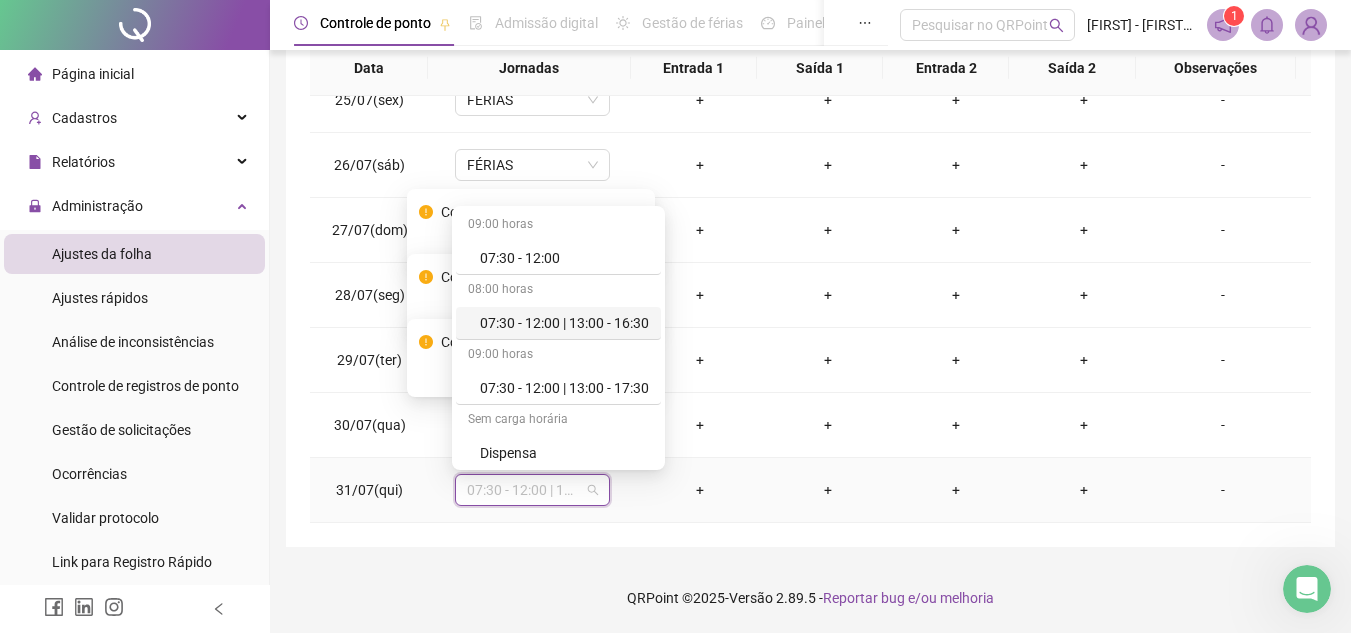 scroll, scrollTop: 264, scrollLeft: 0, axis: vertical 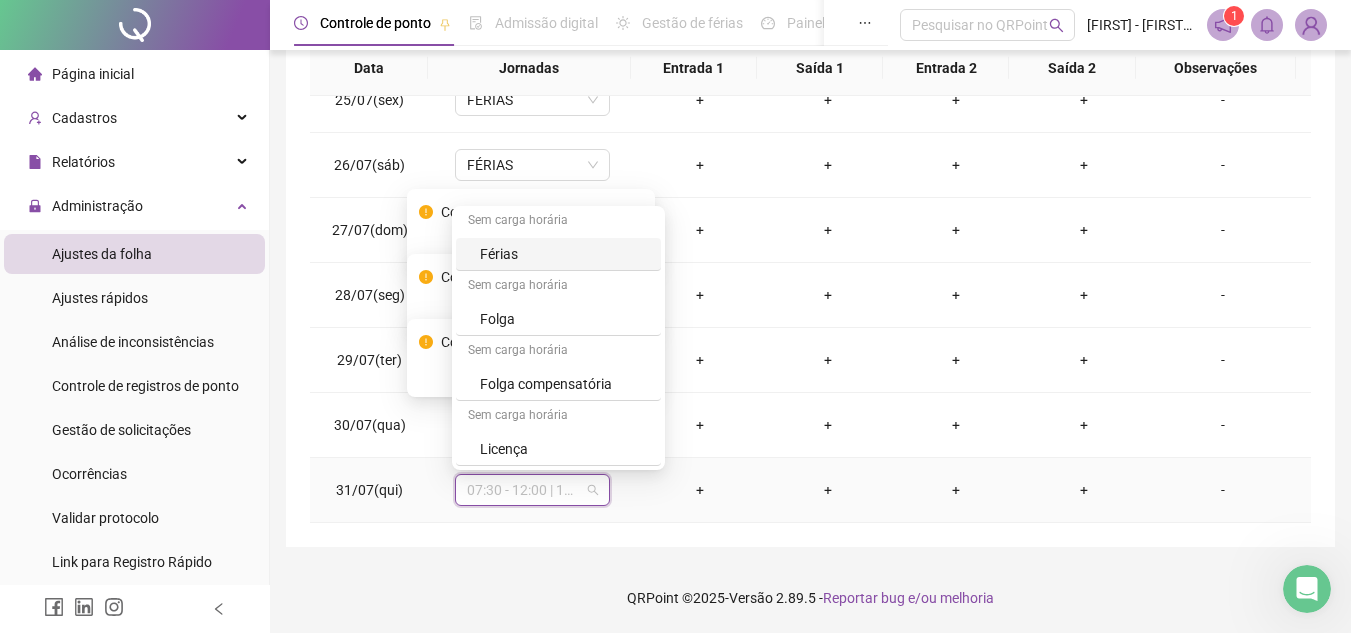 click on "Férias" at bounding box center [558, 254] 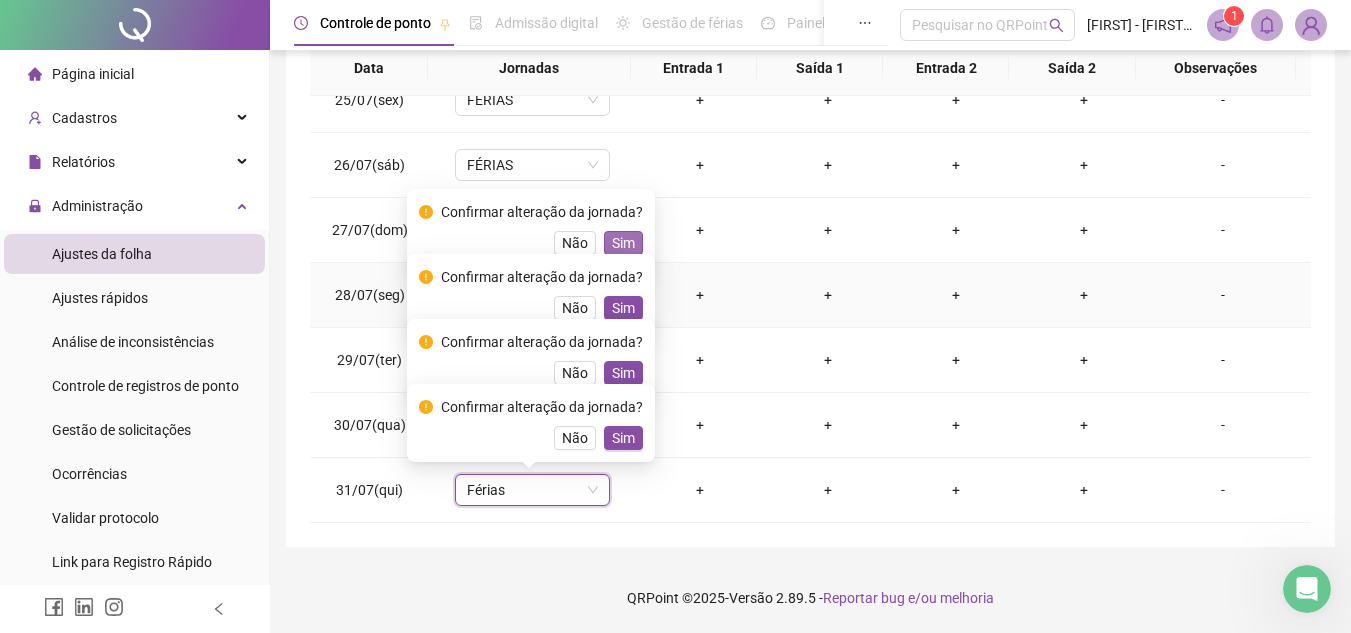 click on "Sim" at bounding box center [623, 243] 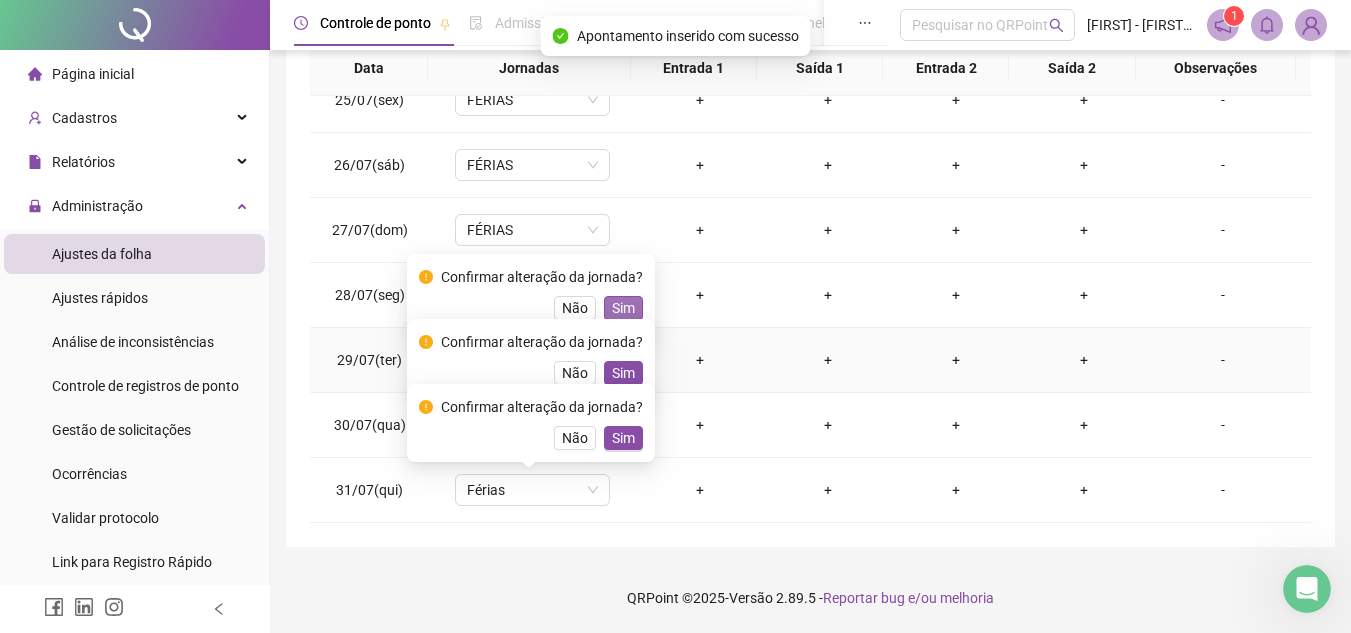 click on "Sim" at bounding box center [623, 308] 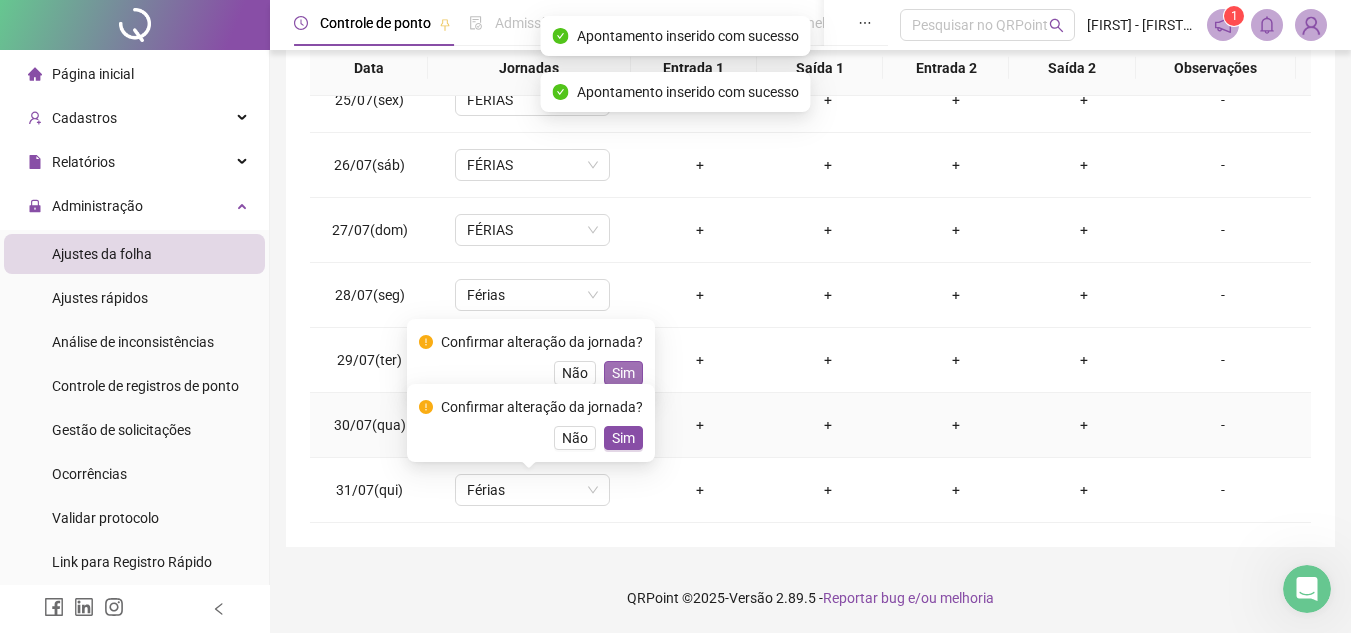 click on "Sim" at bounding box center (623, 373) 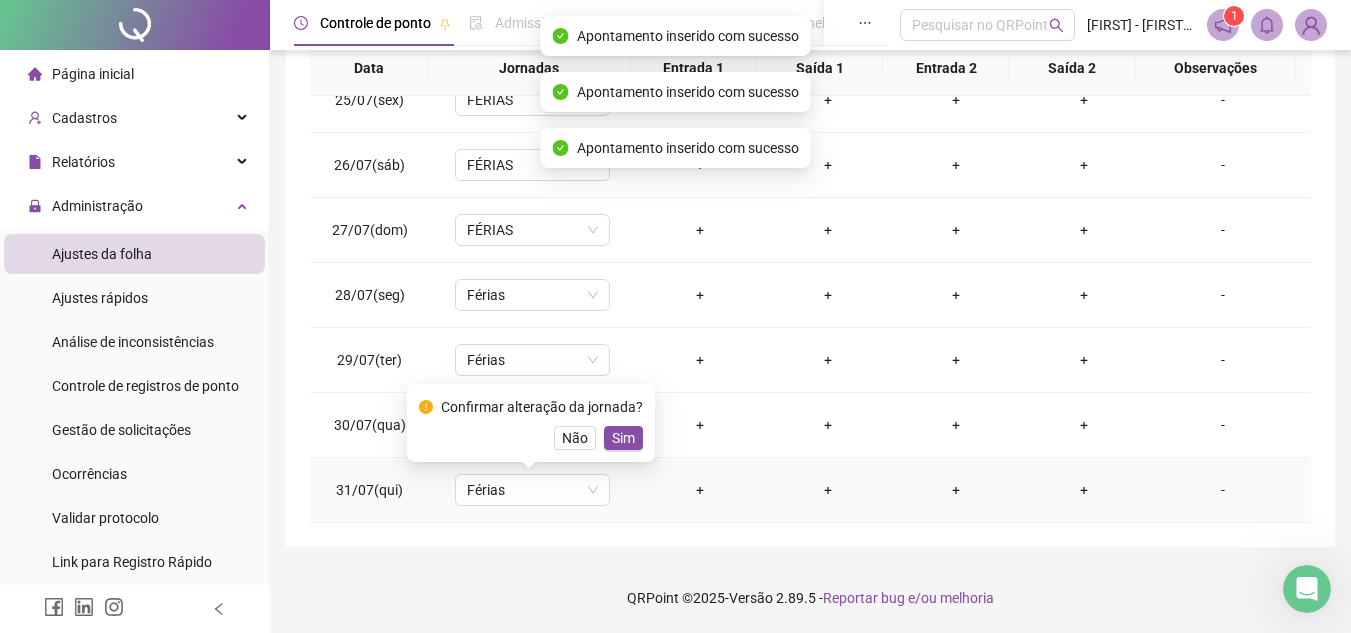 click on "Confirmar alteração da jornada? Não Sim" at bounding box center (531, 423) 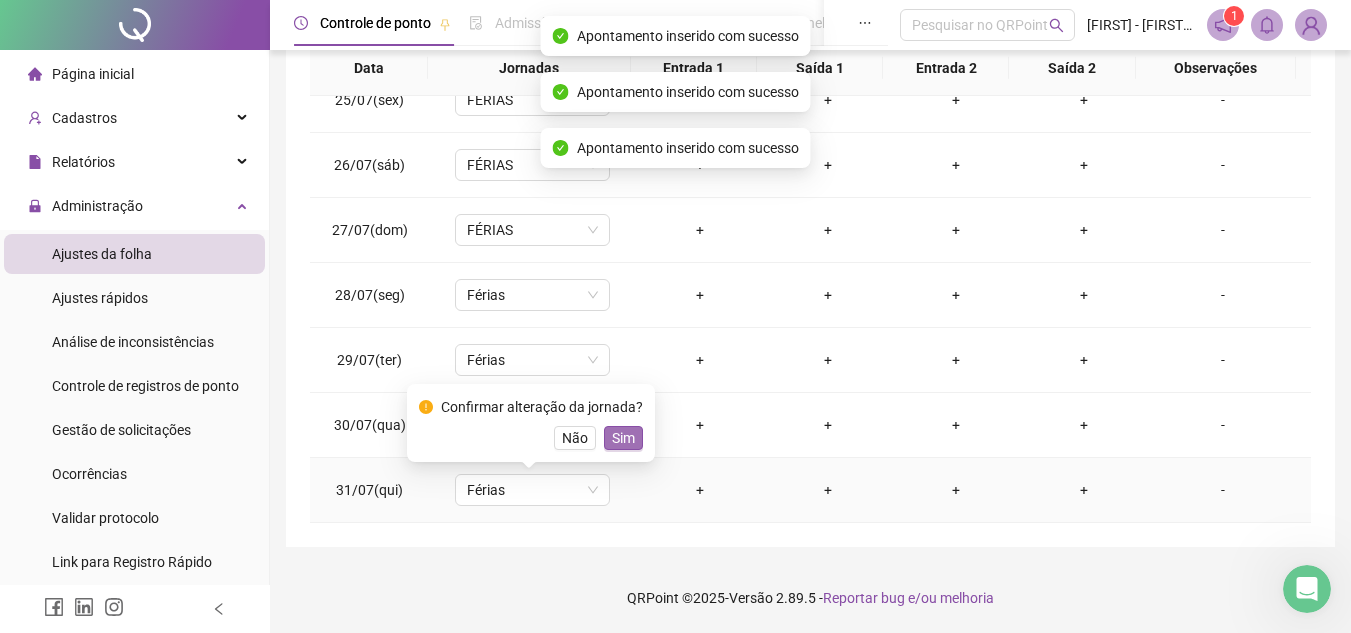 click on "Sim" at bounding box center (623, 438) 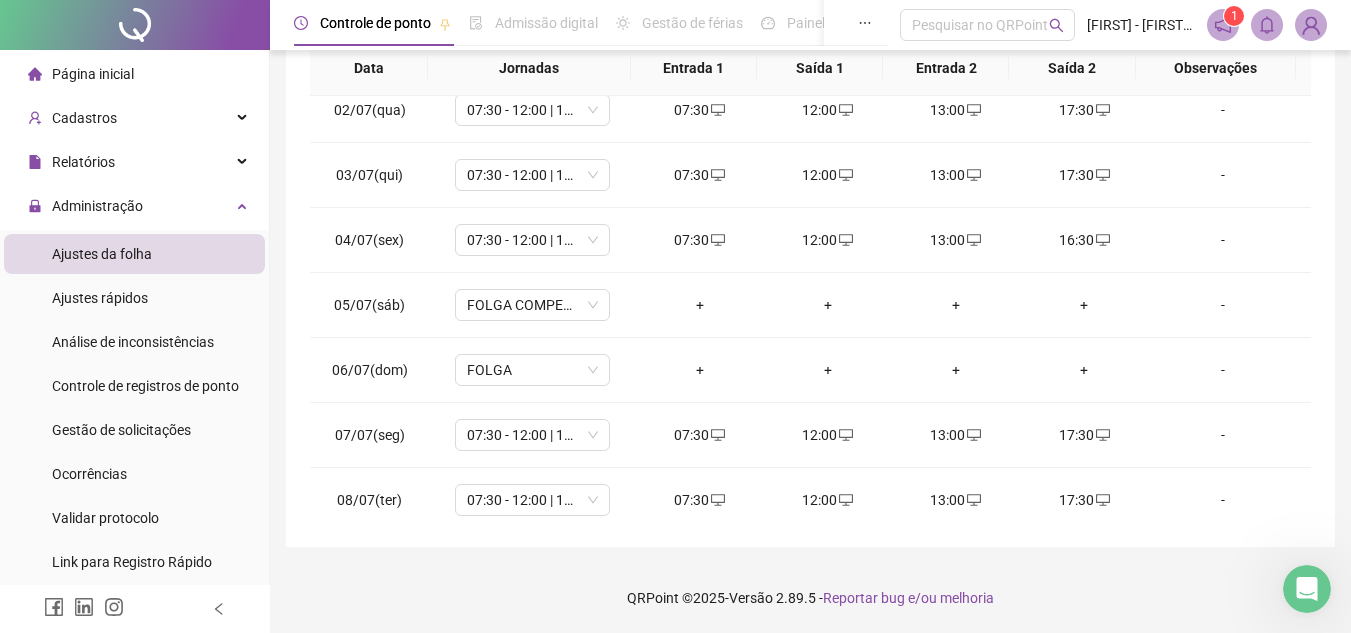 scroll, scrollTop: 0, scrollLeft: 0, axis: both 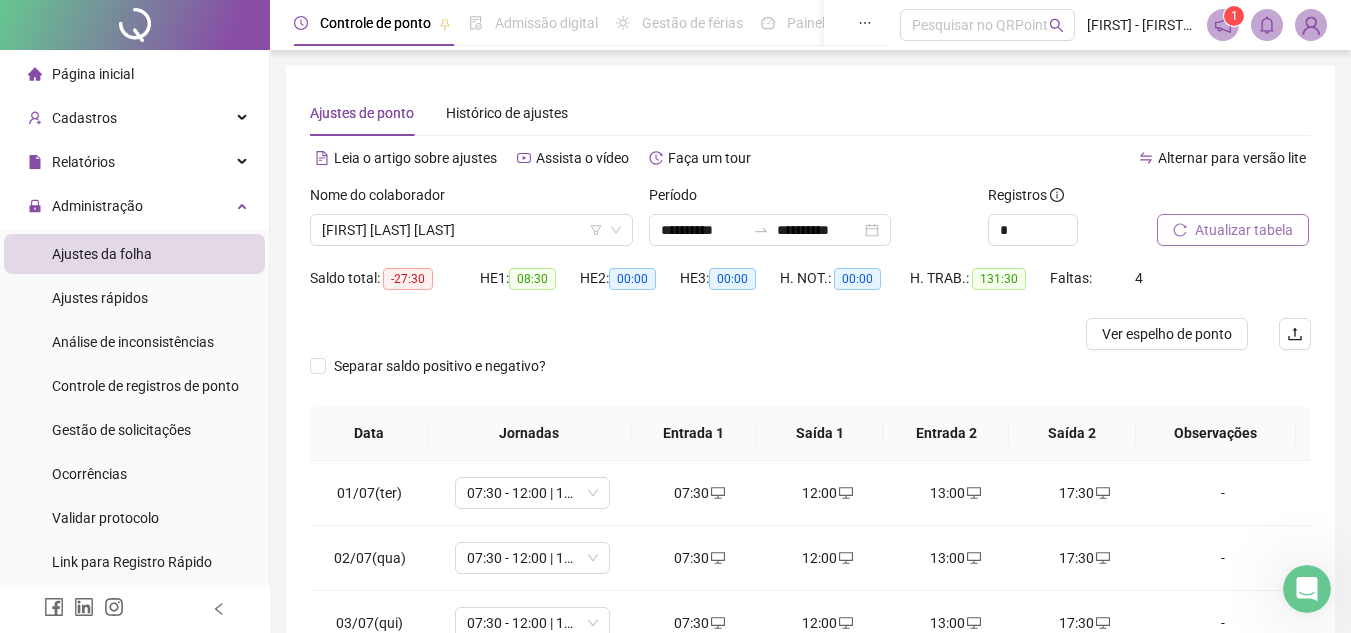 click on "Atualizar tabela" at bounding box center [1244, 230] 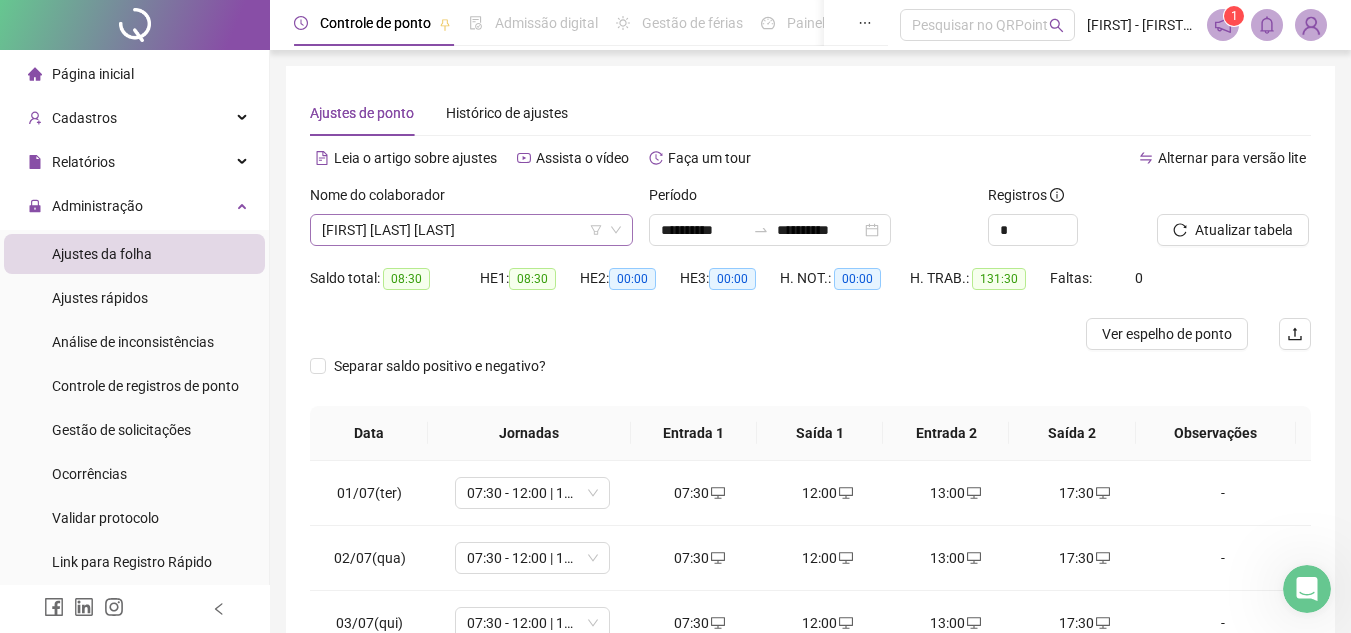 click on "[FIRST] [LAST] [LAST]" at bounding box center (471, 230) 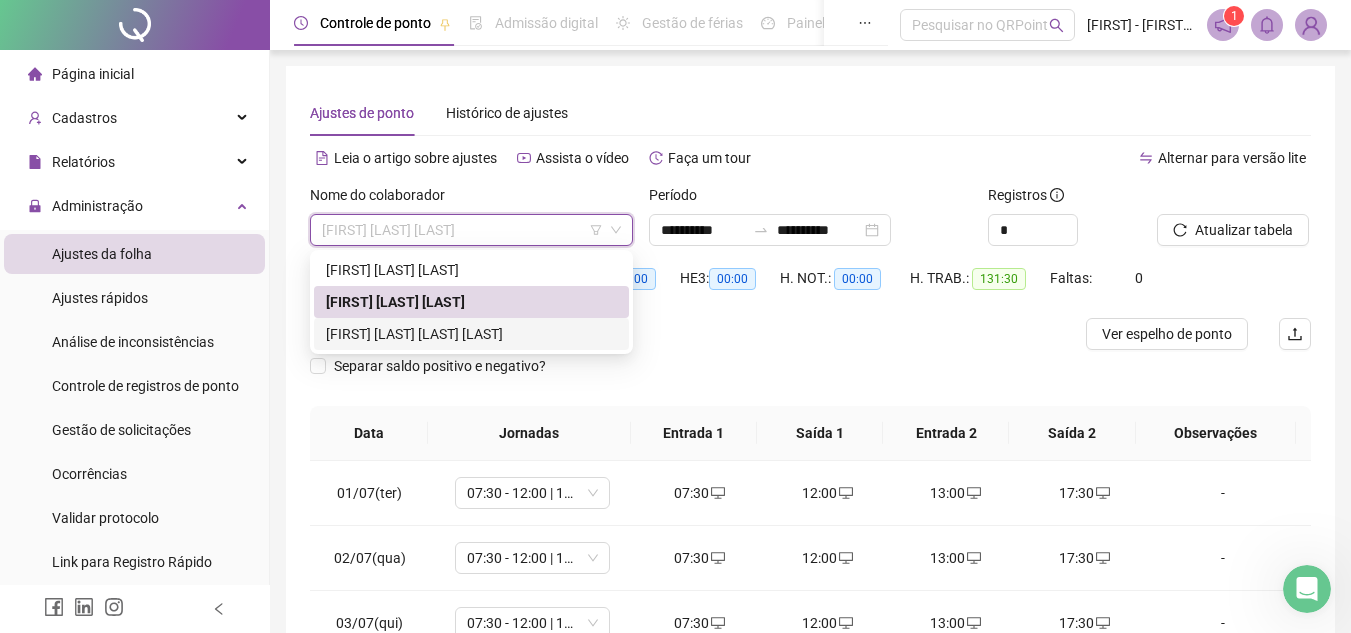 click on "[FIRST] [LAST] [LAST] [LAST]" at bounding box center (471, 334) 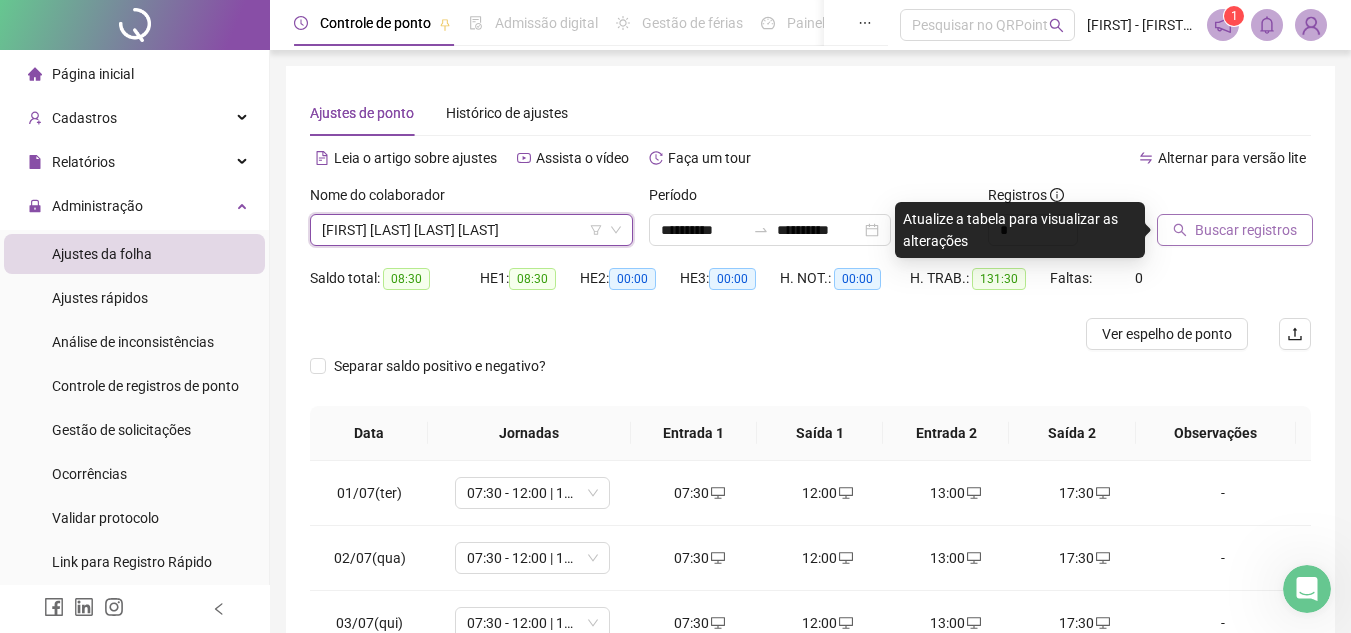 click on "Buscar registros" at bounding box center [1246, 230] 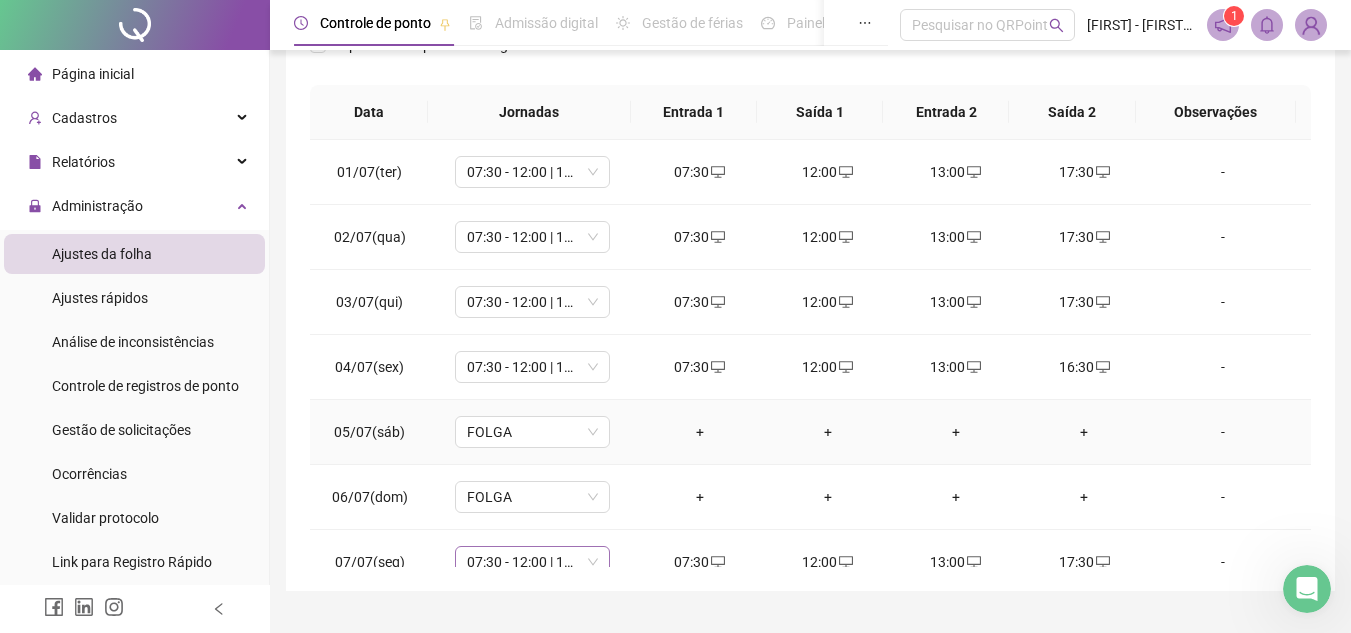 scroll, scrollTop: 365, scrollLeft: 0, axis: vertical 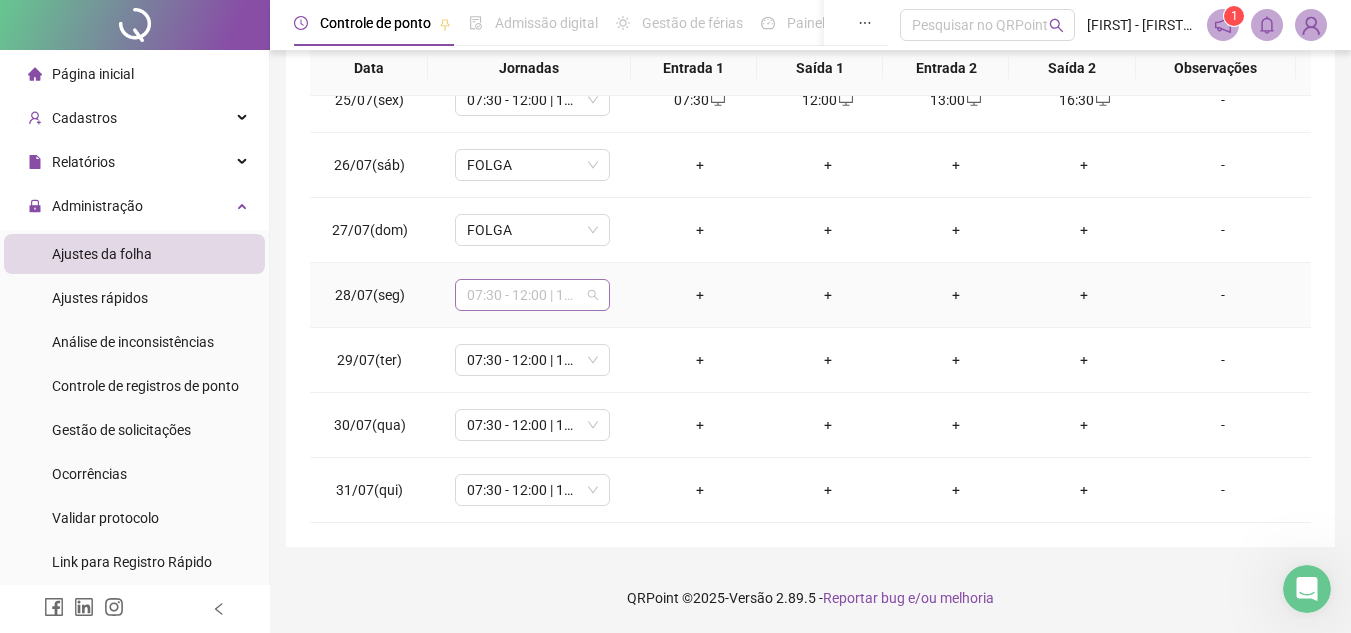 click on "07:30 - 12:00 | 13:00 - 17:30" at bounding box center (532, 295) 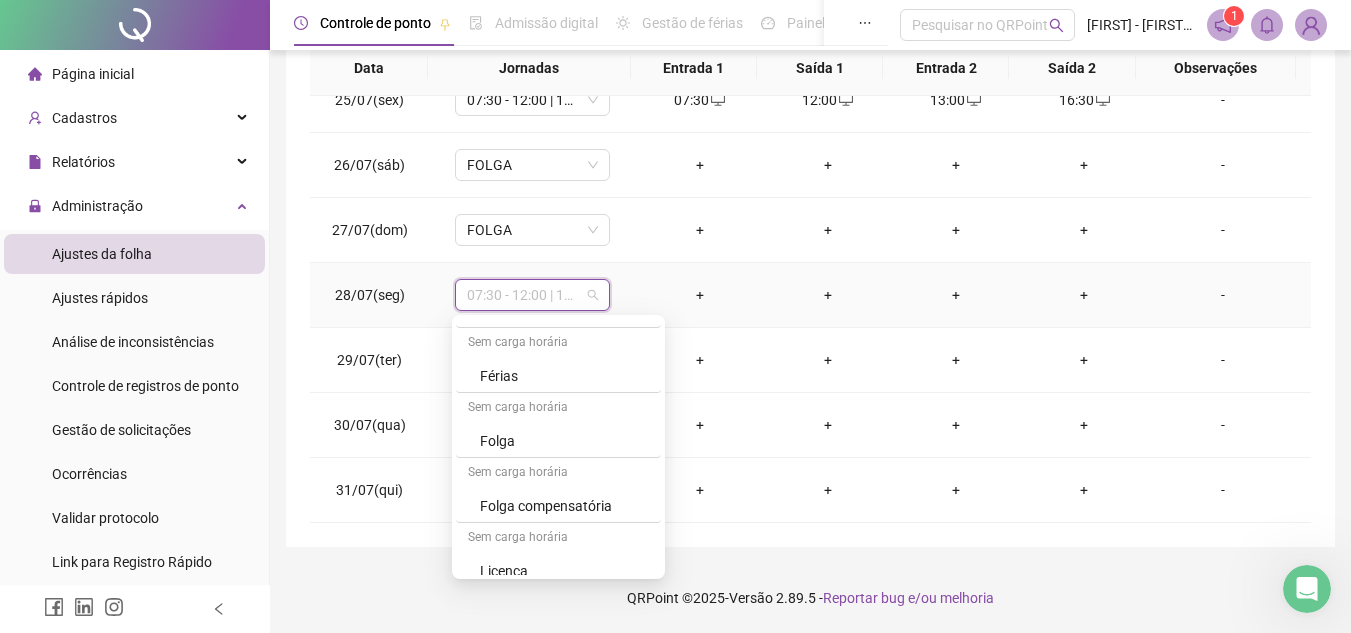 scroll, scrollTop: 264, scrollLeft: 0, axis: vertical 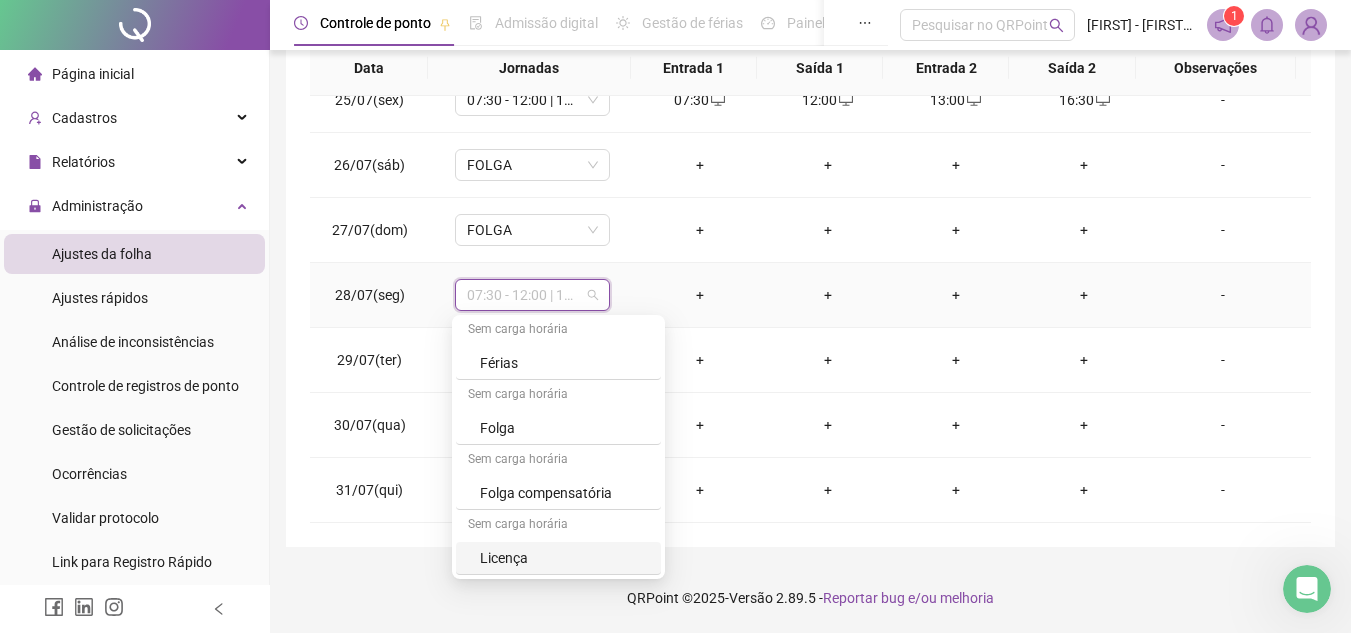 click on "Licença" at bounding box center [564, 558] 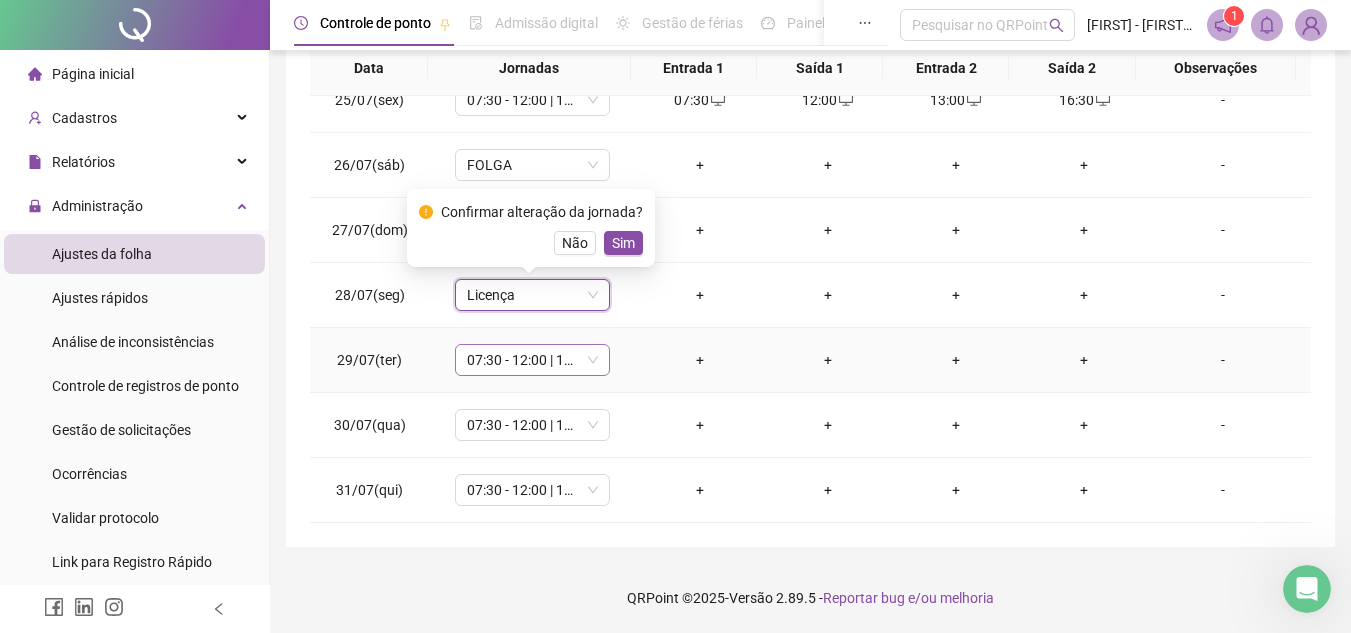 click on "07:30 - 12:00 | 13:00 - 17:30" at bounding box center (532, 360) 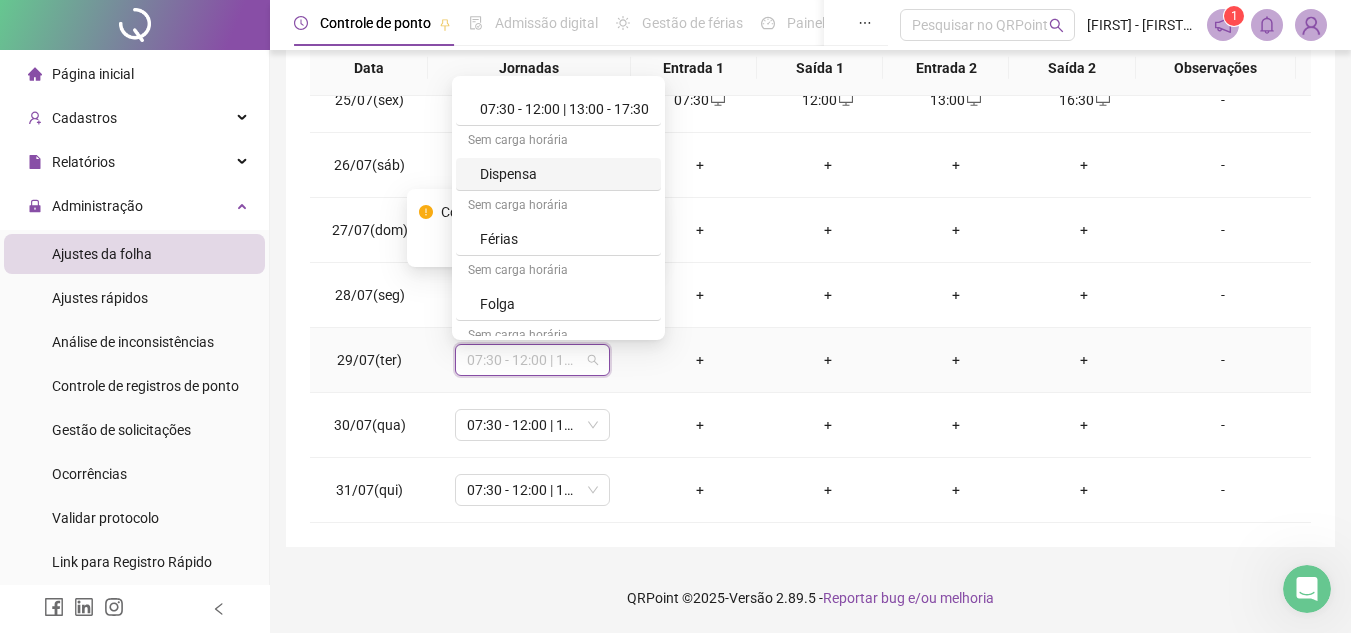 scroll, scrollTop: 264, scrollLeft: 0, axis: vertical 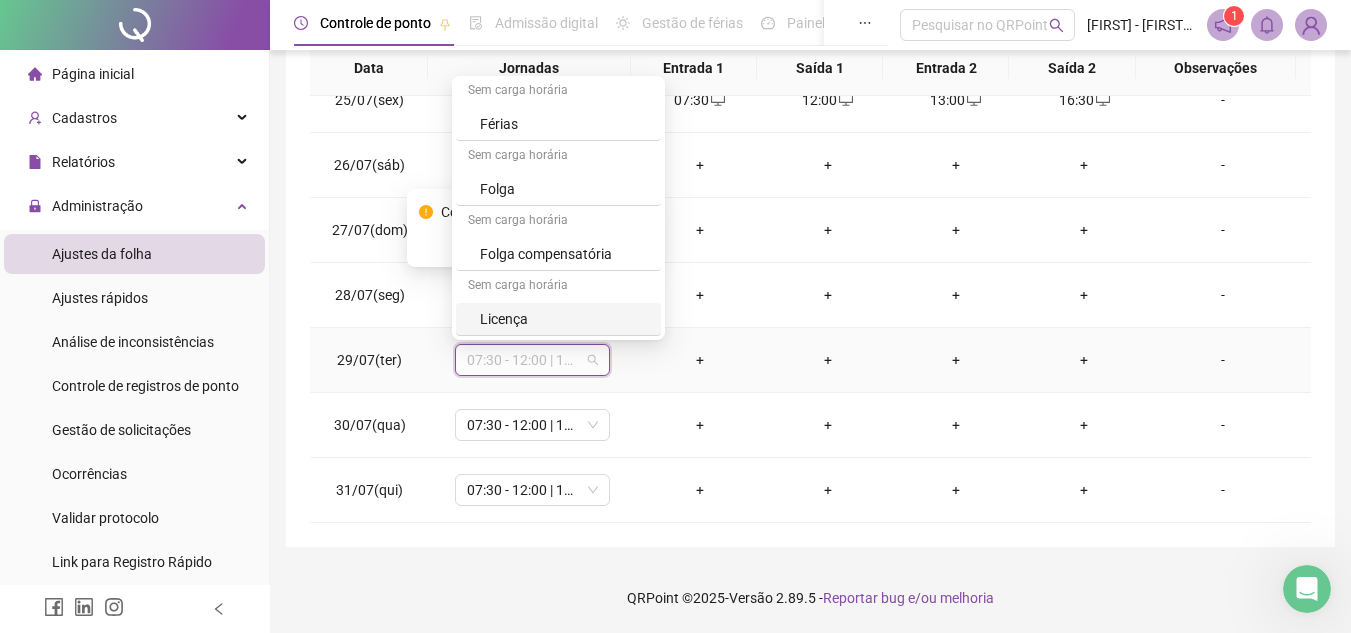 click on "Licença" at bounding box center [558, 319] 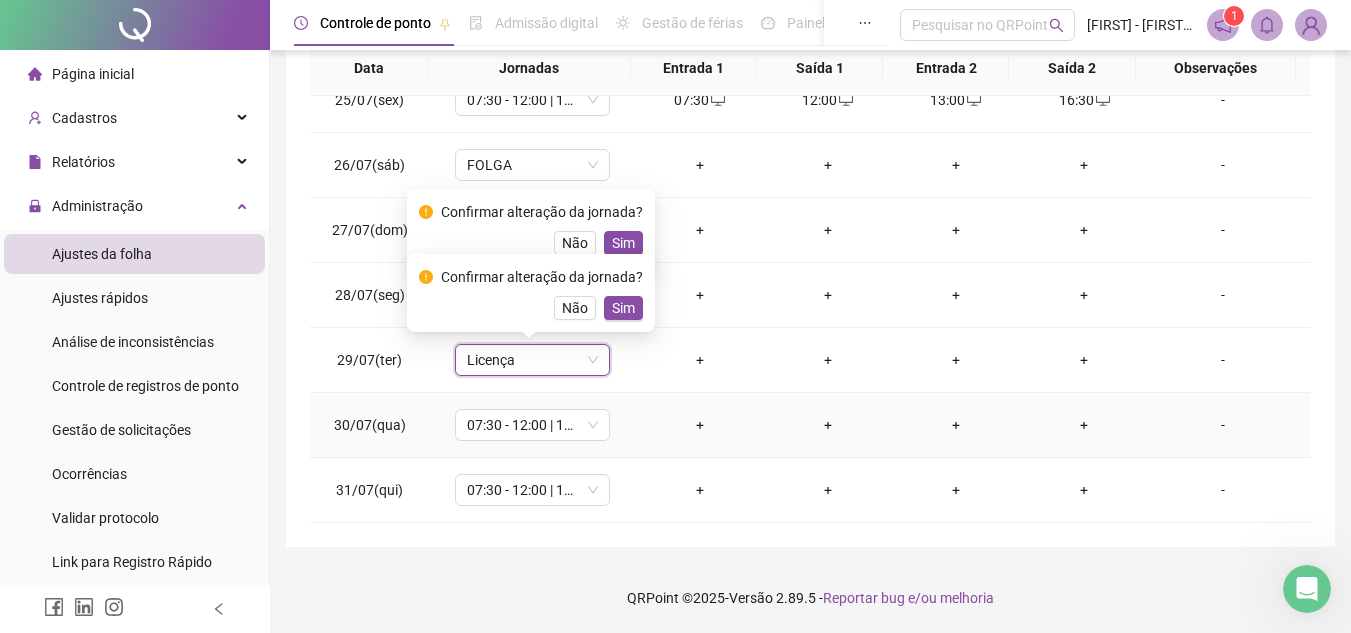 click on "07:30 - 12:00 | 13:00 - 17:30" at bounding box center (532, 425) 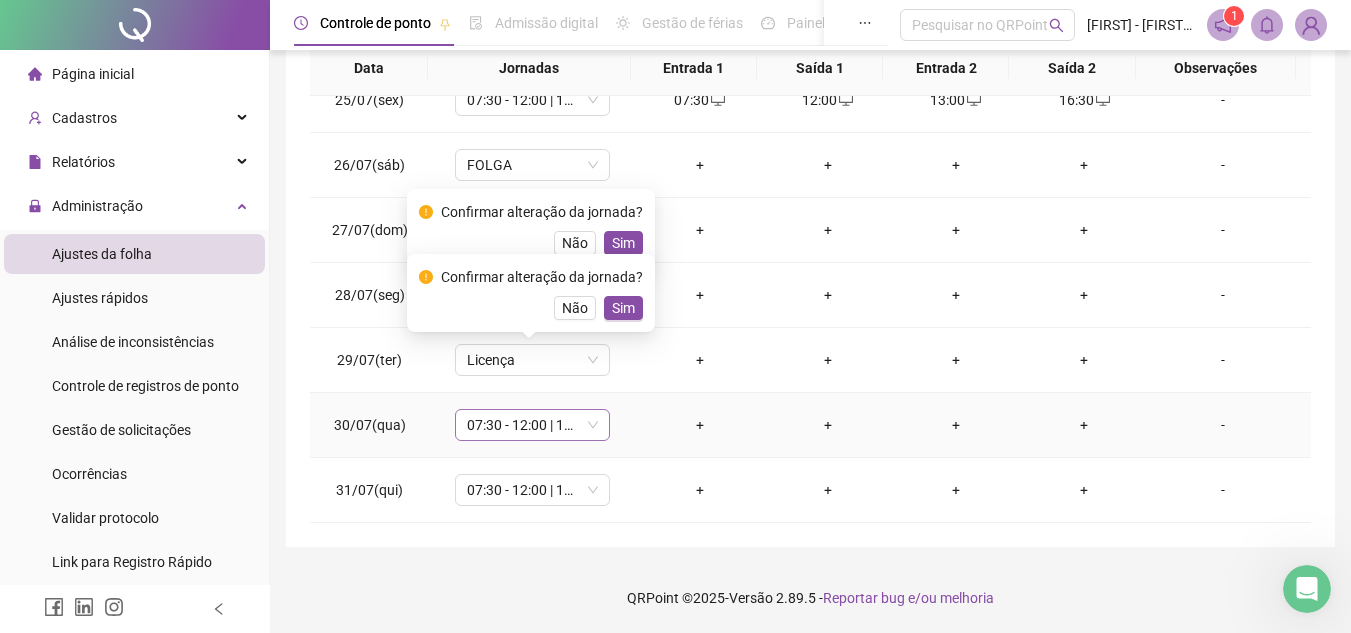 click on "07:30 - 12:00 | 13:00 - 17:30" at bounding box center [532, 425] 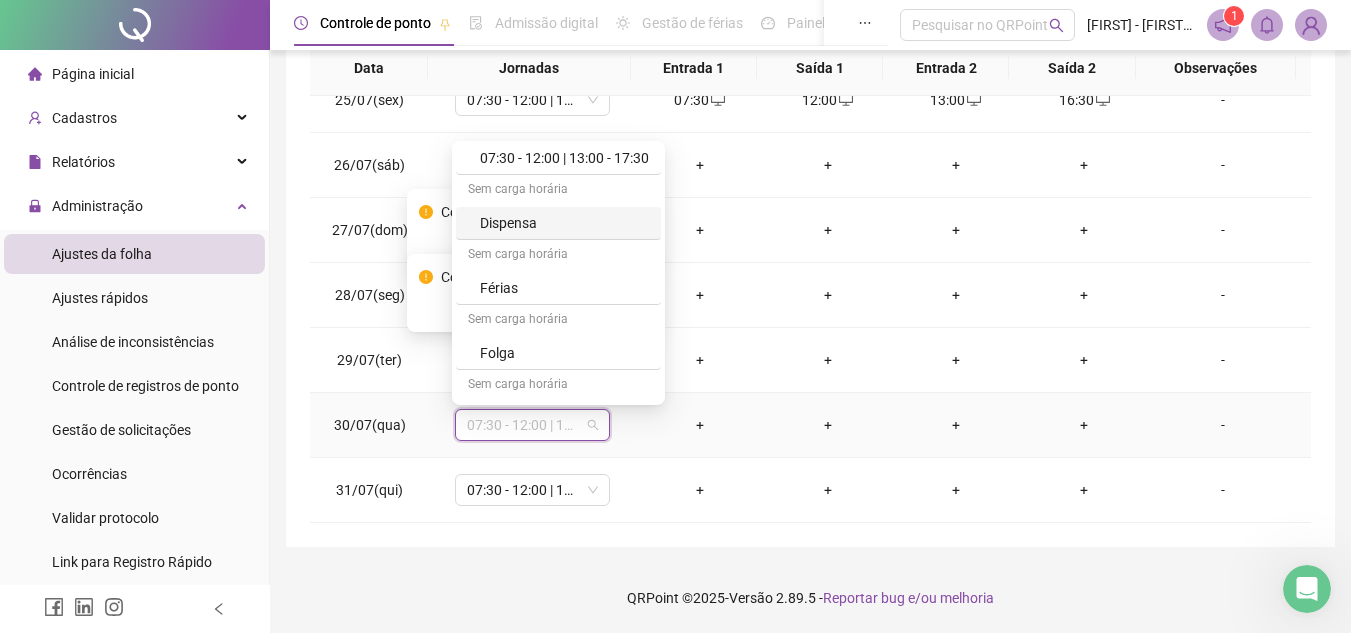 scroll, scrollTop: 264, scrollLeft: 0, axis: vertical 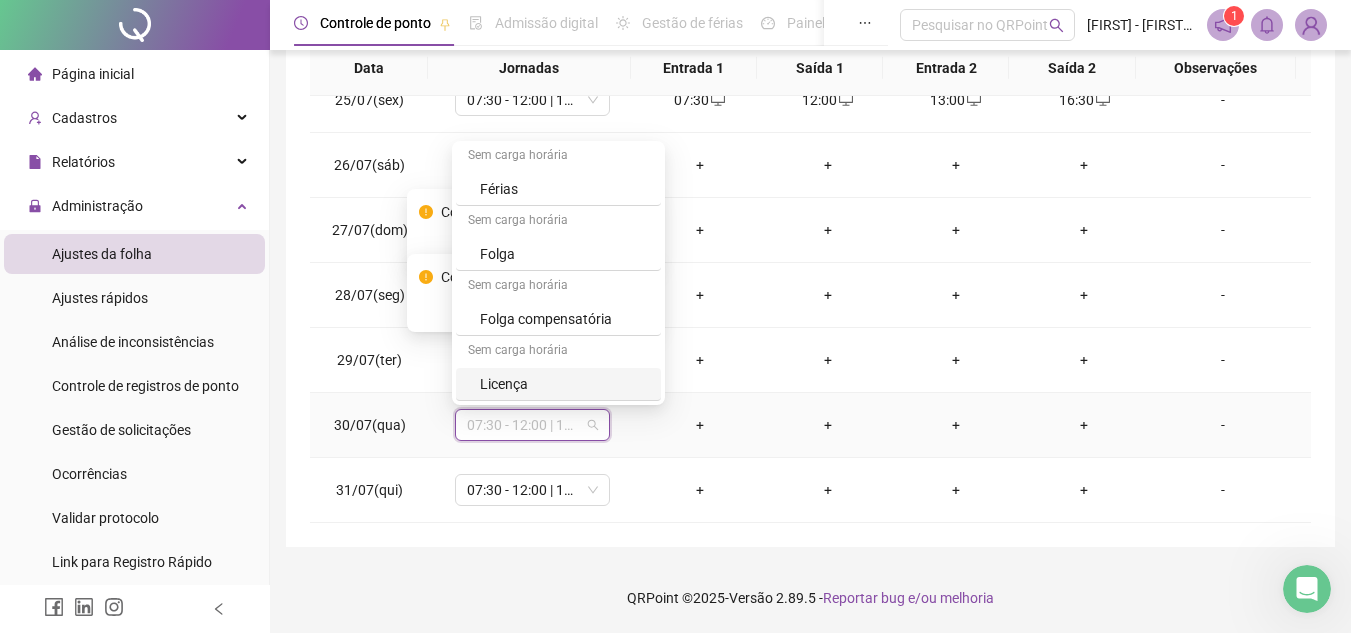 click on "Licença" at bounding box center (558, 384) 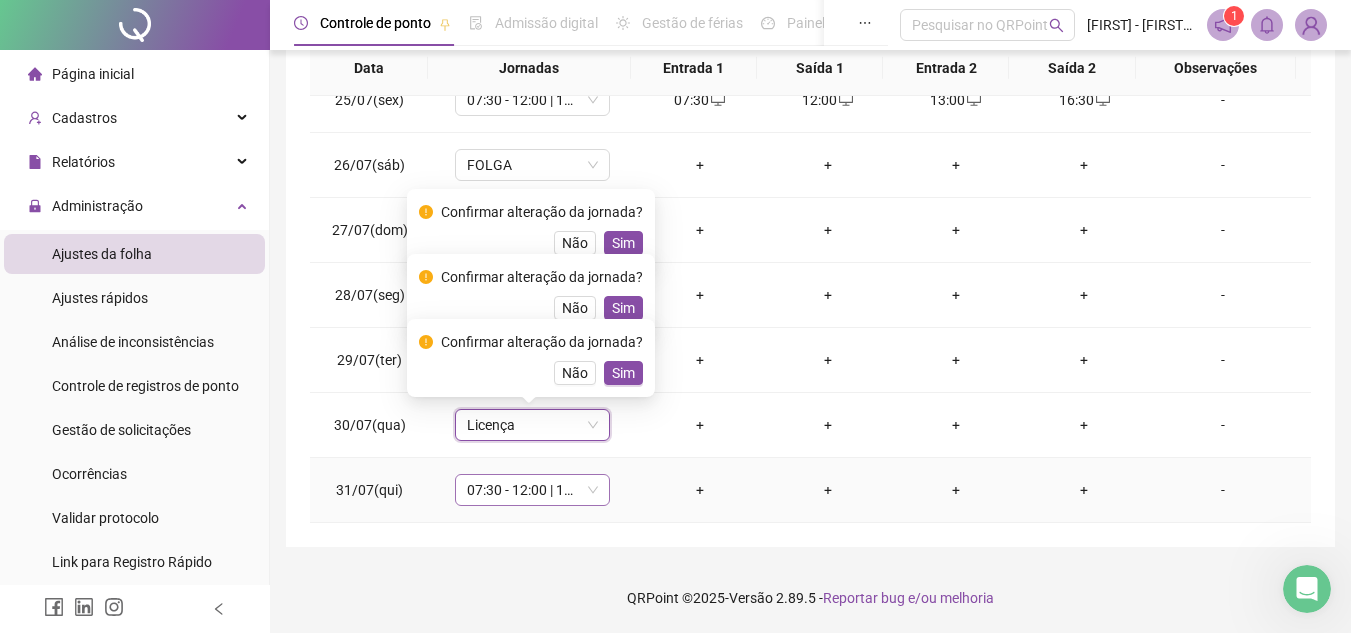 click on "07:30 - 12:00 | 13:00 - 17:30" at bounding box center [532, 490] 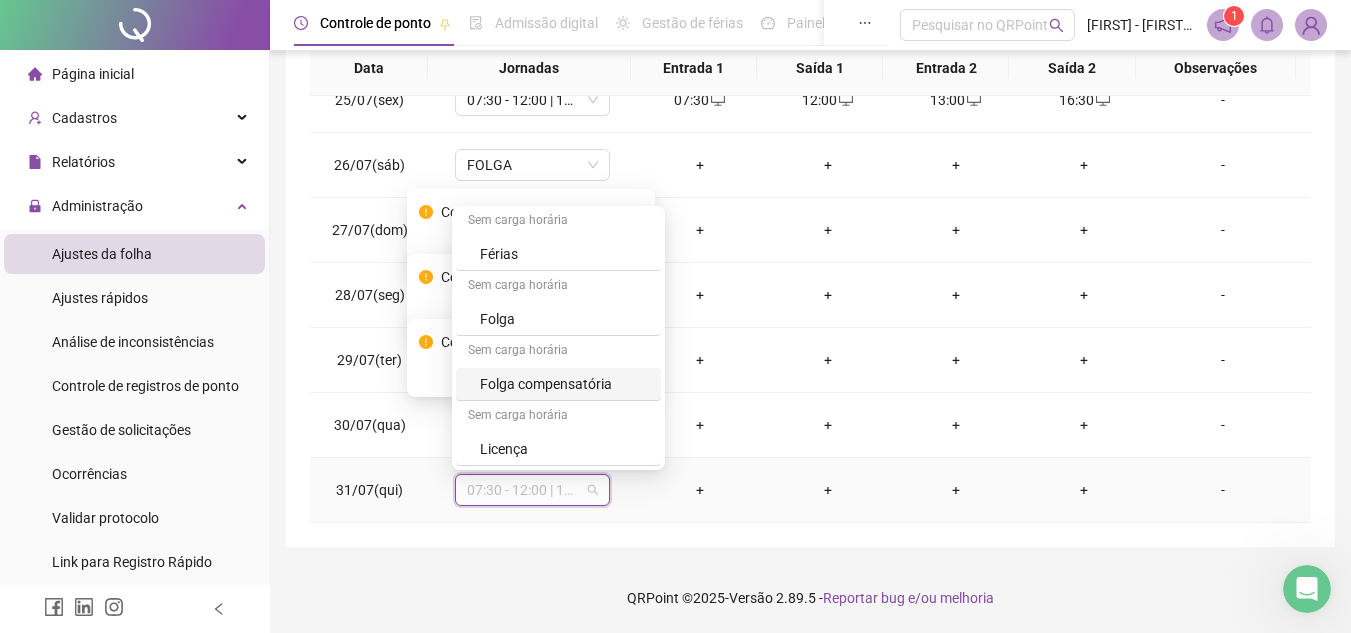 scroll, scrollTop: 164, scrollLeft: 0, axis: vertical 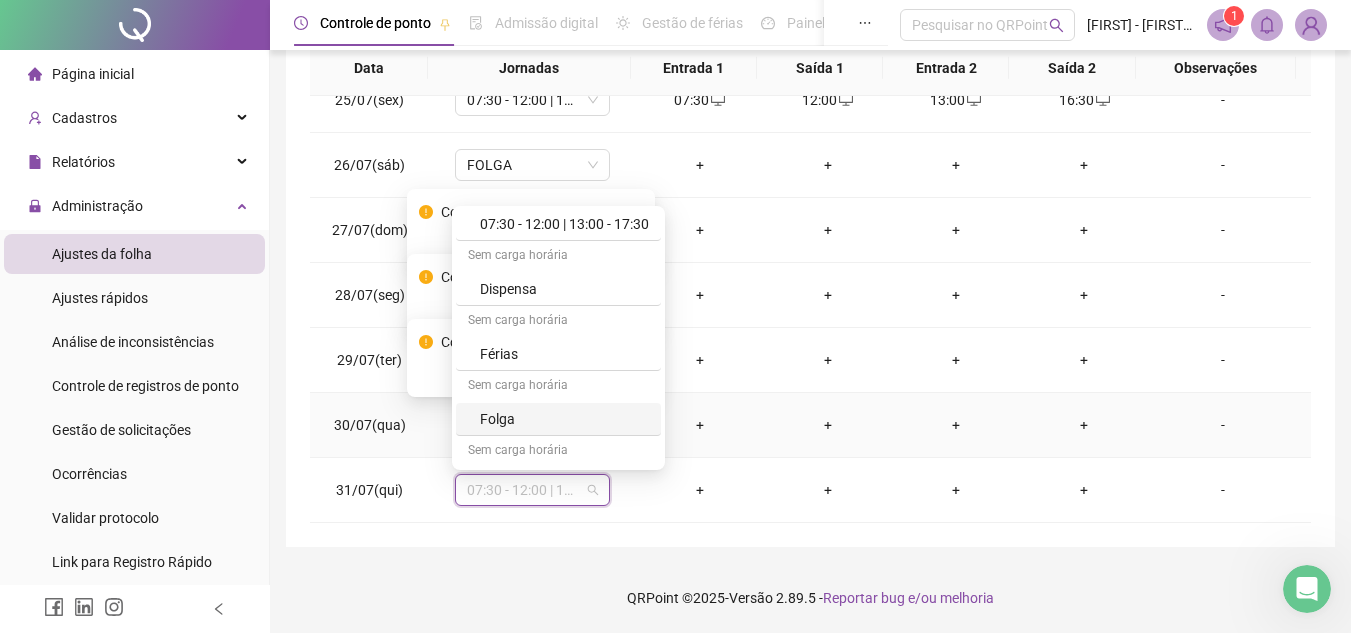 click on "+" at bounding box center (828, 490) 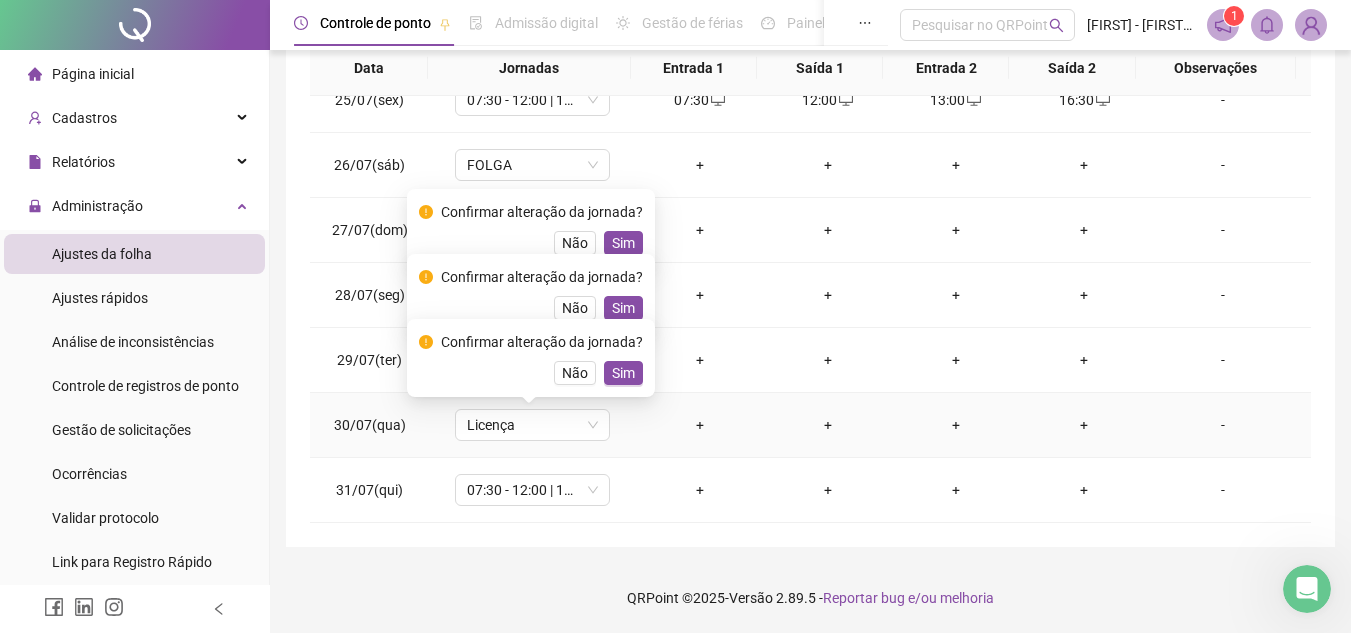 click on "Confirmar alteração da jornada? Não Sim" at bounding box center (531, 358) 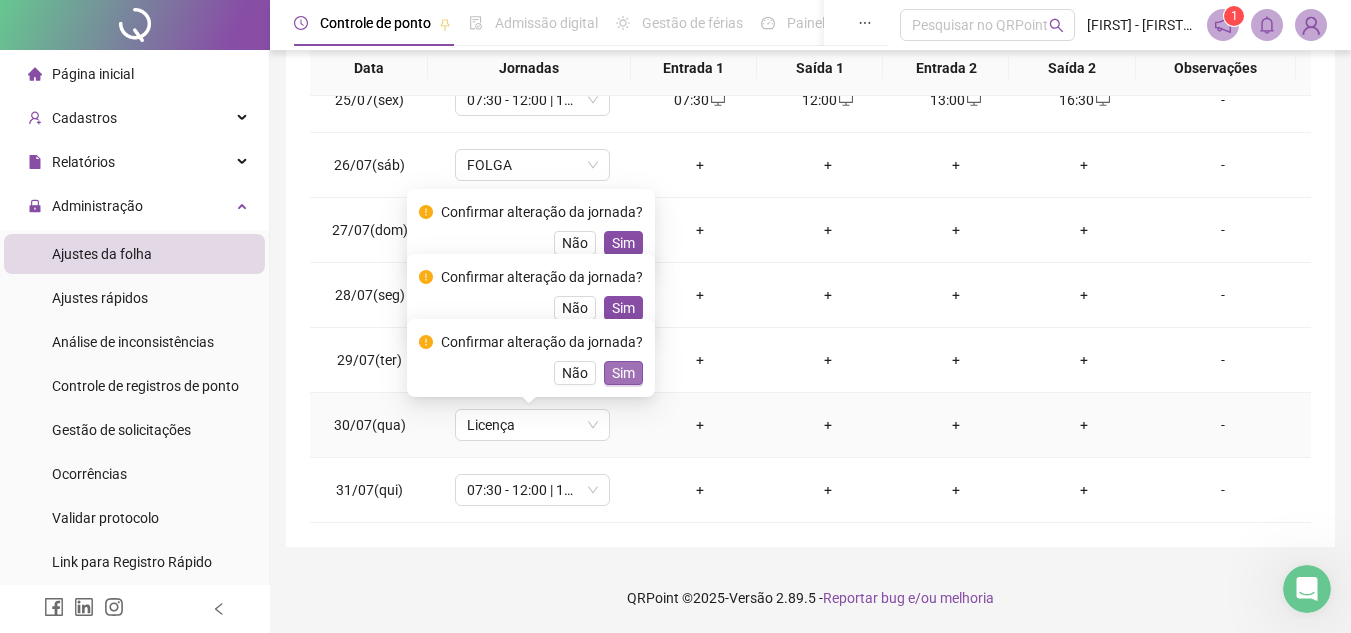 click on "Sim" at bounding box center [623, 373] 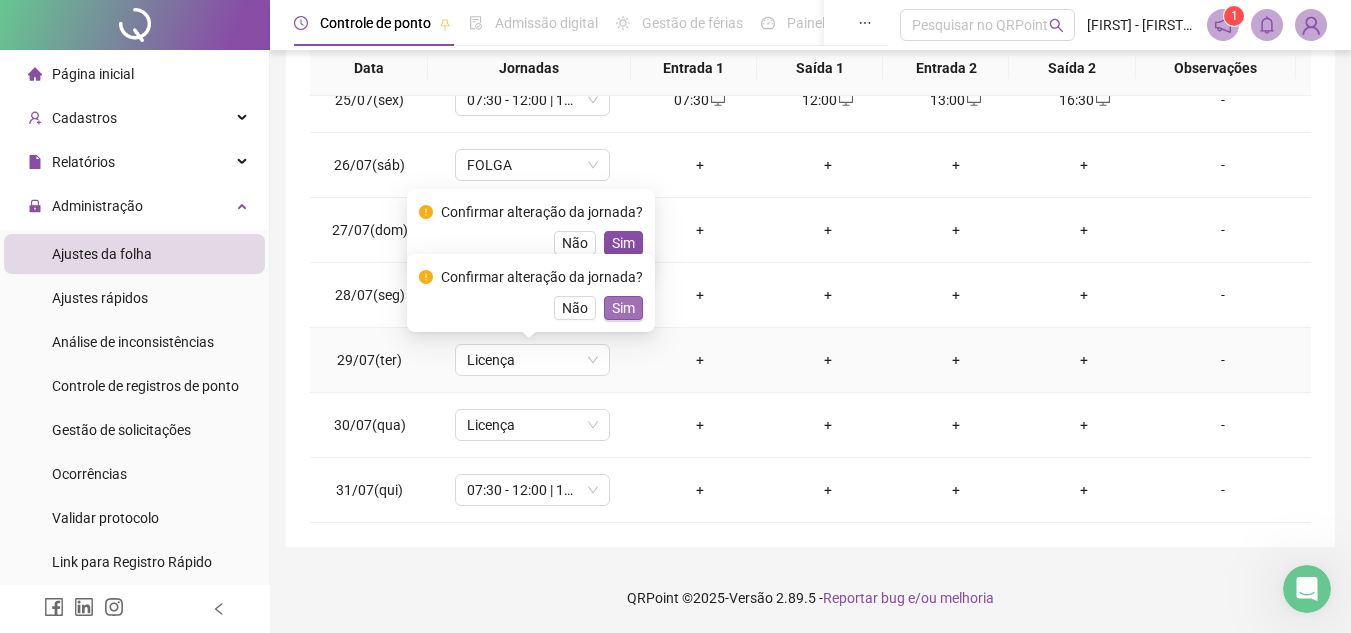 click on "Sim" at bounding box center [623, 308] 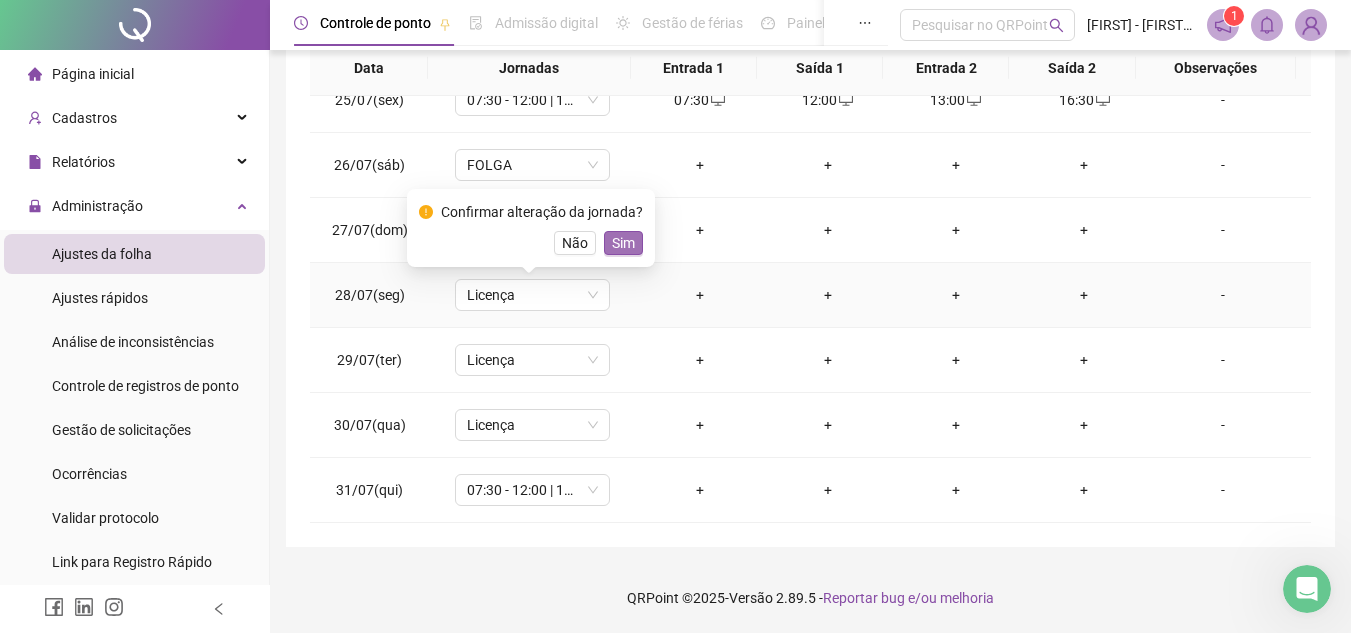 click on "Sim" at bounding box center [623, 243] 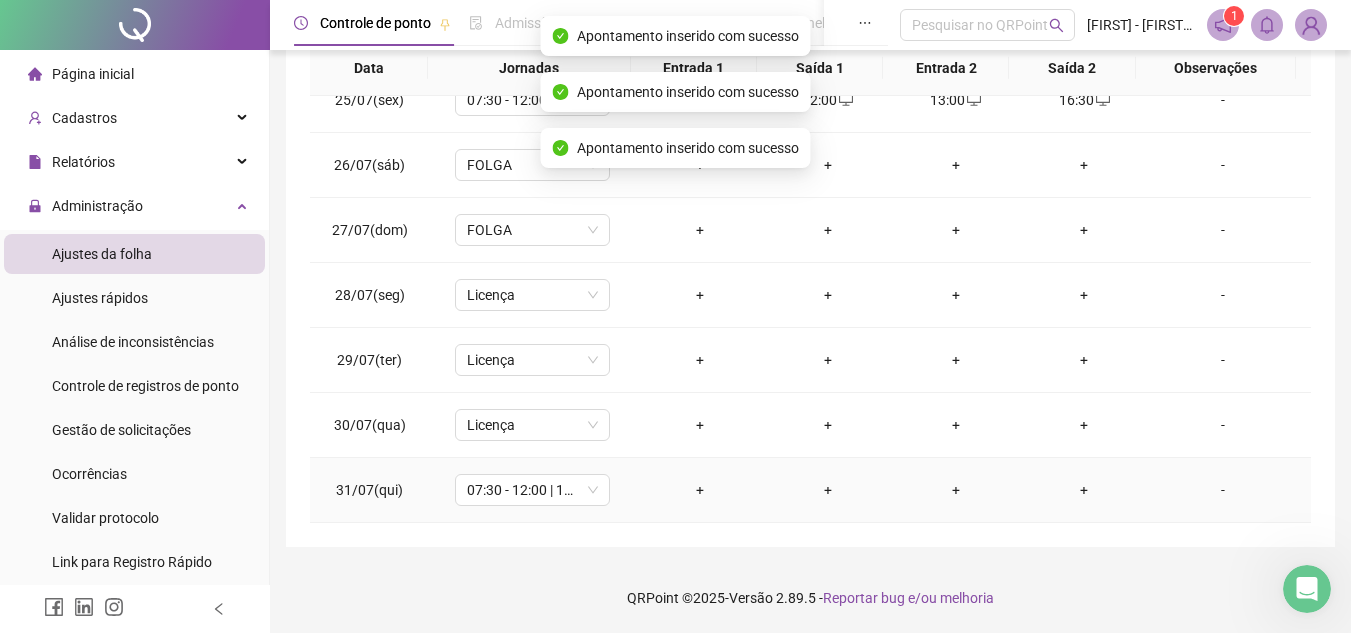 click on "+" at bounding box center [700, 490] 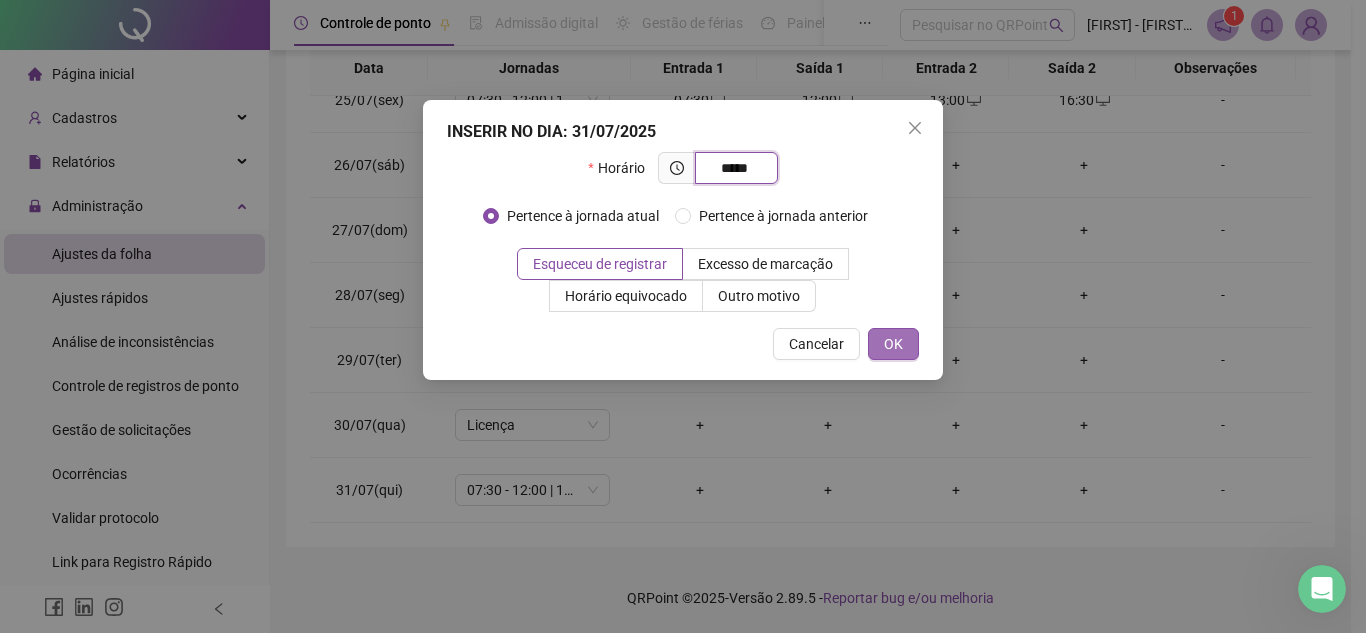 type on "*****" 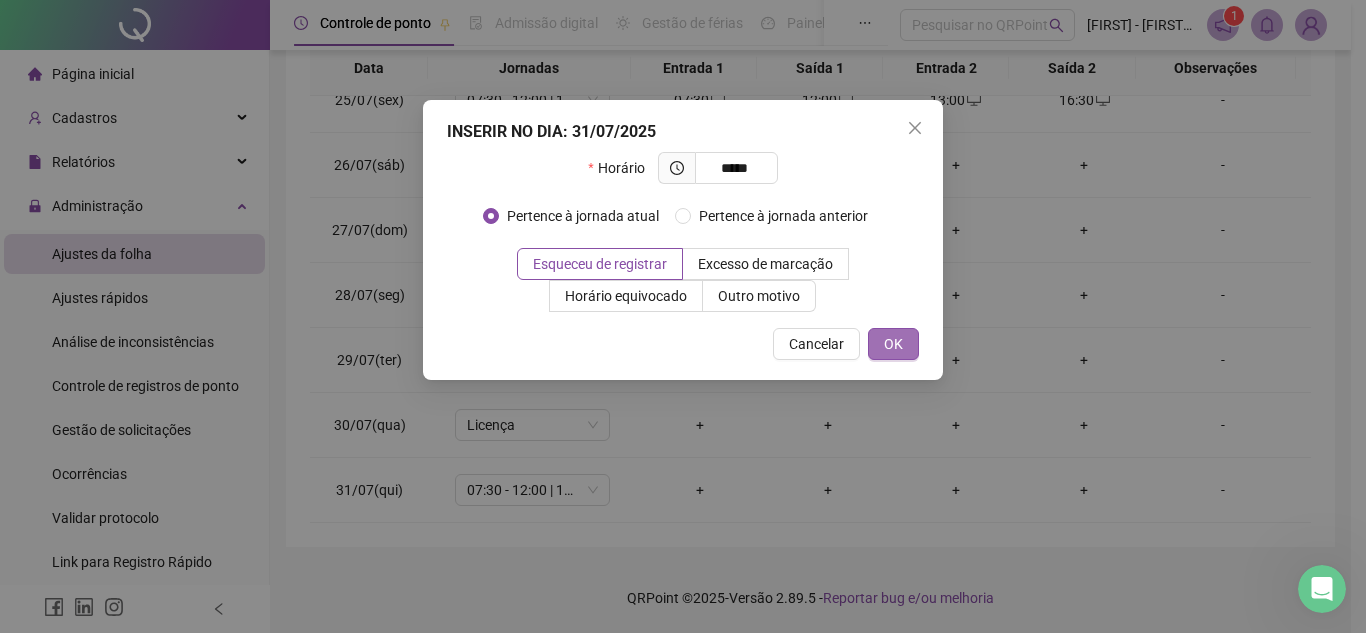 click on "OK" at bounding box center [893, 344] 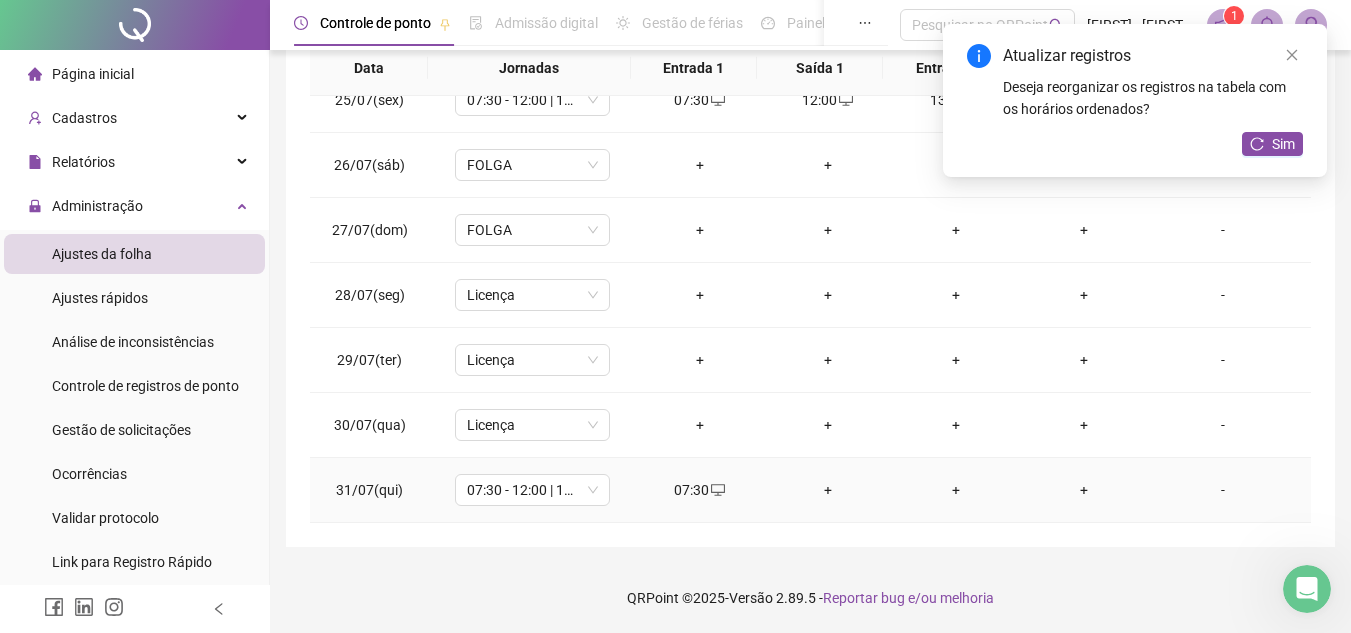 click on "+" at bounding box center [828, 490] 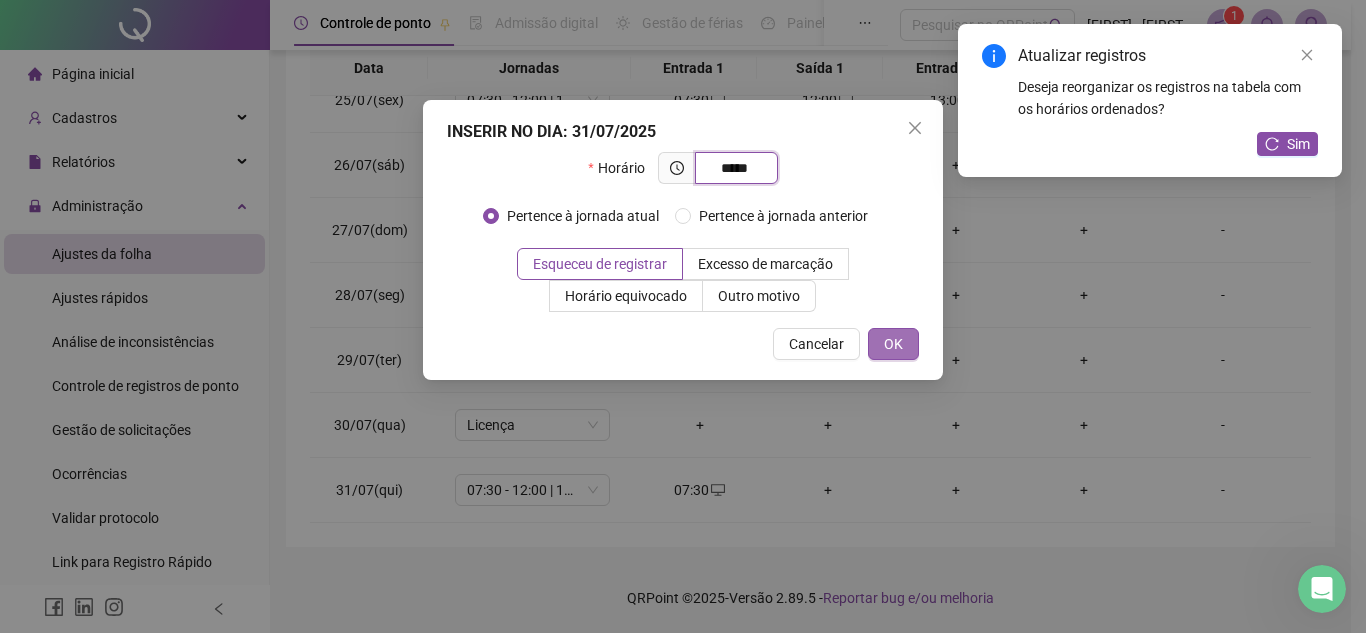 type on "*****" 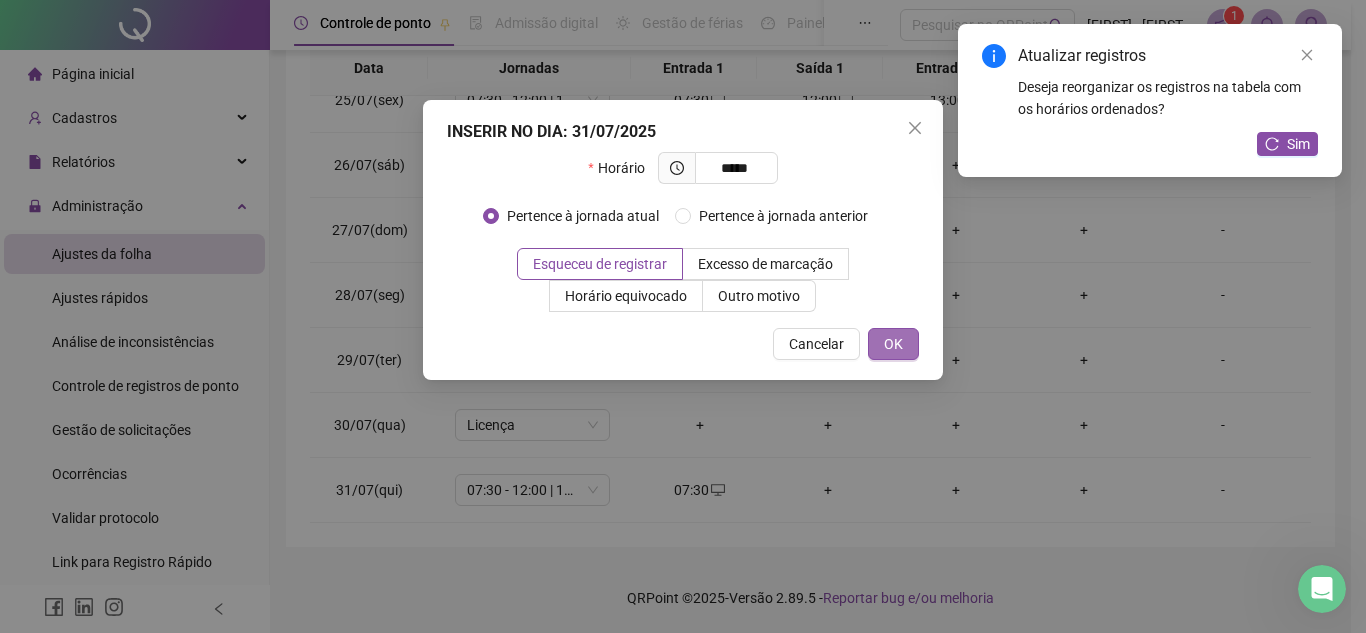 click on "OK" at bounding box center [893, 344] 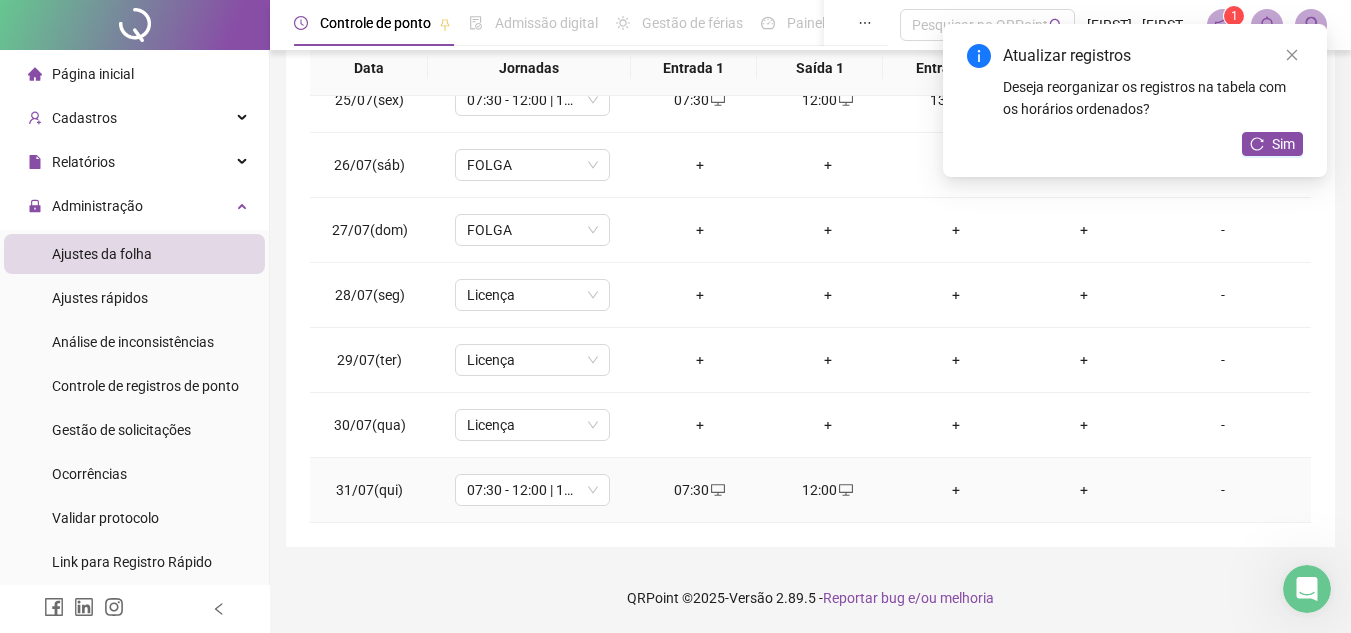click on "+" at bounding box center (956, 490) 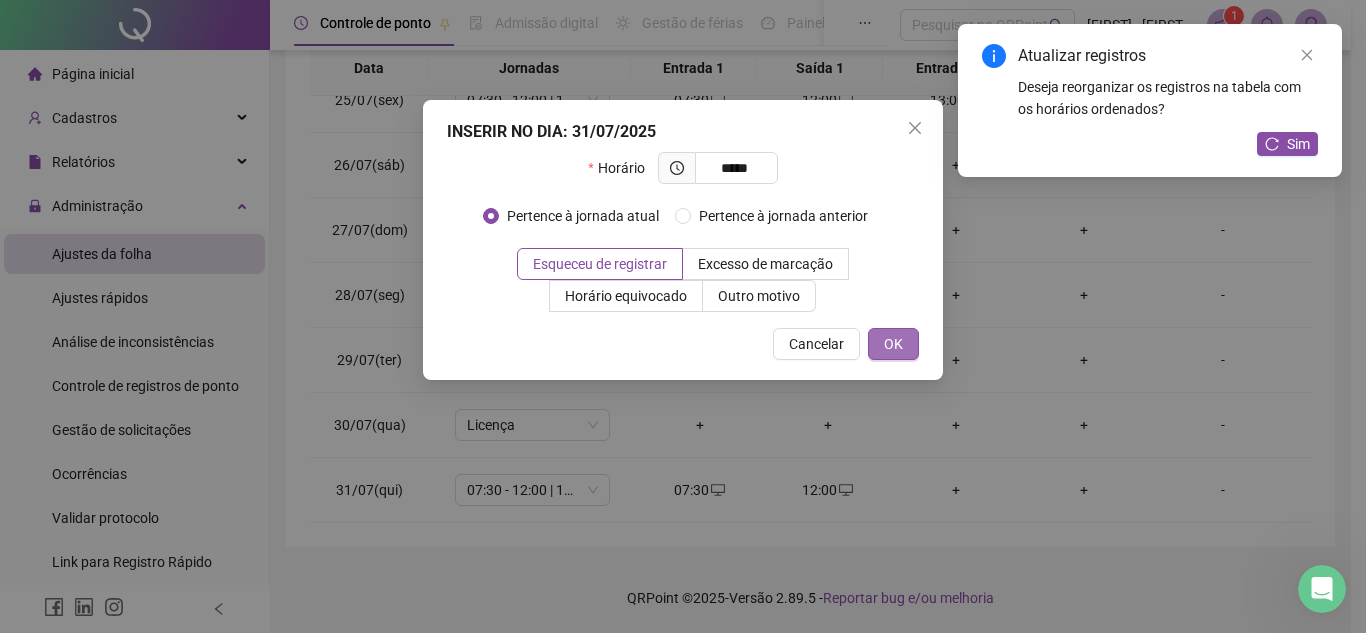 type on "*****" 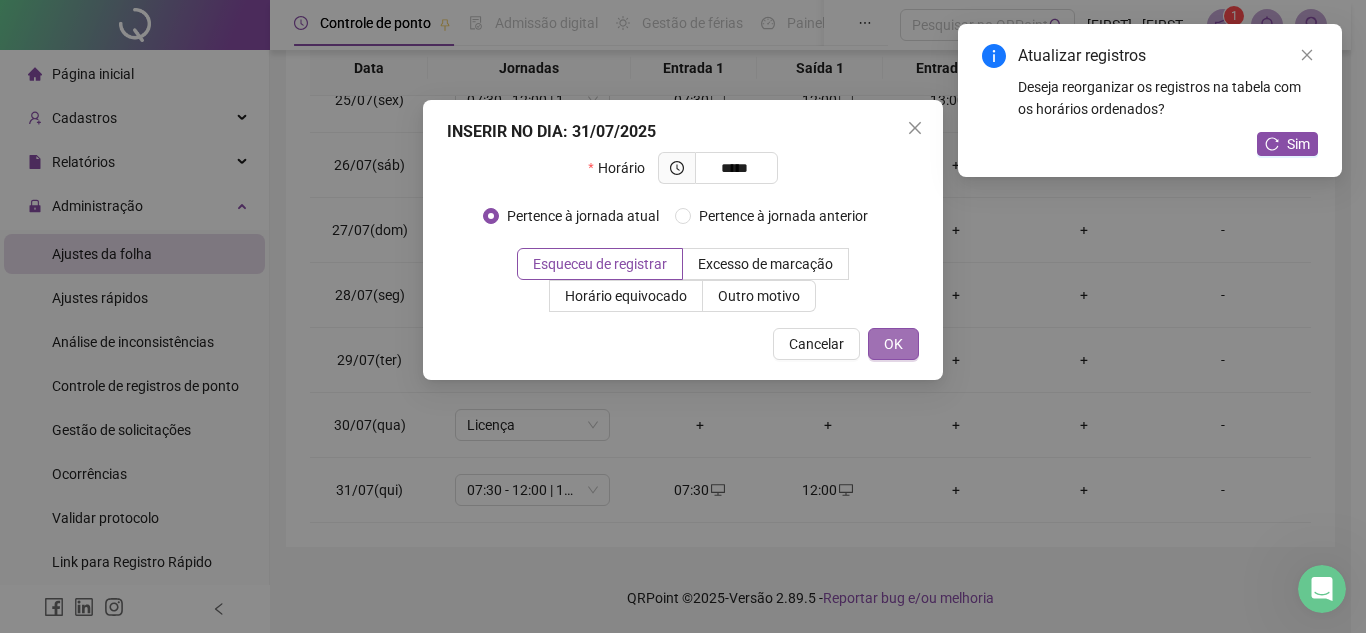 click on "OK" at bounding box center [893, 344] 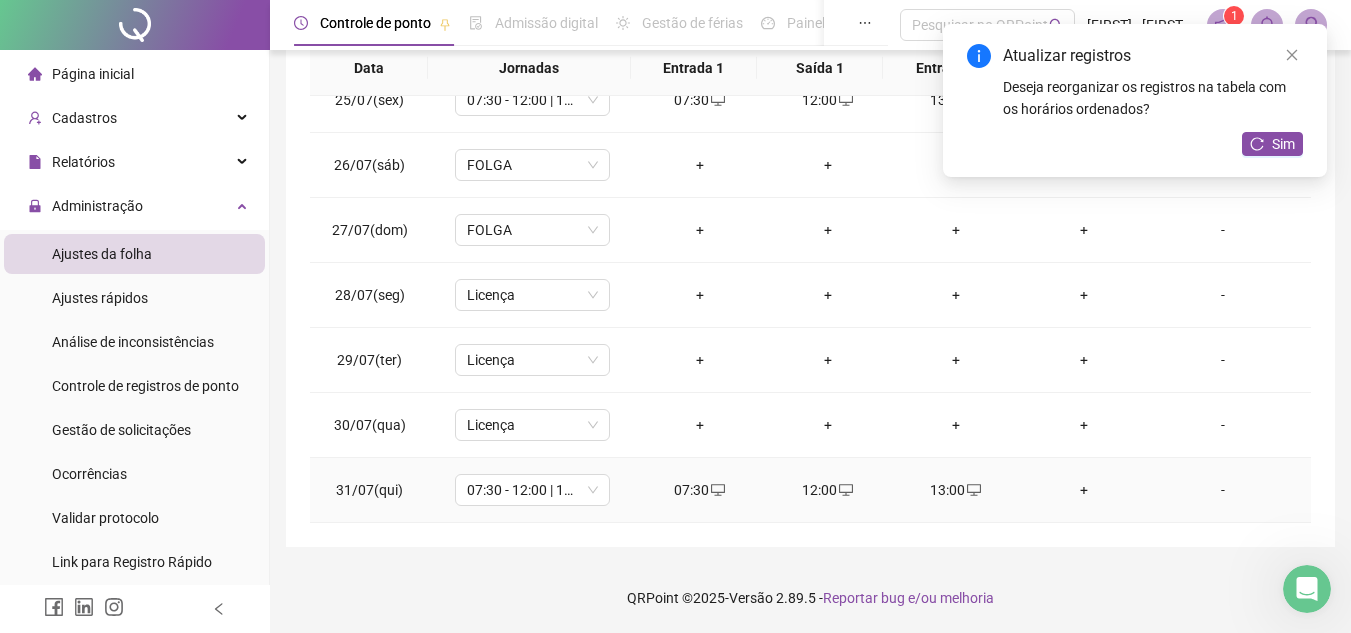 click on "+" at bounding box center [1084, 490] 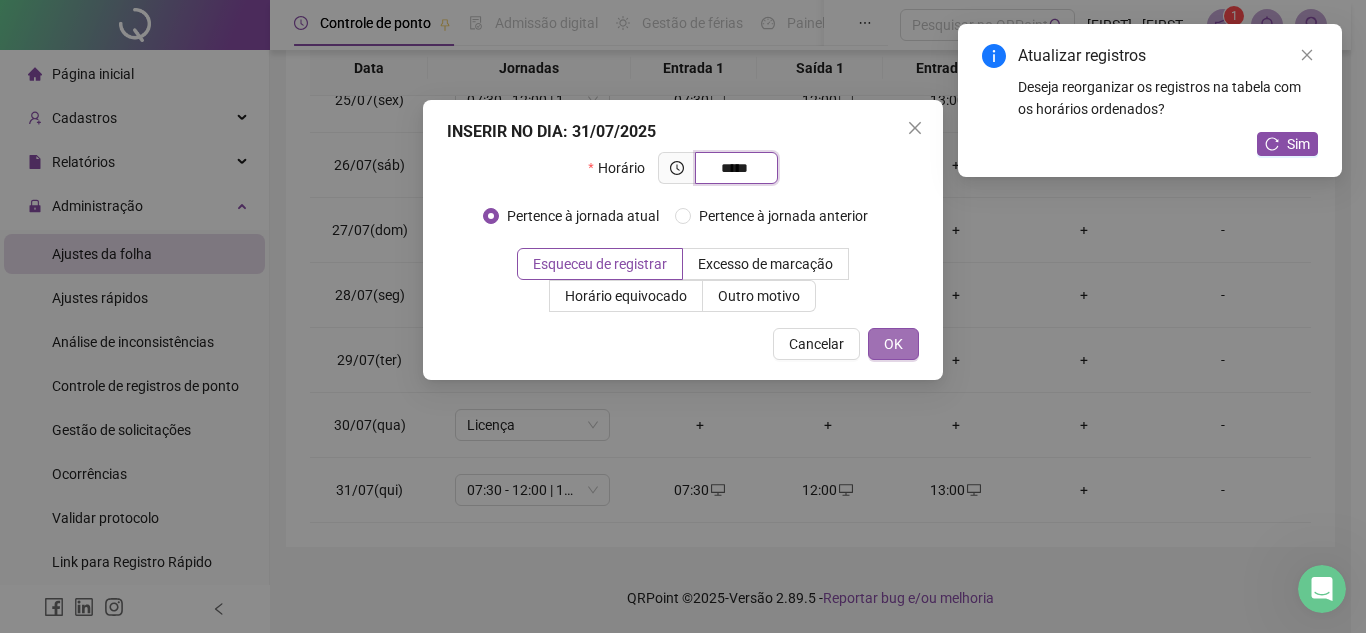 type on "*****" 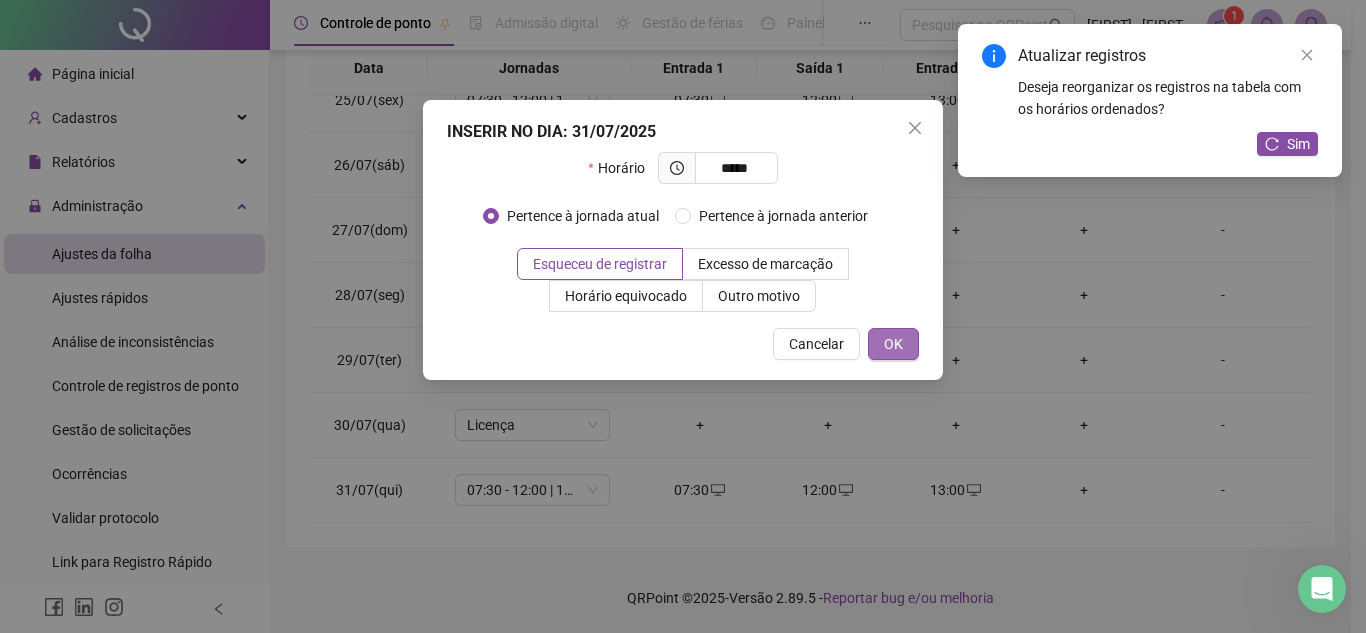 click on "OK" at bounding box center [893, 344] 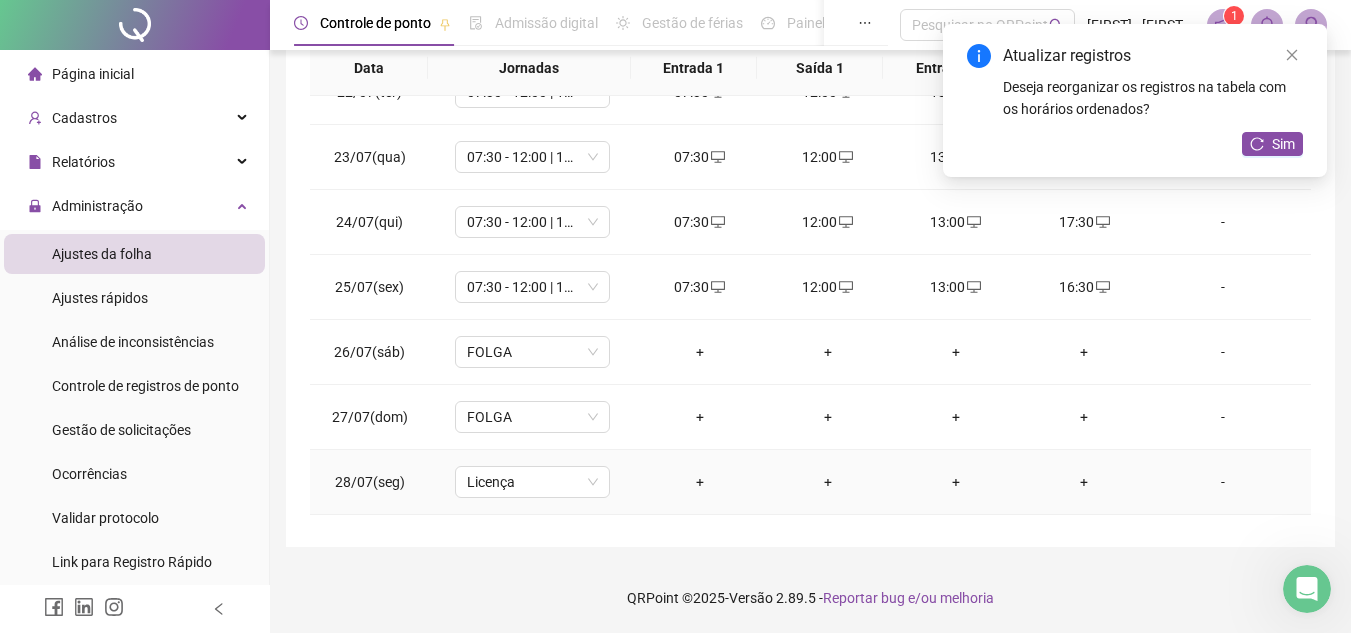 scroll, scrollTop: 1388, scrollLeft: 0, axis: vertical 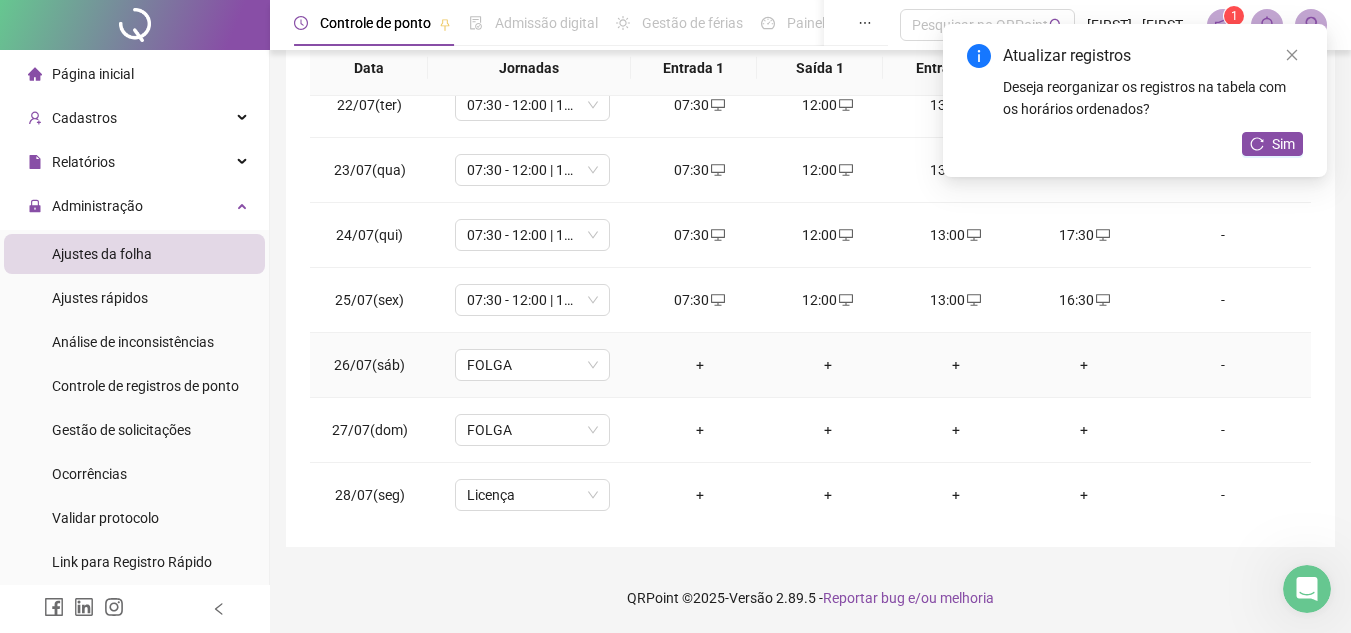 click on "+" at bounding box center (700, 365) 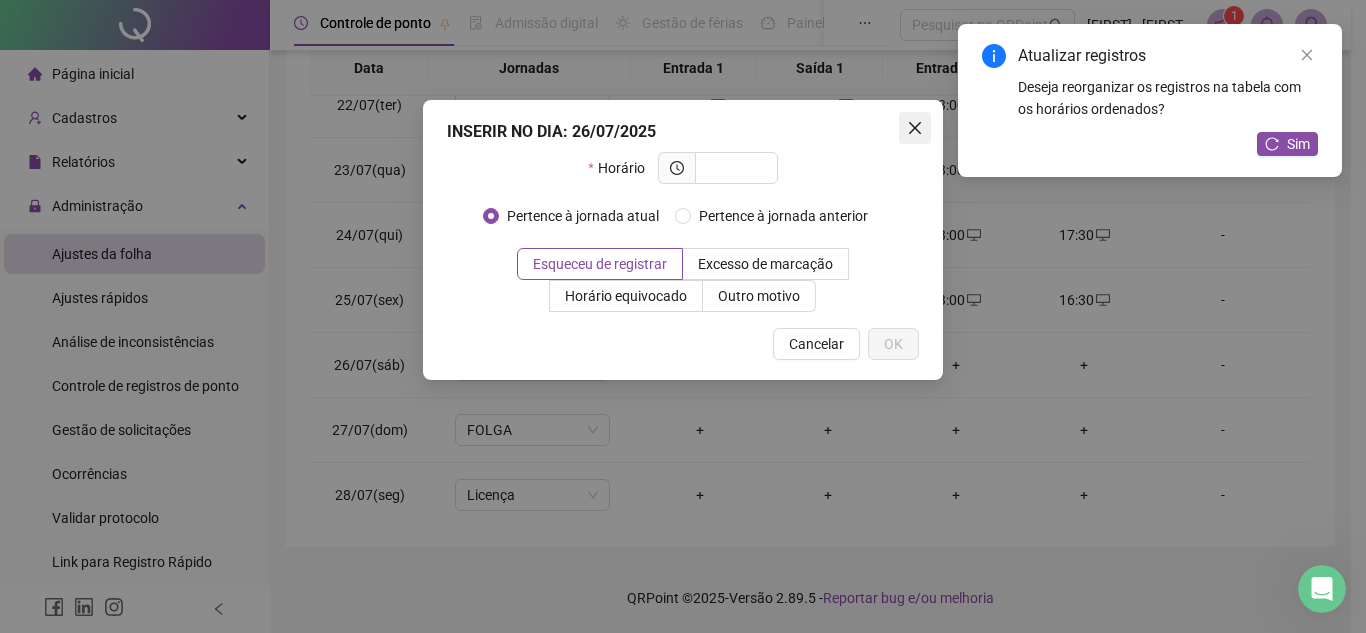 click 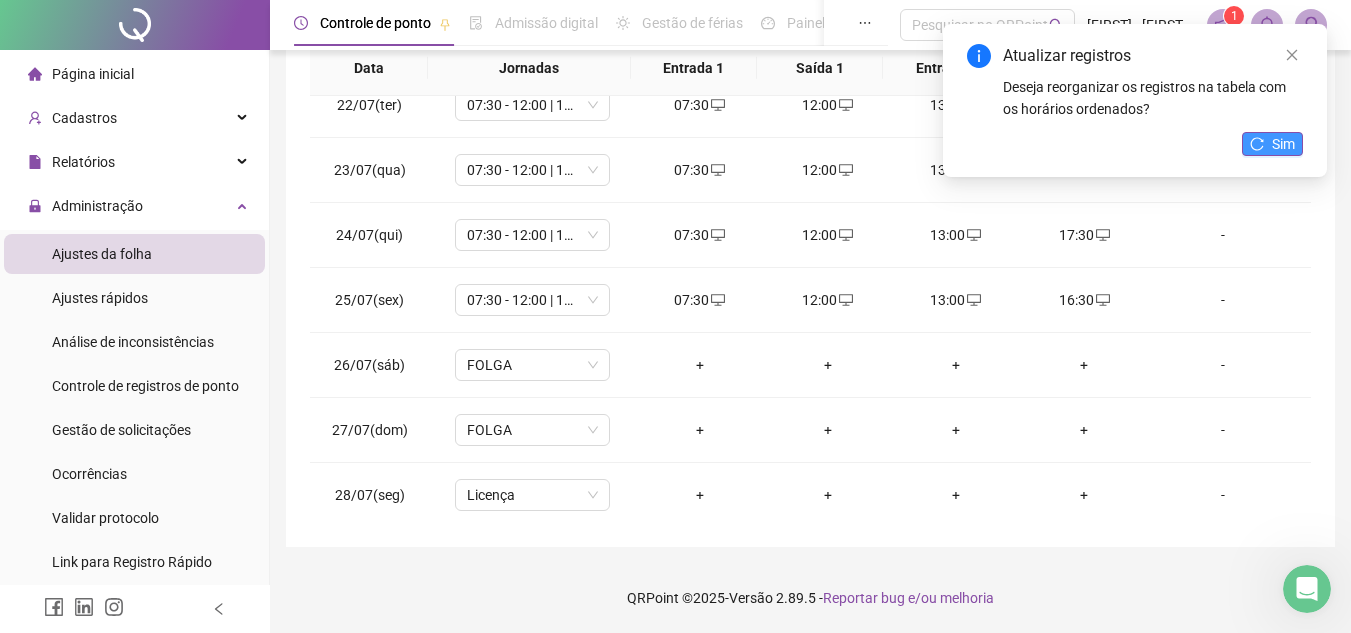 click on "Sim" at bounding box center (1272, 144) 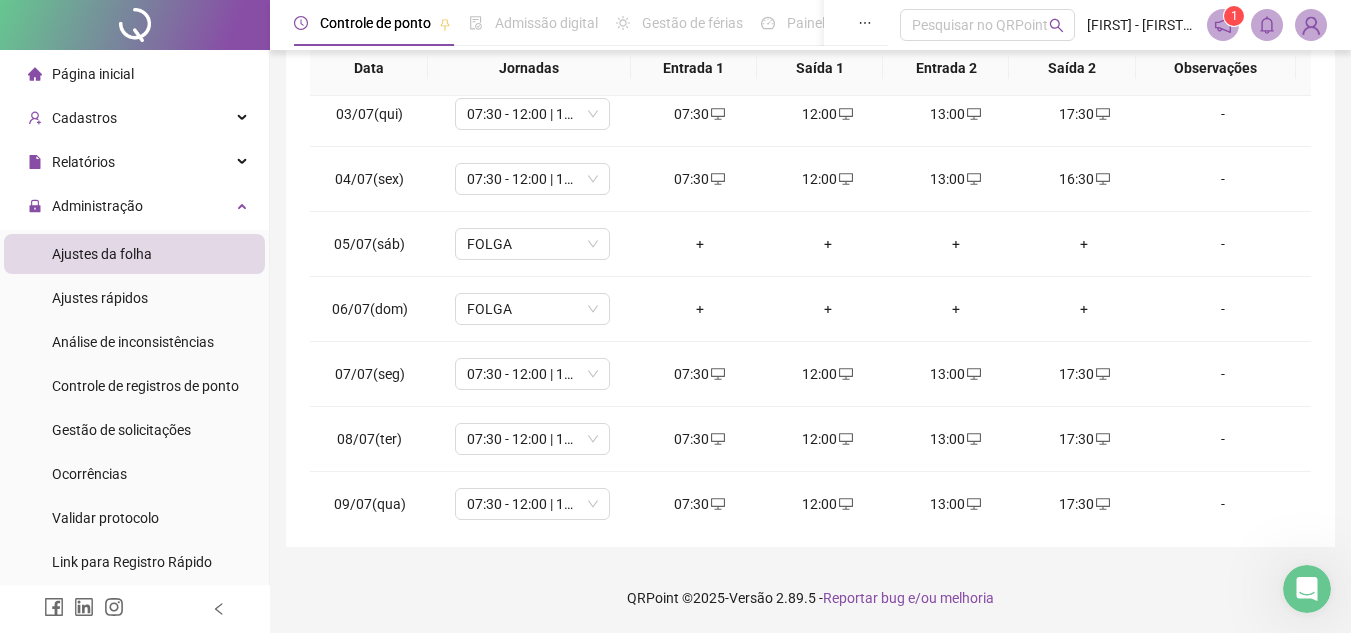 scroll, scrollTop: 0, scrollLeft: 0, axis: both 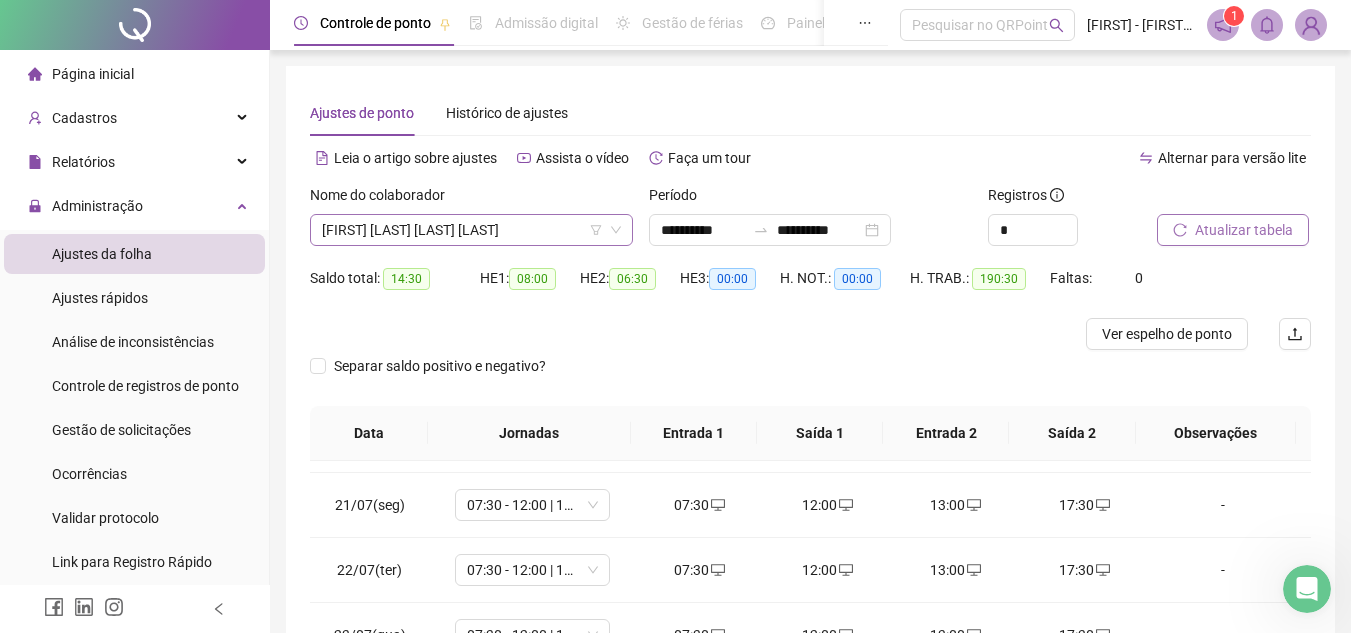 click on "[FIRST] [LAST] [LAST] [LAST]" at bounding box center [471, 230] 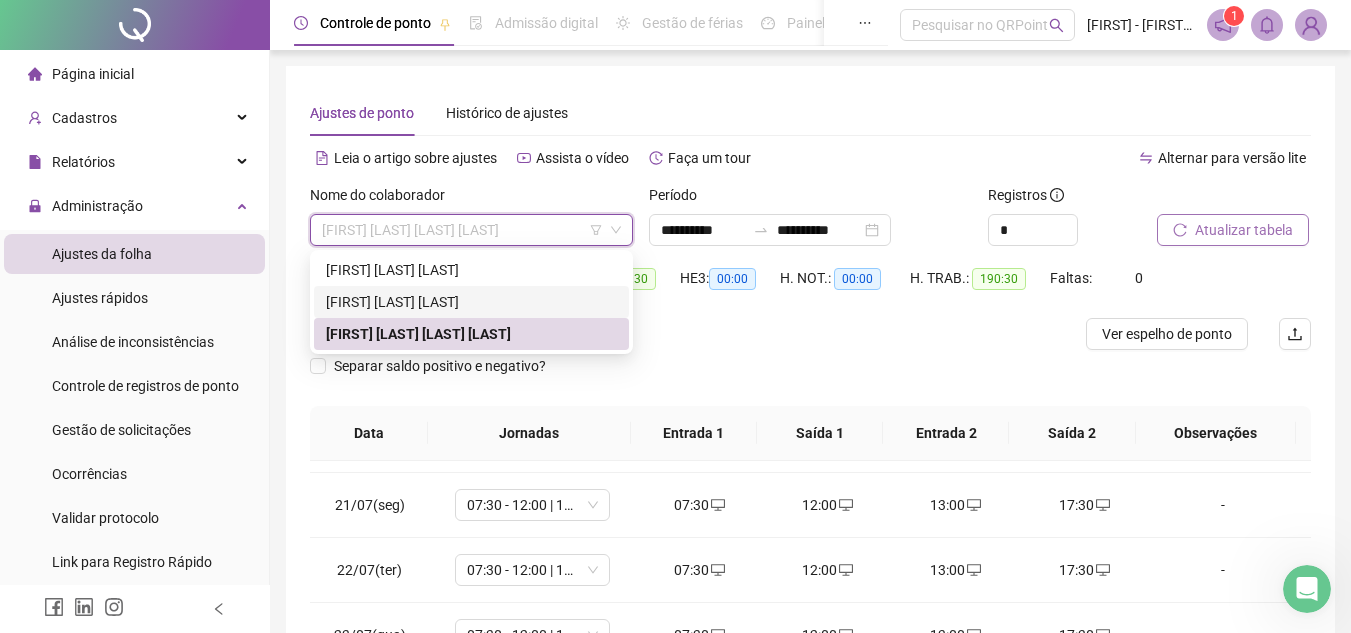 click on "[FIRST] [LAST] [LAST]" at bounding box center (471, 302) 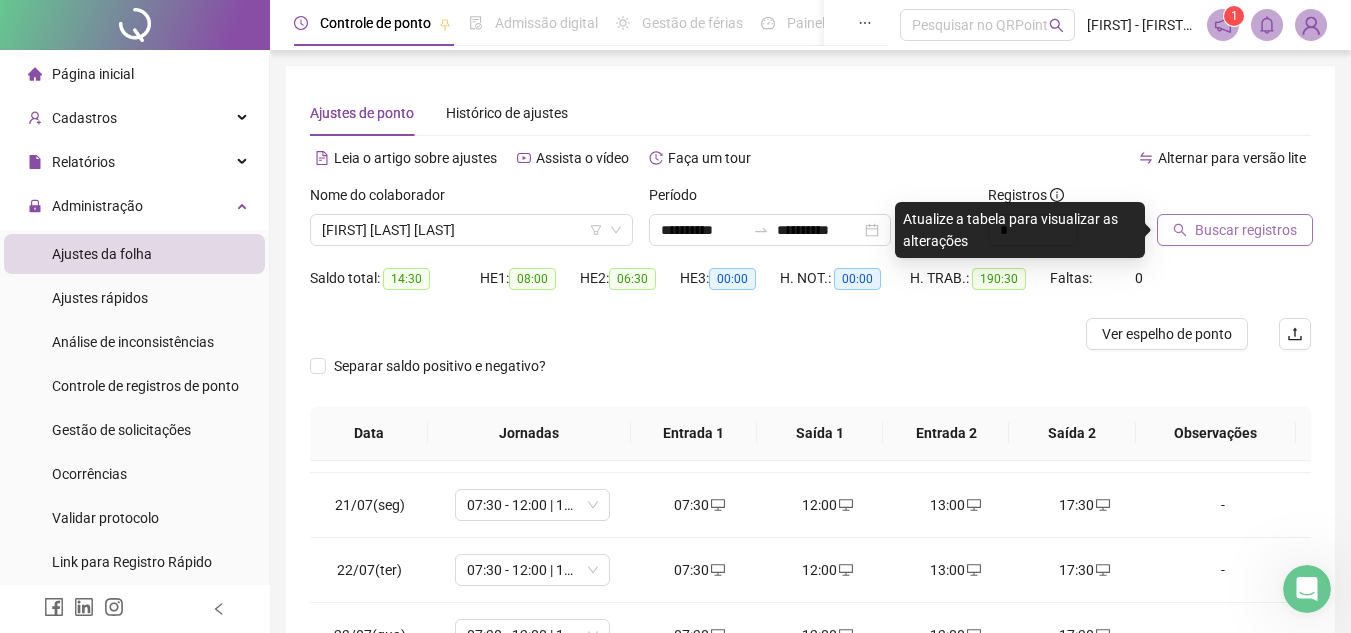 click on "Buscar registros" at bounding box center (1246, 230) 